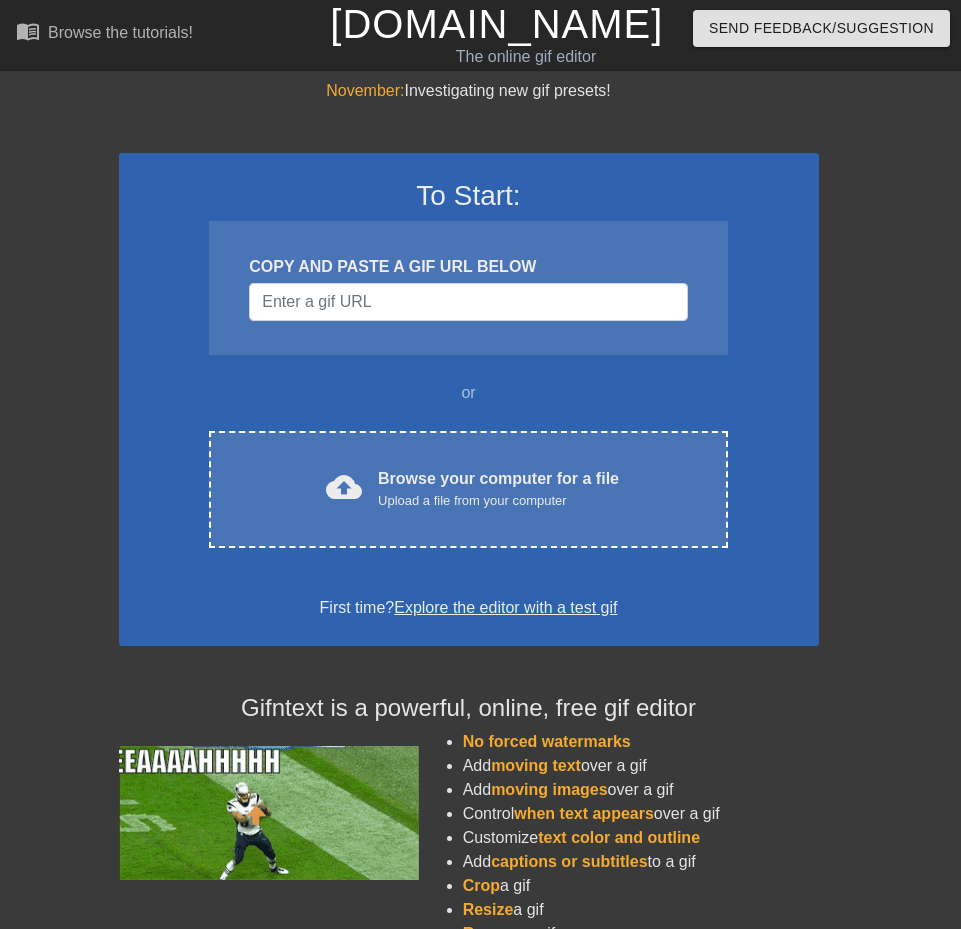 scroll, scrollTop: 0, scrollLeft: 0, axis: both 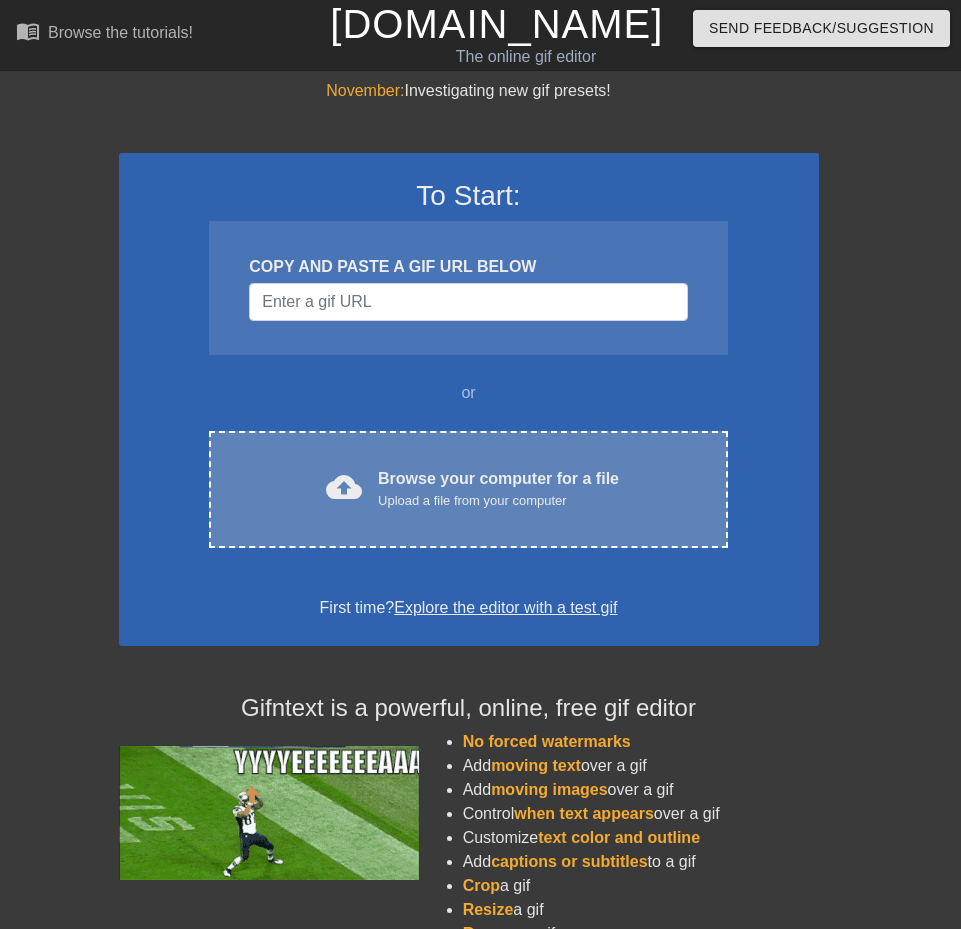 click on "cloud_upload Browse your computer for a file Upload a file from your computer Choose files" at bounding box center [468, 489] 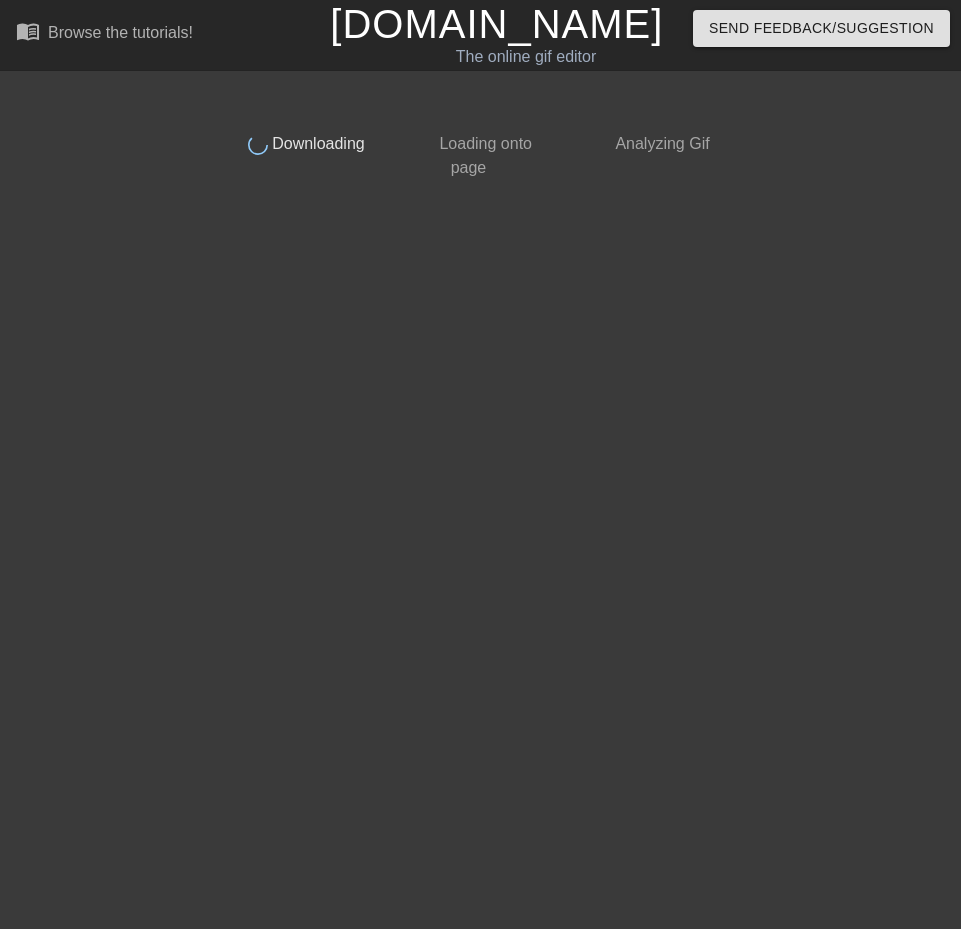 click on "done   Downloading done   Loading onto page done   Analyzing Gif" at bounding box center [469, 129] 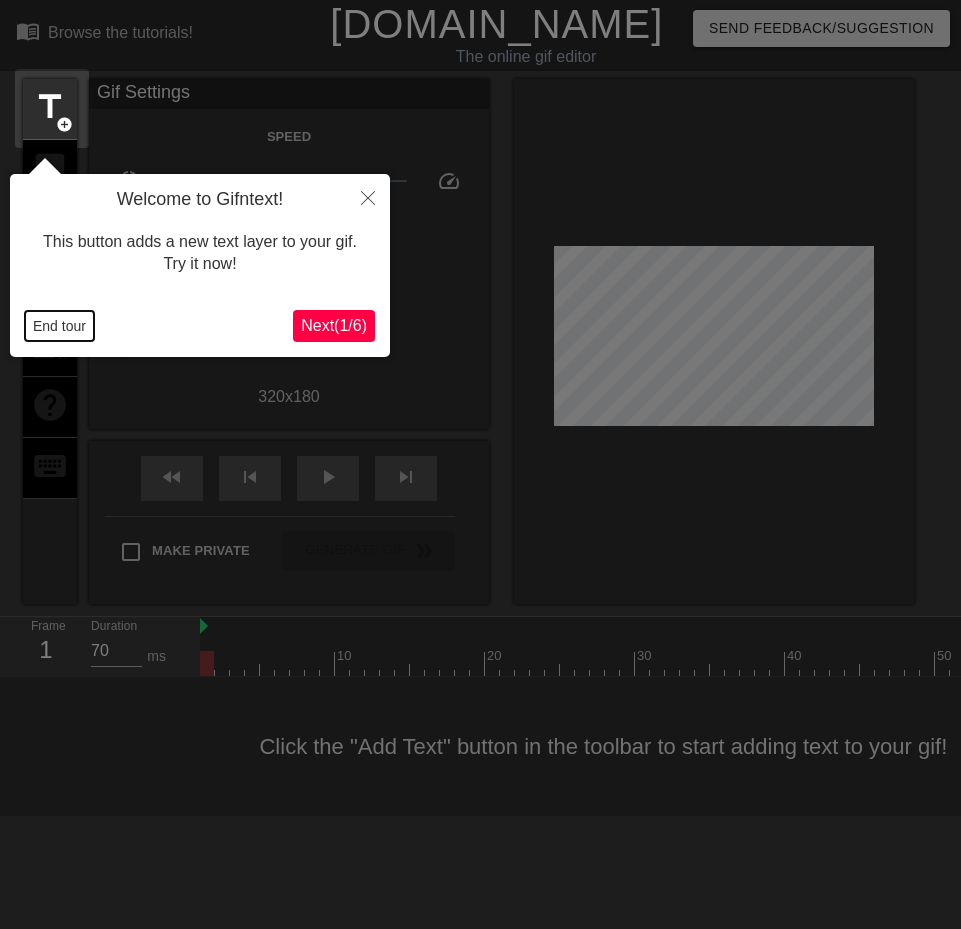 click on "End tour" at bounding box center [59, 326] 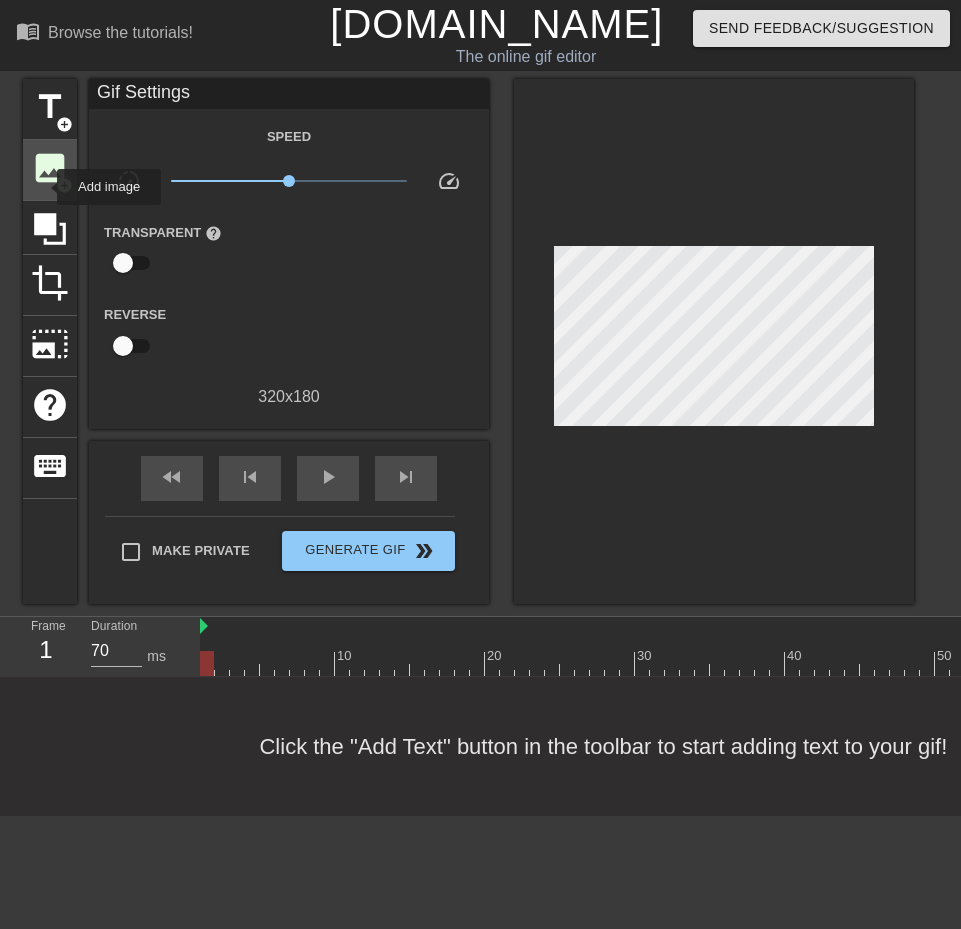 click on "image add_circle" at bounding box center [50, 170] 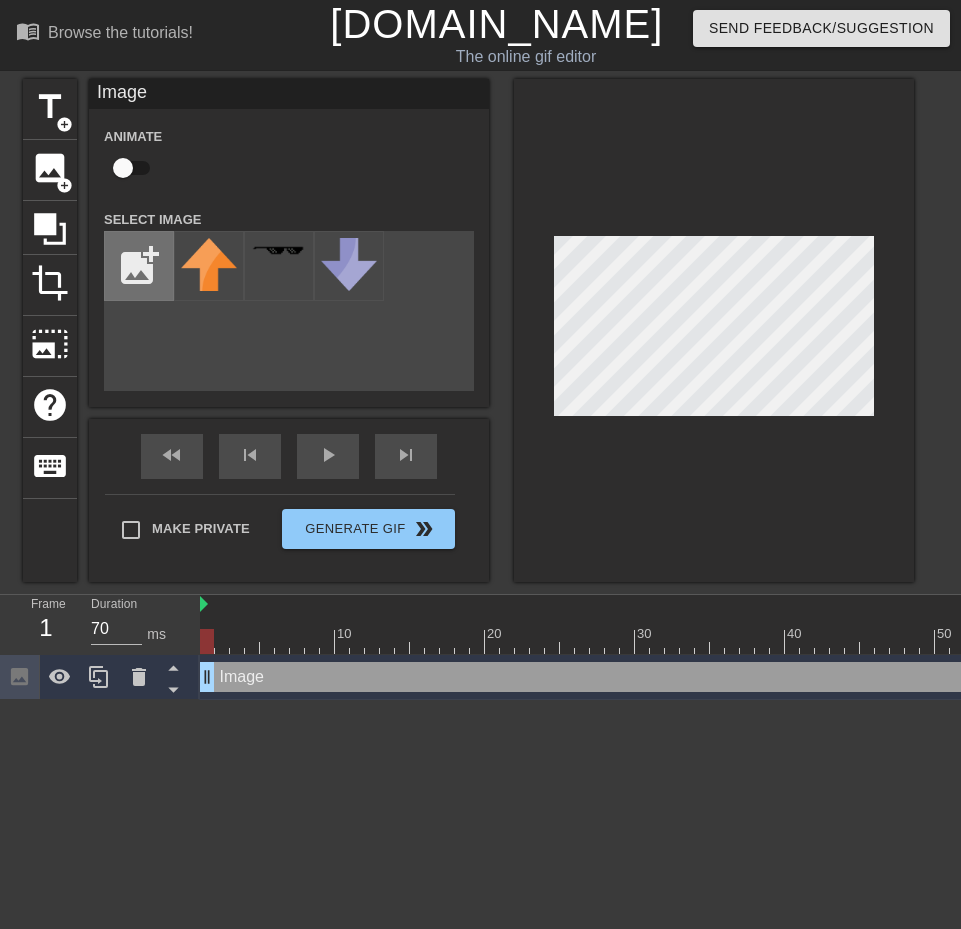 click at bounding box center (139, 266) 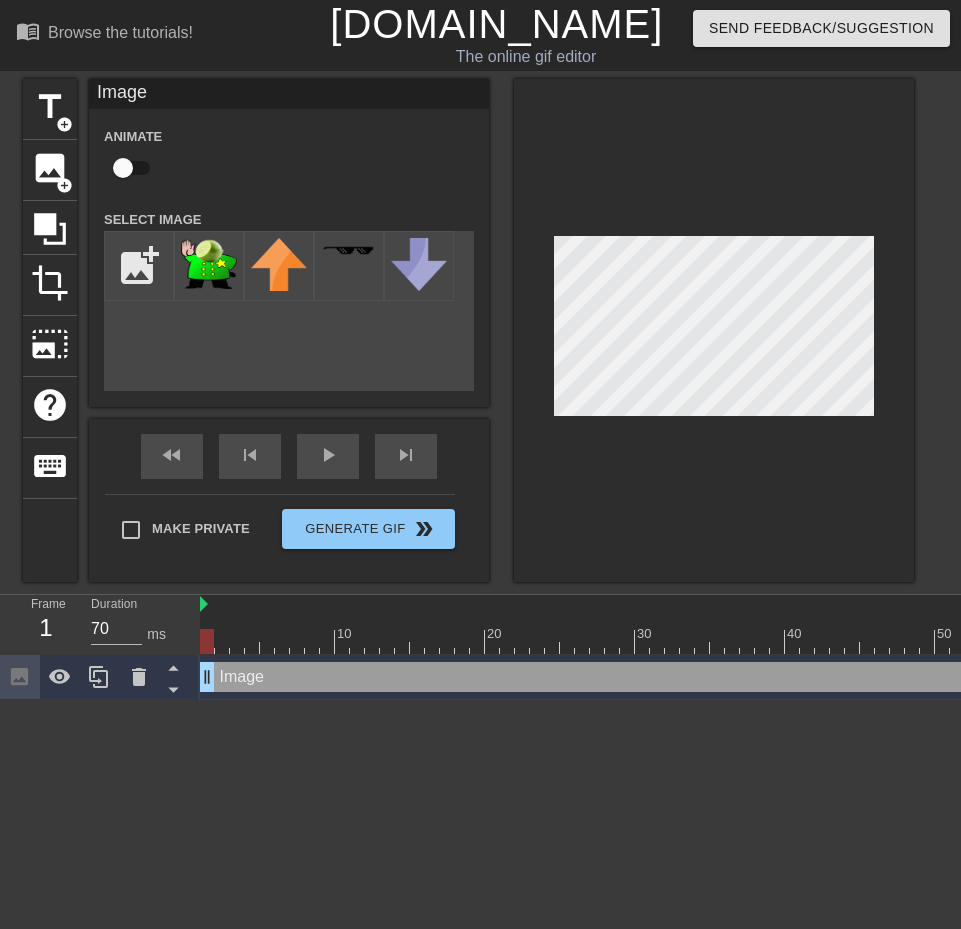 click on "menu_book Browse the tutorials! [DOMAIN_NAME] The online gif editor Send Feedback/Suggestion title add_circle image add_circle crop photo_size_select_large help keyboard Image Animate Select Image add_photo_alternate fast_rewind skip_previous play_arrow skip_next Make Private Generate Gif double_arrow     Frame 1 Duration 70 ms                                       10                                         20                                         30                                         40                                         50                                         60                                         70                             Image drag_handle drag_handle Add image" at bounding box center (480, 350) 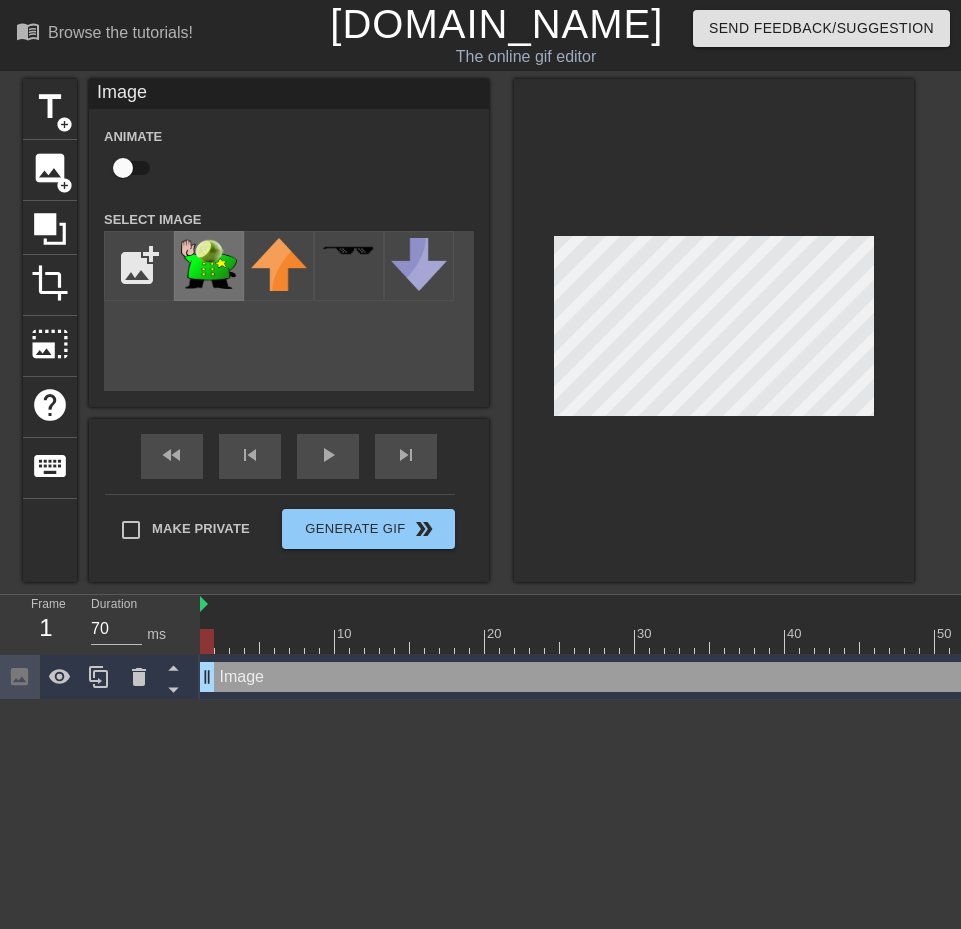 click at bounding box center [209, 263] 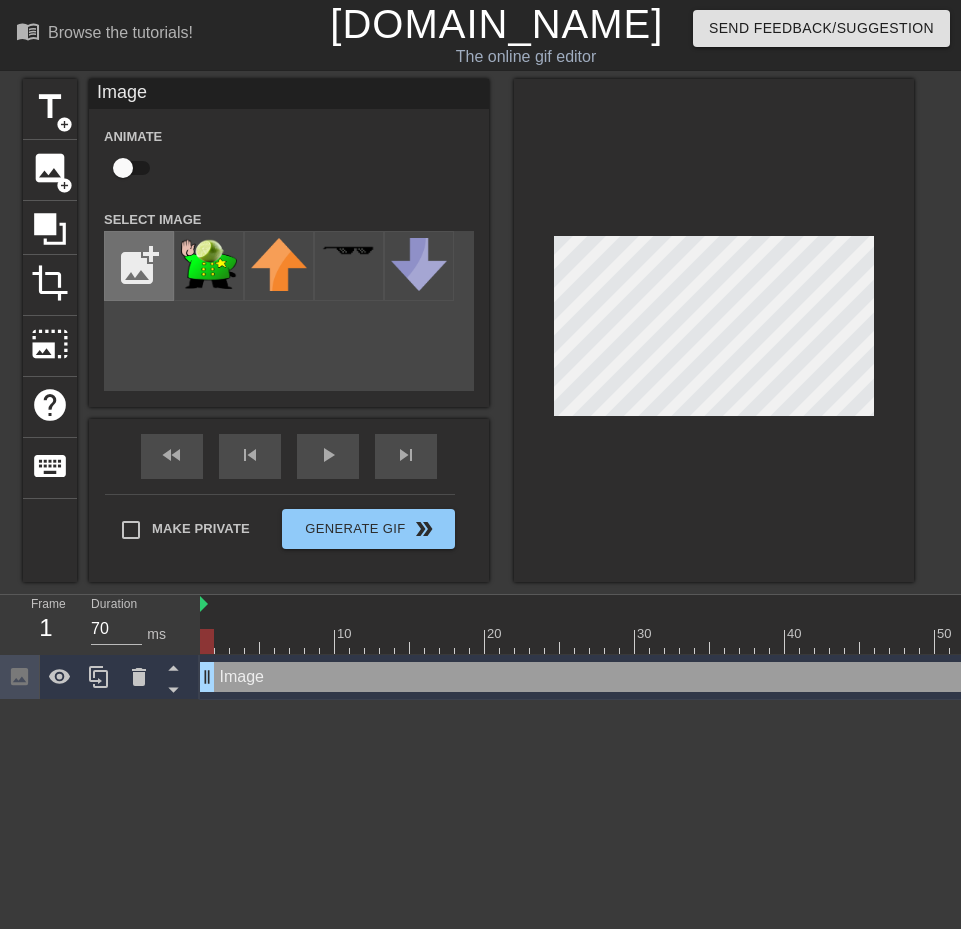 click at bounding box center [139, 266] 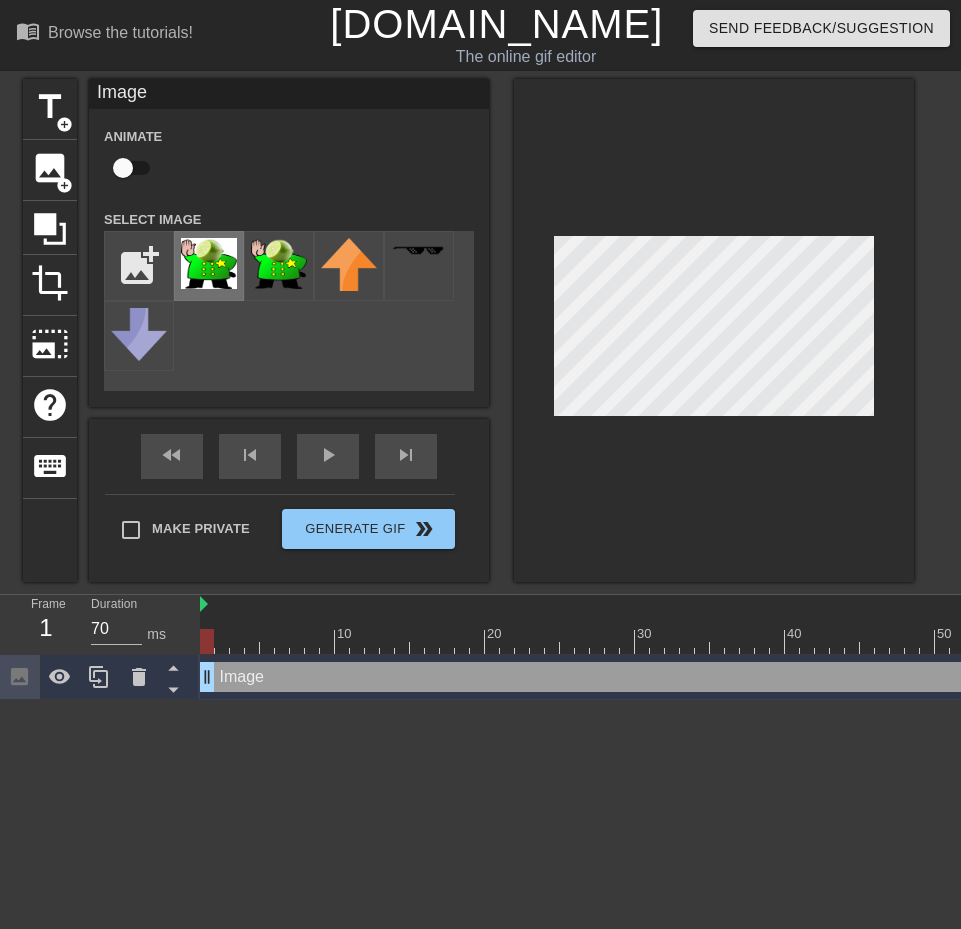 click at bounding box center (209, 263) 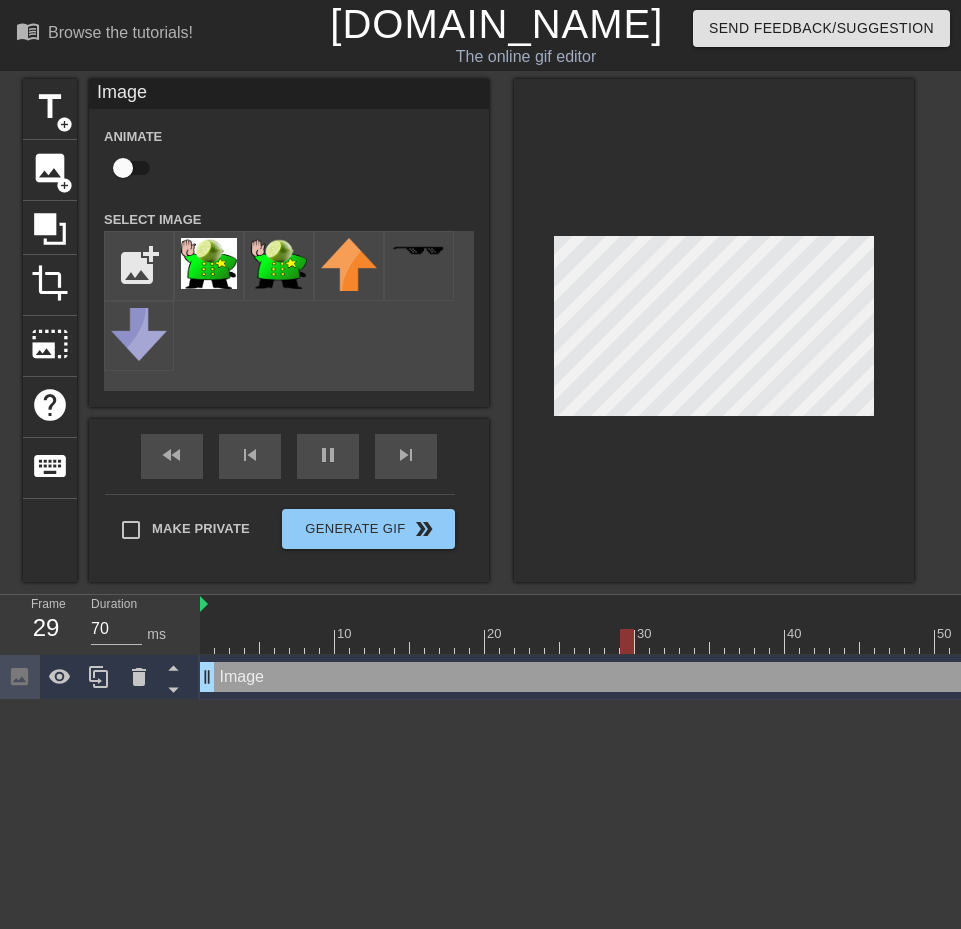click at bounding box center (714, 330) 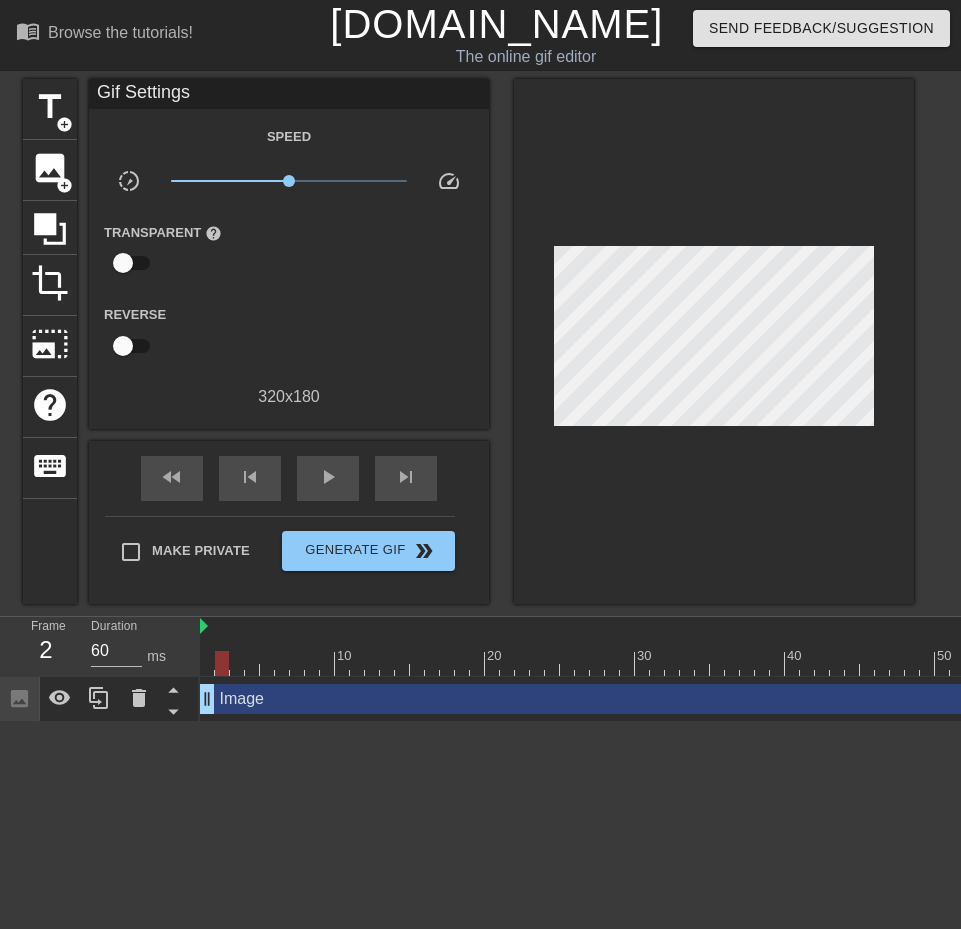 type on "70" 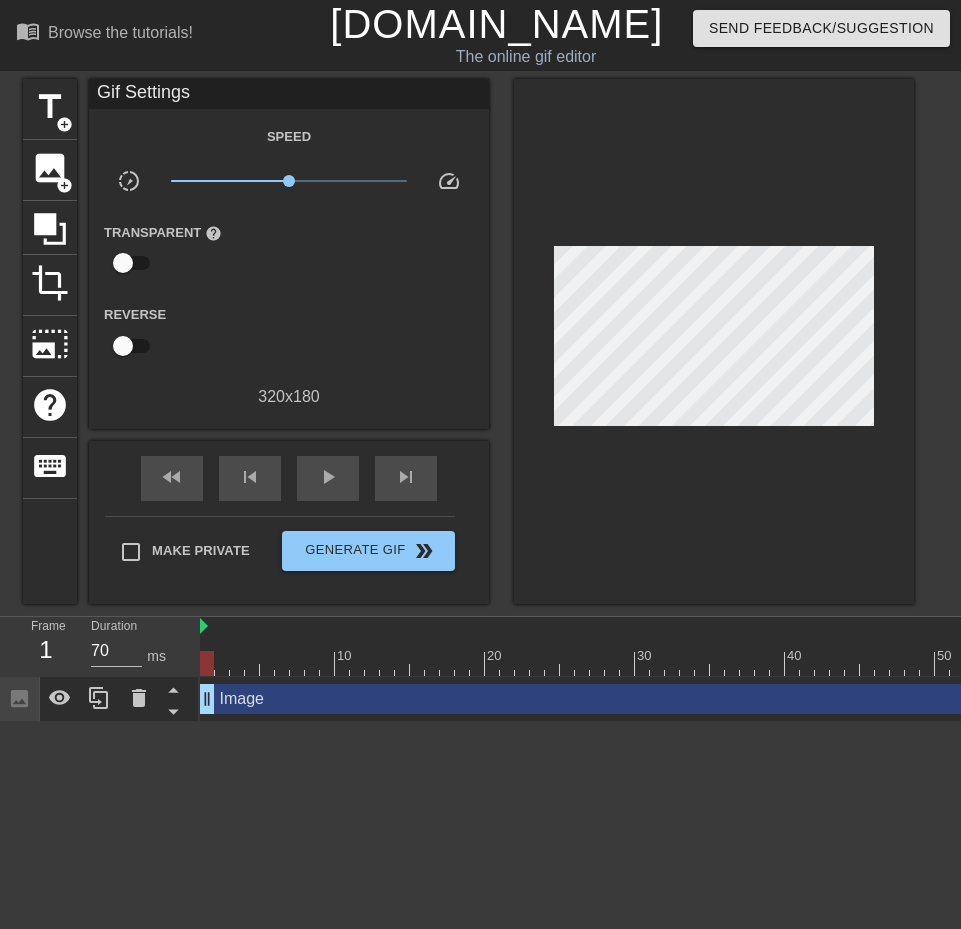 drag, startPoint x: 254, startPoint y: 645, endPoint x: 166, endPoint y: 630, distance: 89.26926 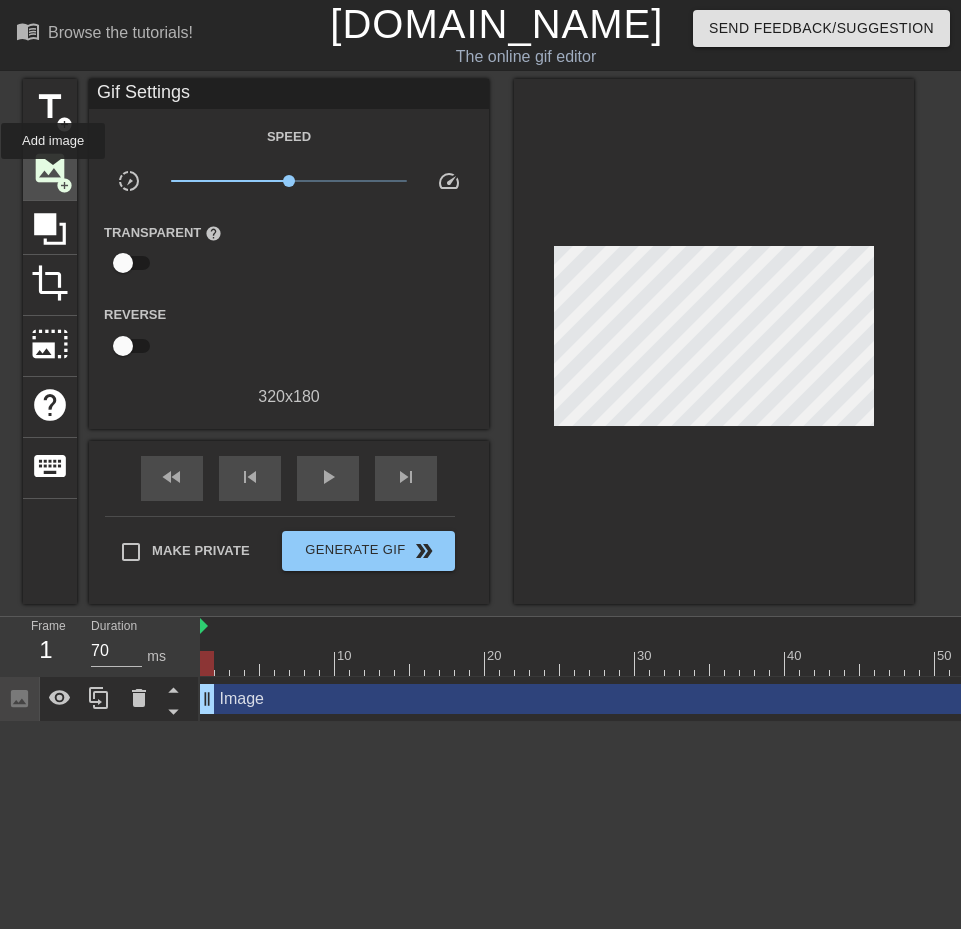 click on "image" at bounding box center (50, 168) 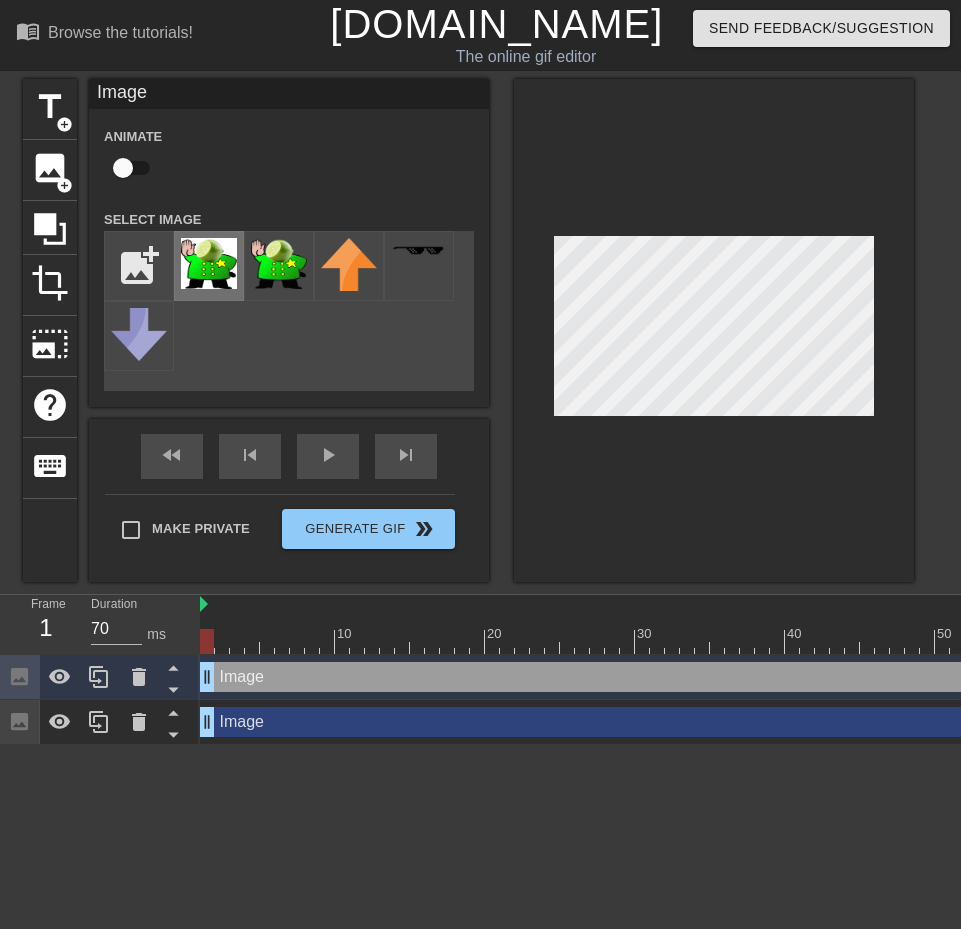 click at bounding box center (209, 263) 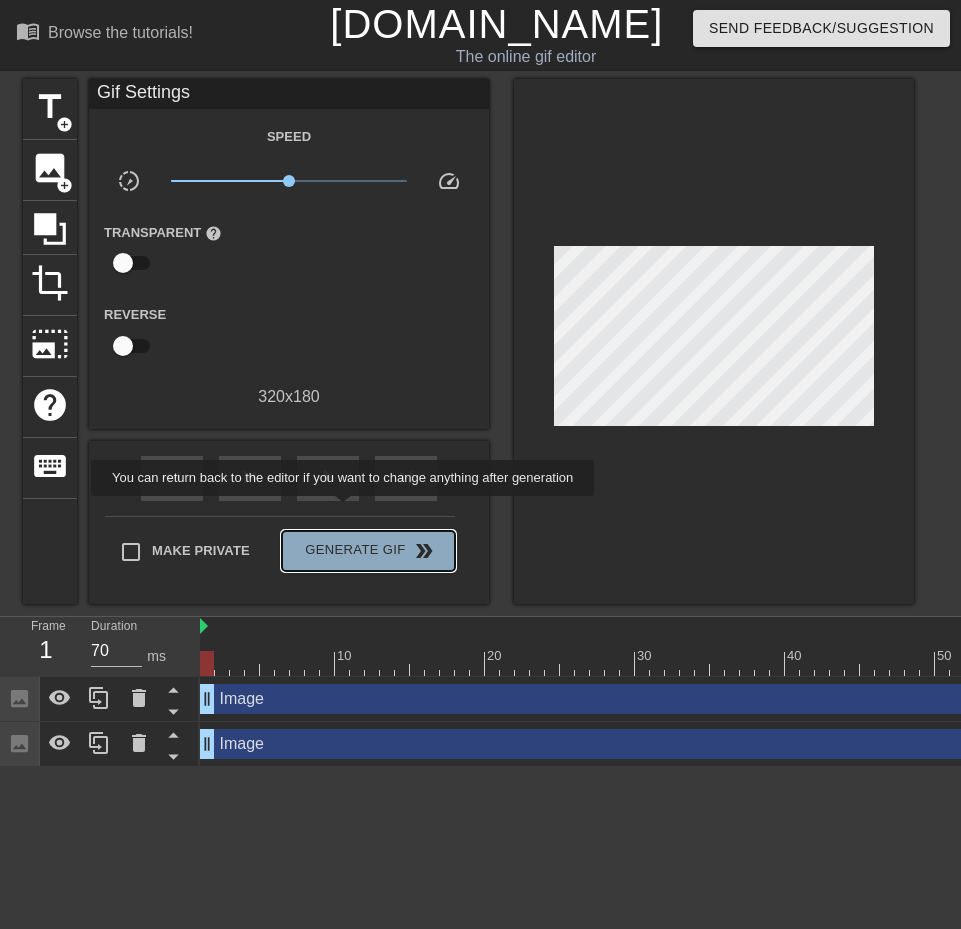 click on "Generate Gif double_arrow" at bounding box center [368, 551] 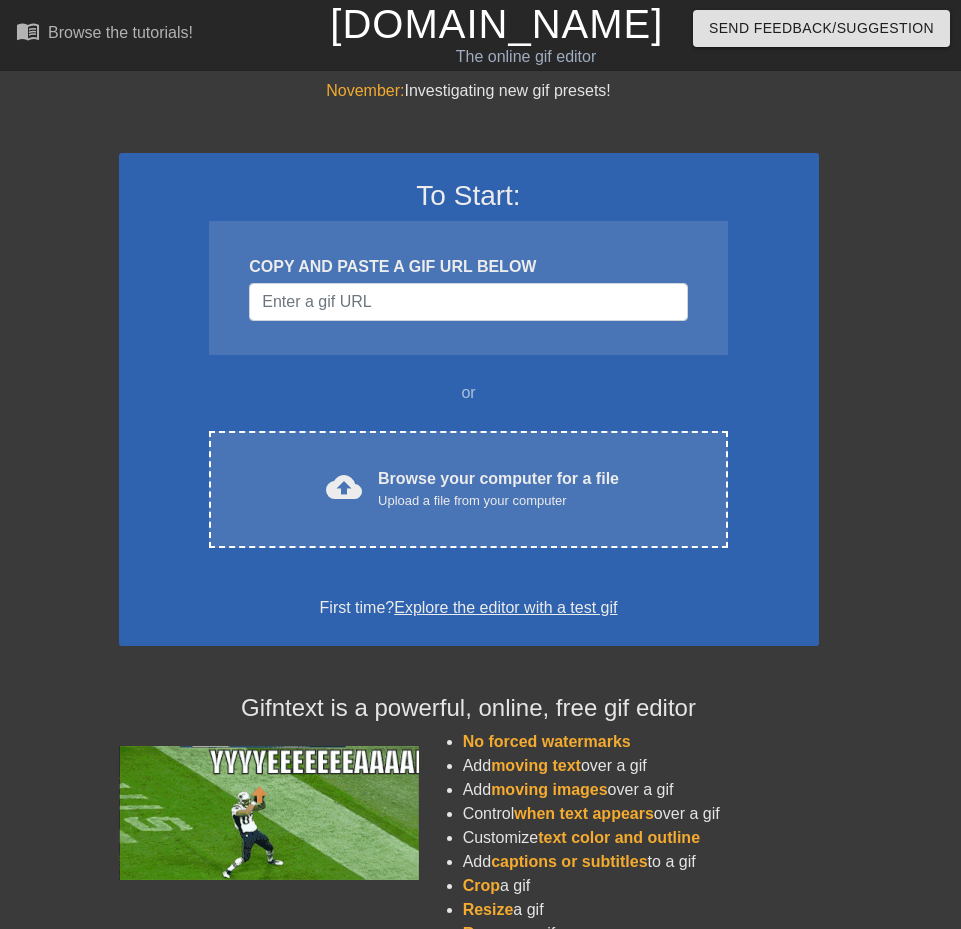 scroll, scrollTop: 0, scrollLeft: 0, axis: both 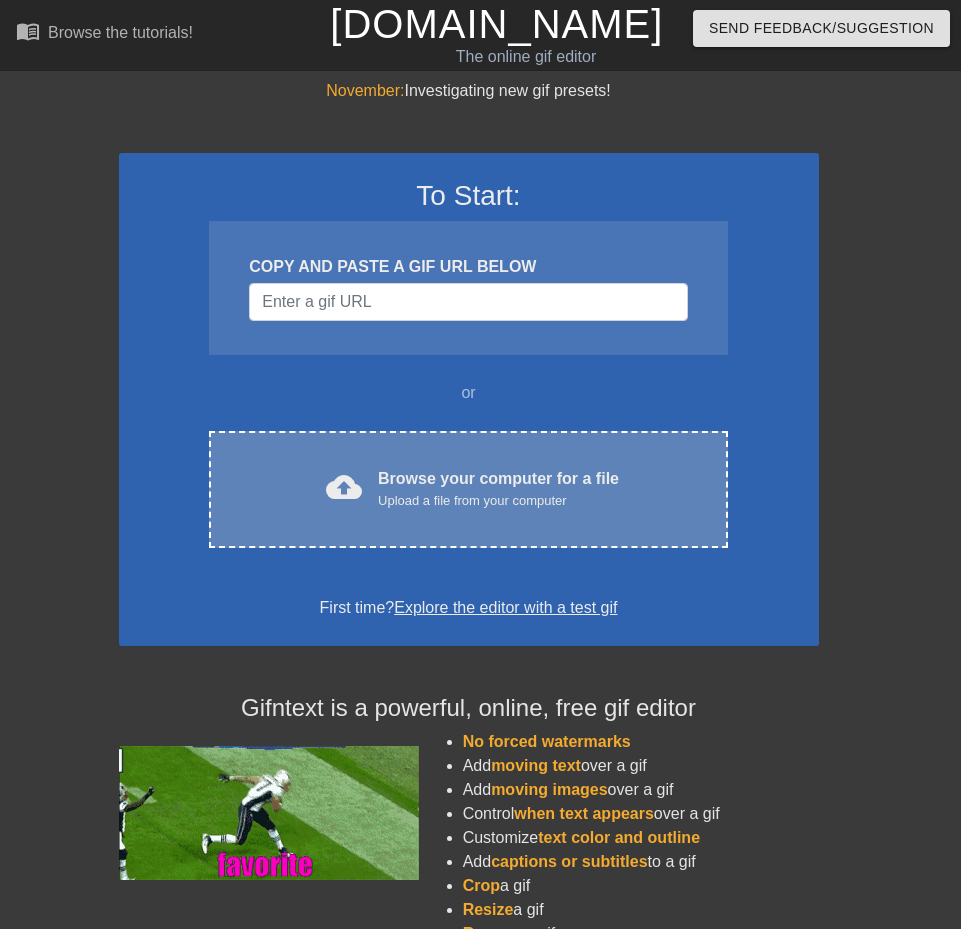 click on "Browse your computer for a file Upload a file from your computer" at bounding box center [498, 489] 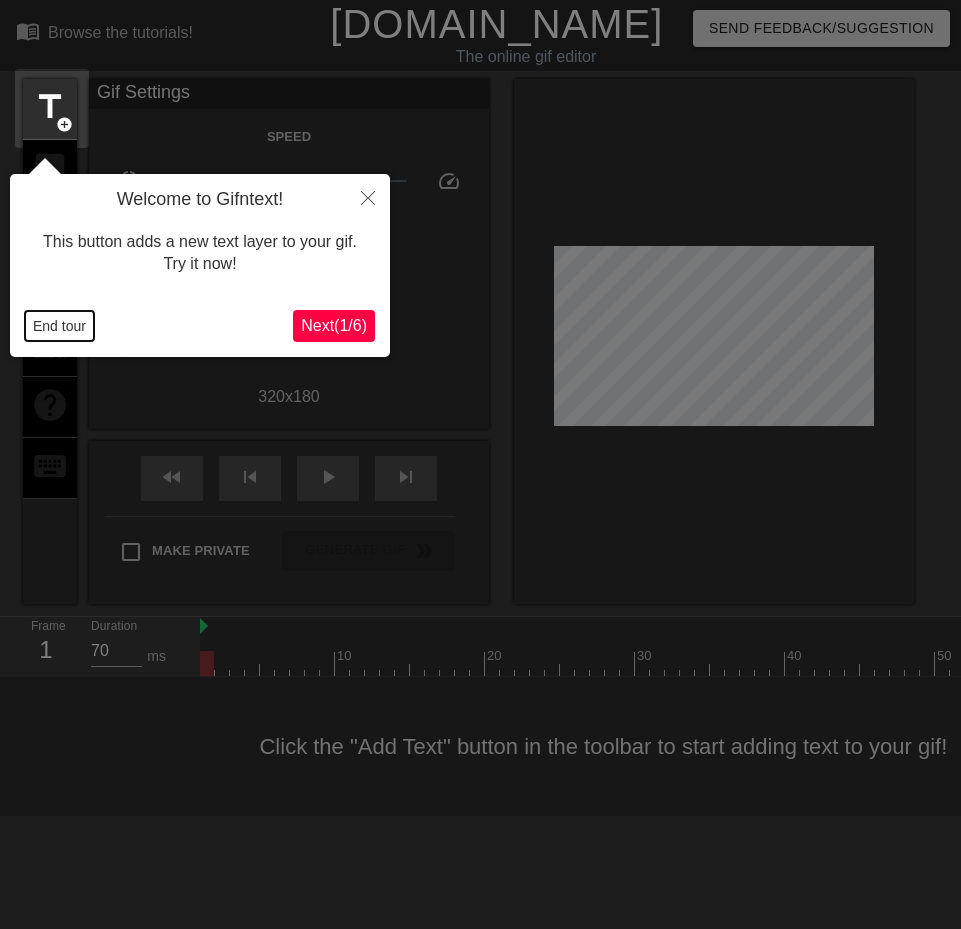 click on "End tour" at bounding box center (59, 326) 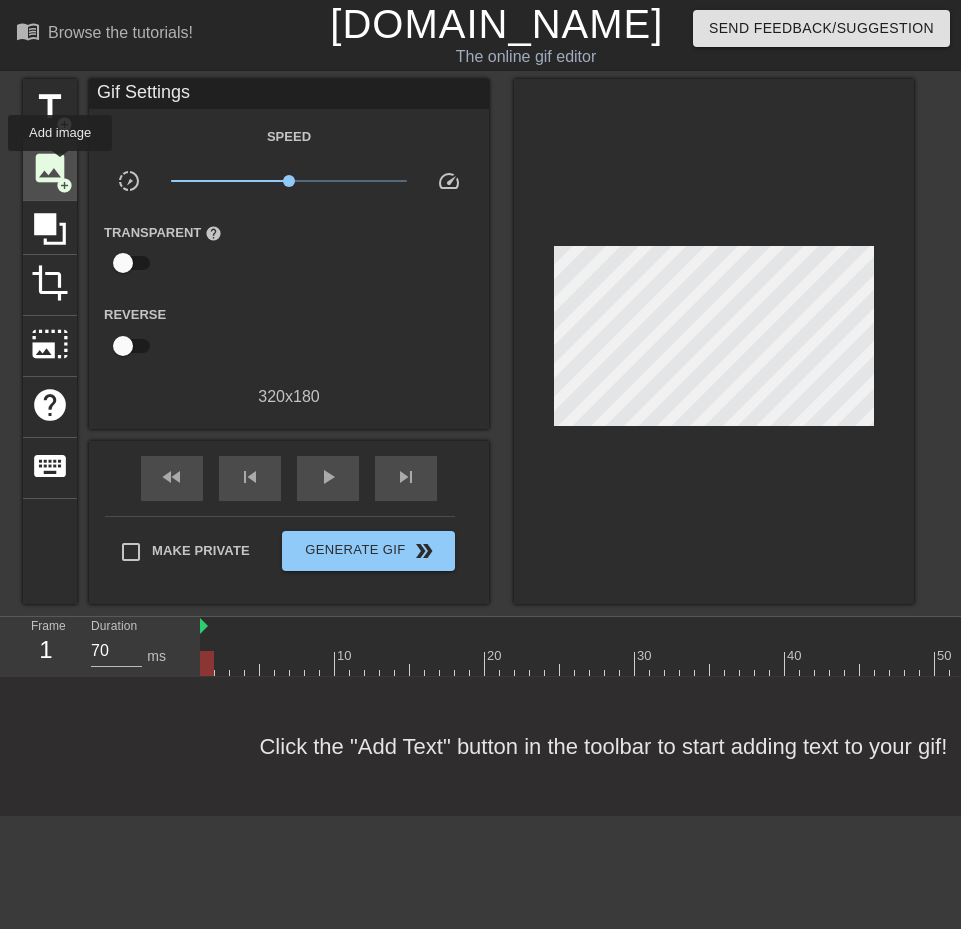 click on "image" at bounding box center [50, 168] 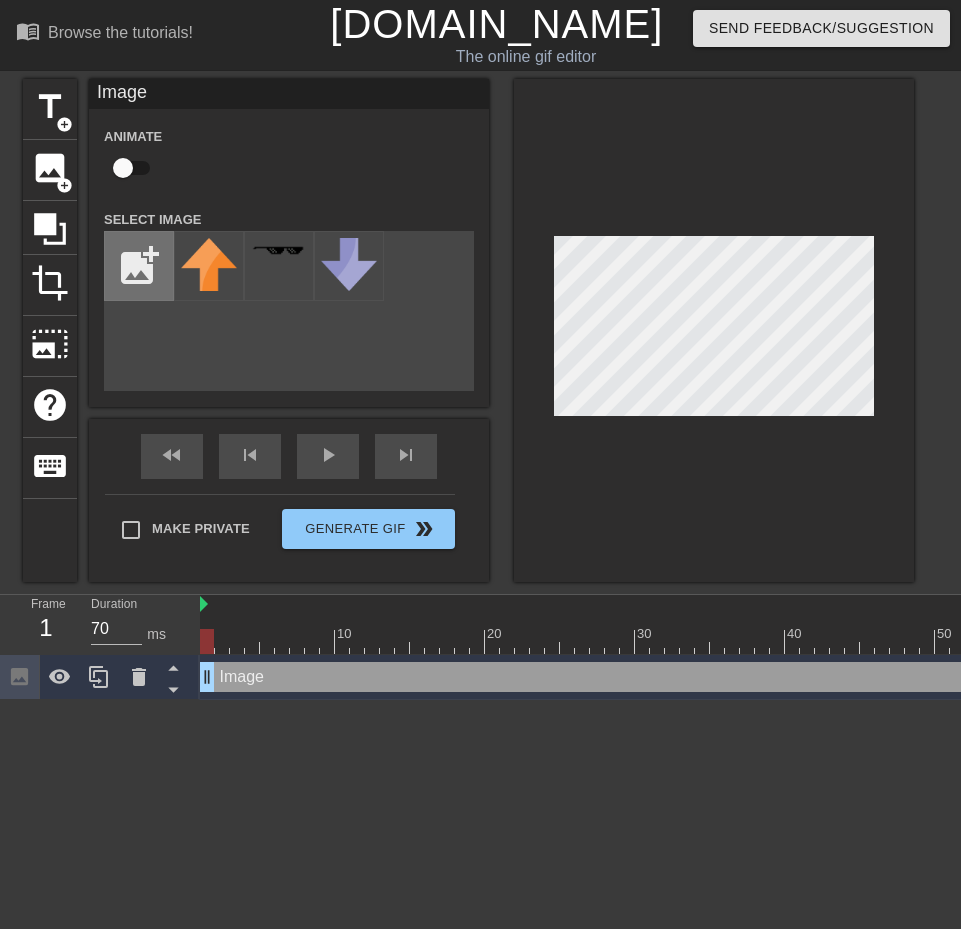 click at bounding box center [139, 266] 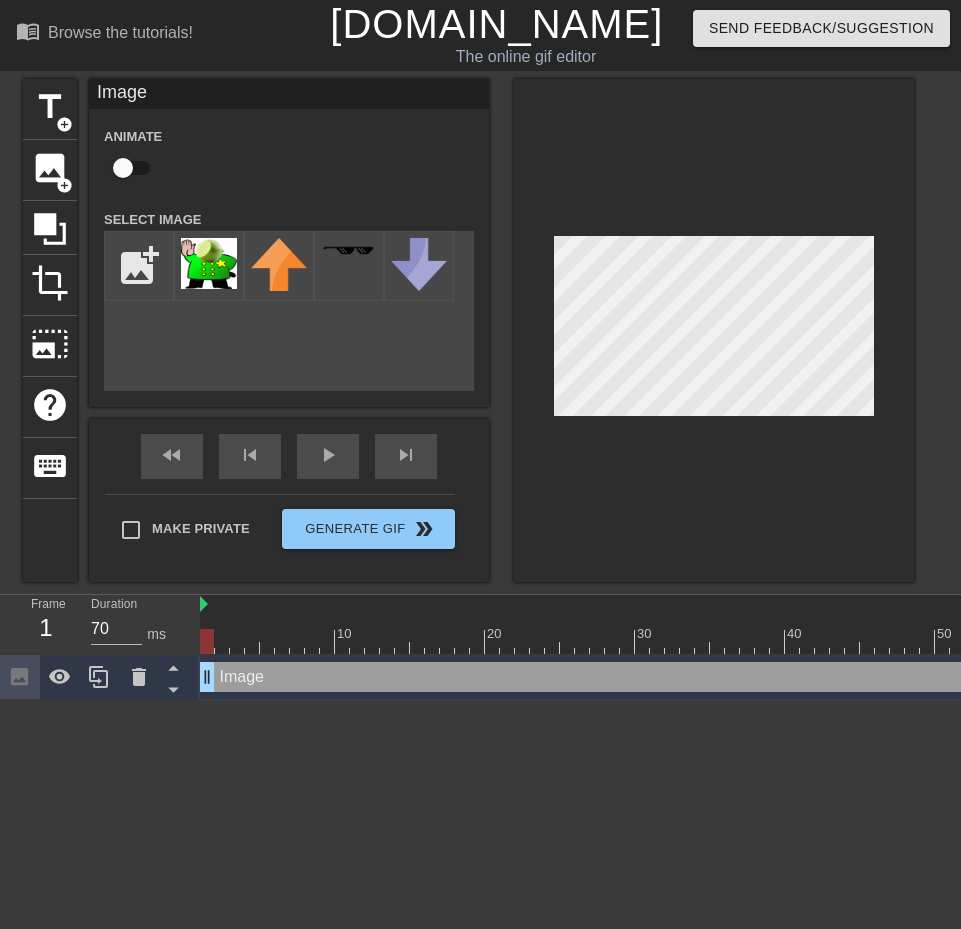 click on "menu_book Browse the tutorials! [DOMAIN_NAME] The online gif editor Send Feedback/Suggestion title add_circle image add_circle crop photo_size_select_large help keyboard Image Animate Select Image add_photo_alternate fast_rewind skip_previous play_arrow skip_next Make Private Generate Gif double_arrow     Frame 1 Duration 70 ms                                       10                                         20                                         30                                         40                                         50                                         60                                         70                             Image drag_handle drag_handle Add image" at bounding box center [480, 350] 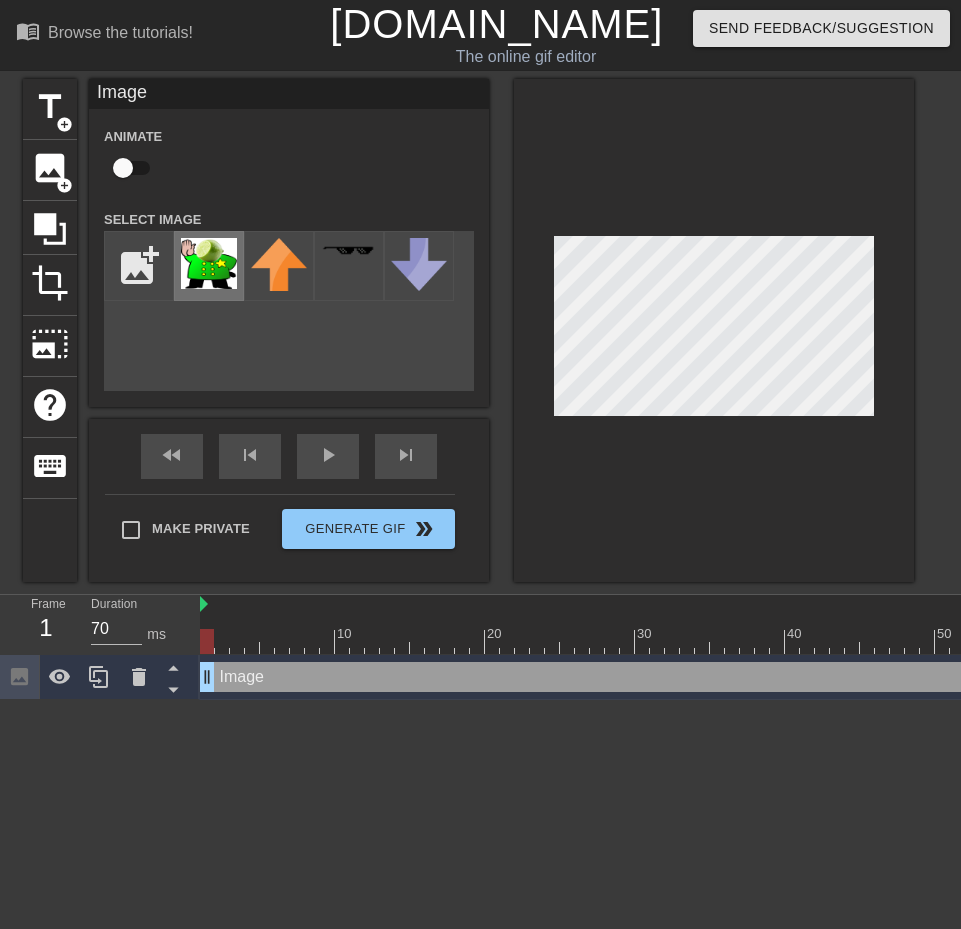 click at bounding box center (209, 263) 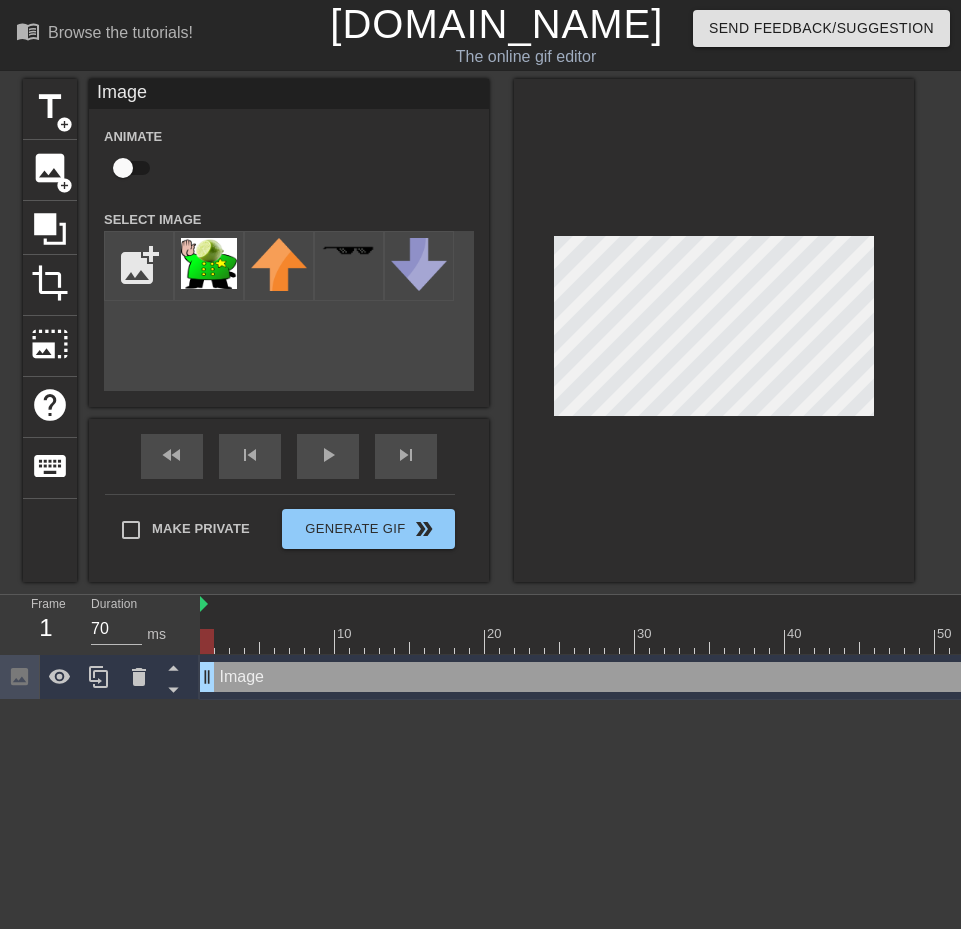click at bounding box center [207, 641] 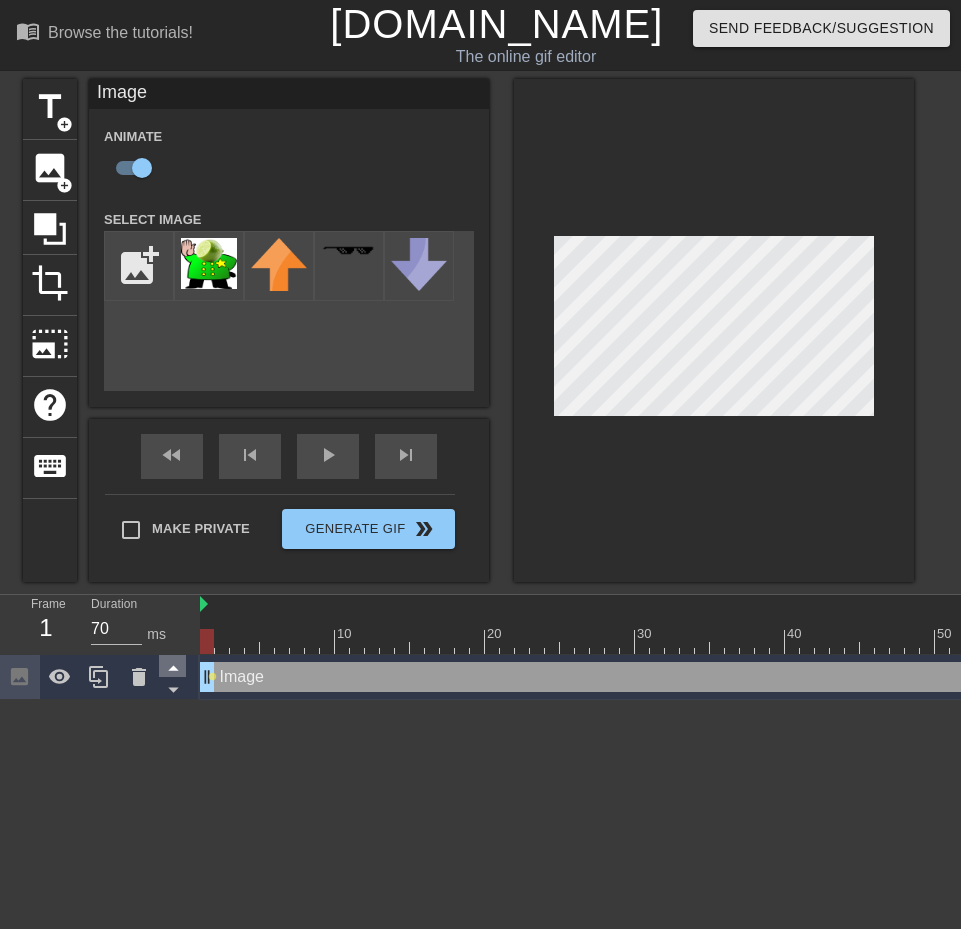 click 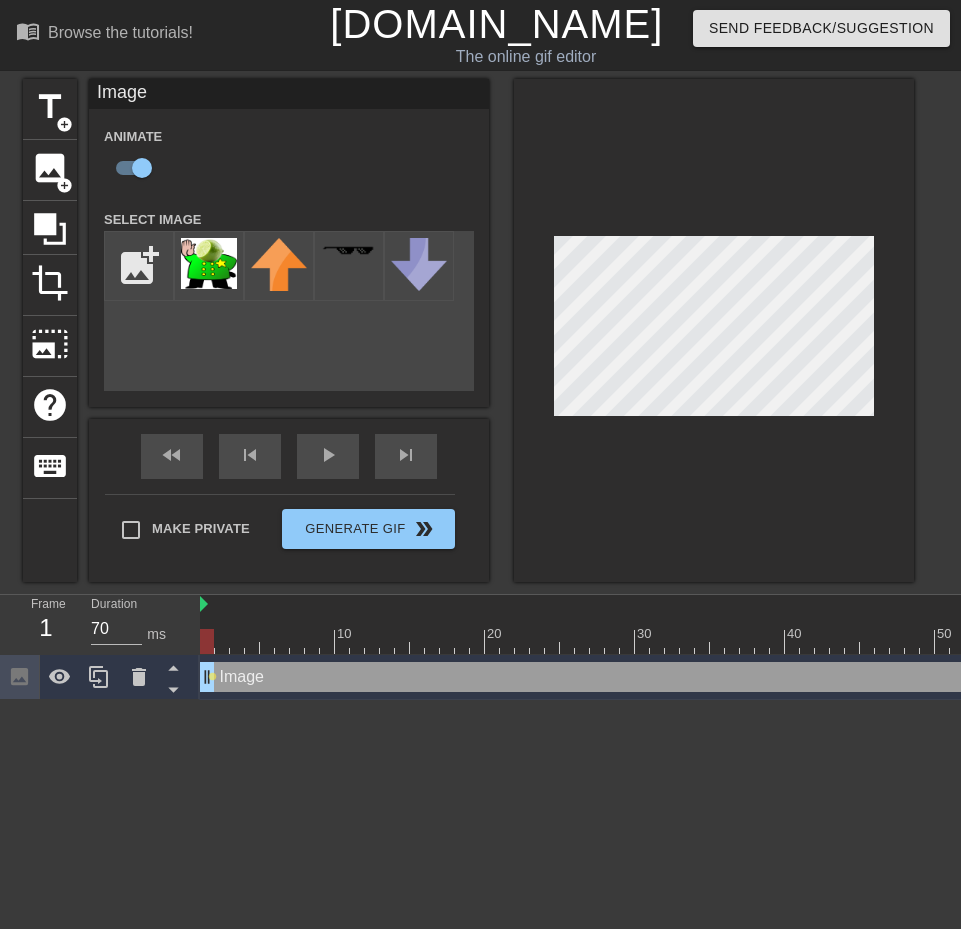 drag, startPoint x: 168, startPoint y: 624, endPoint x: 182, endPoint y: 623, distance: 14.035668 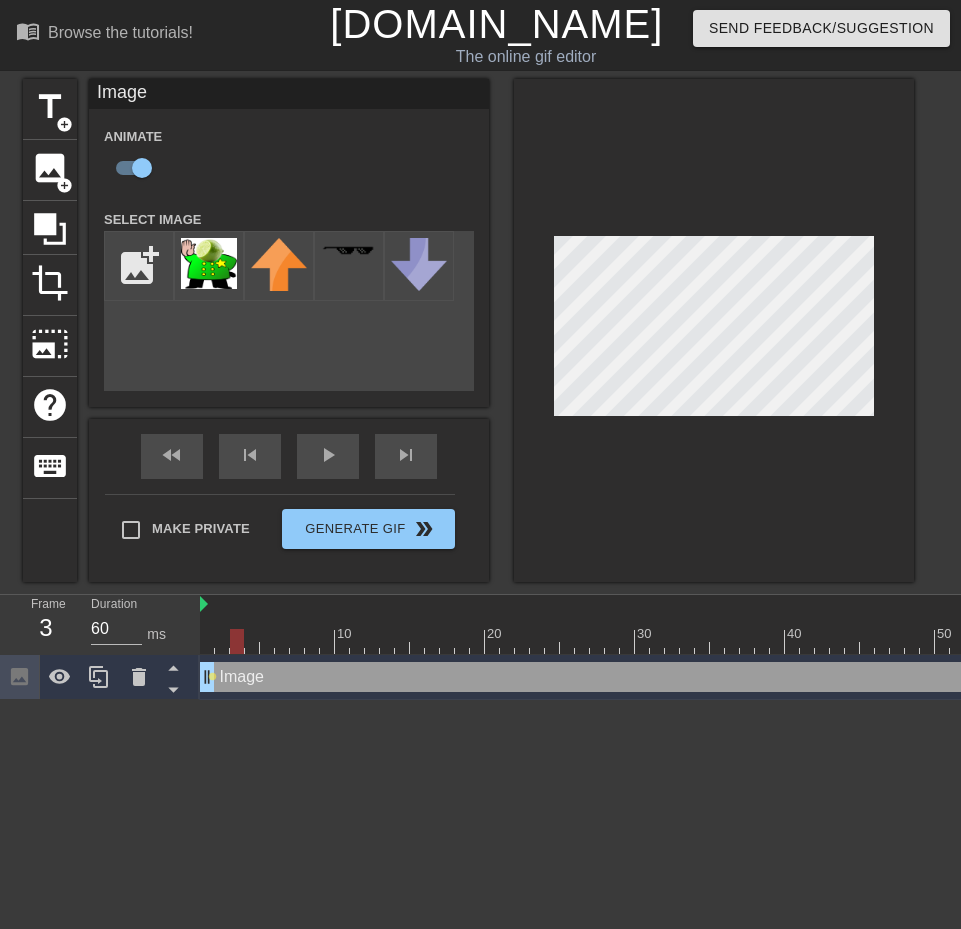 type on "70" 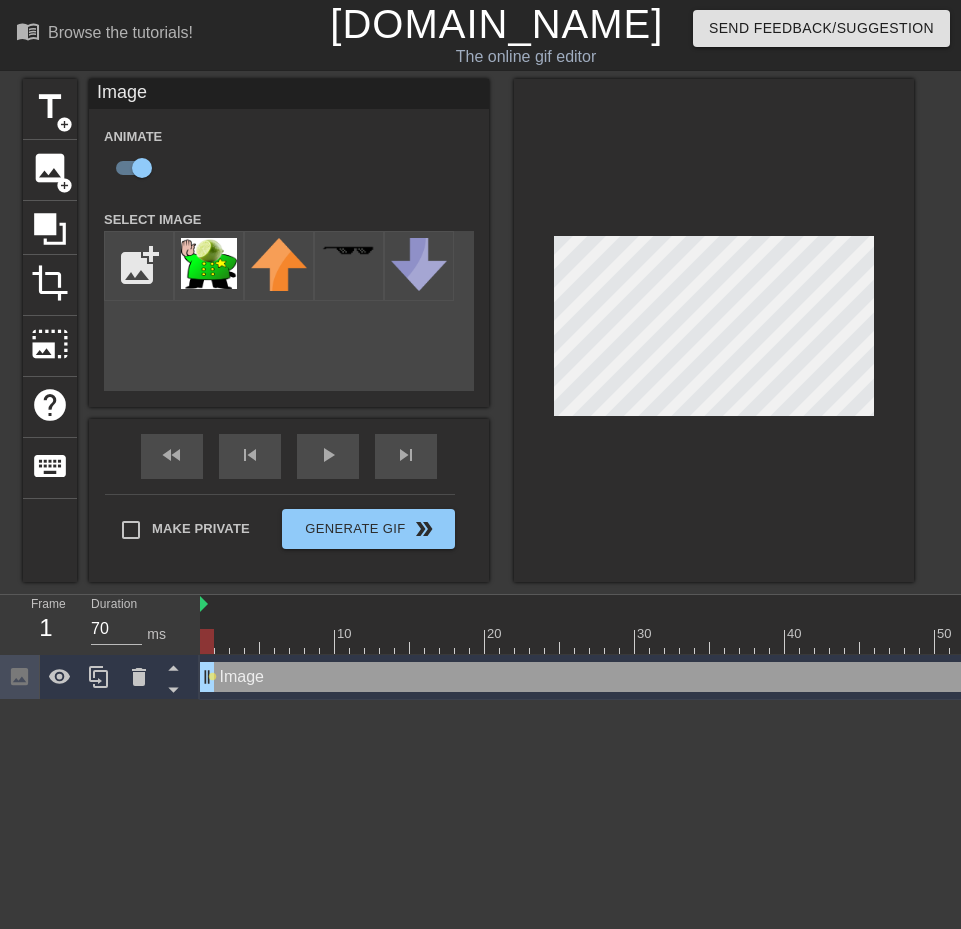 drag, startPoint x: 340, startPoint y: 651, endPoint x: 195, endPoint y: 654, distance: 145.03104 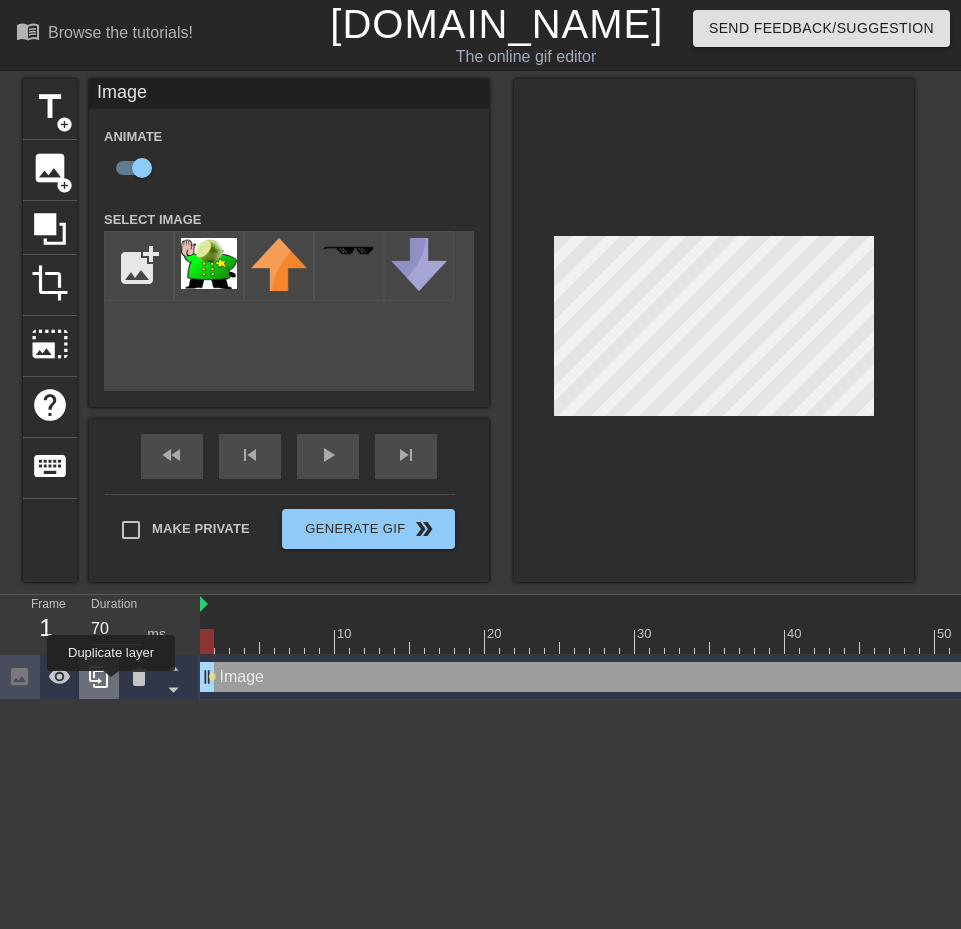click at bounding box center [99, 677] 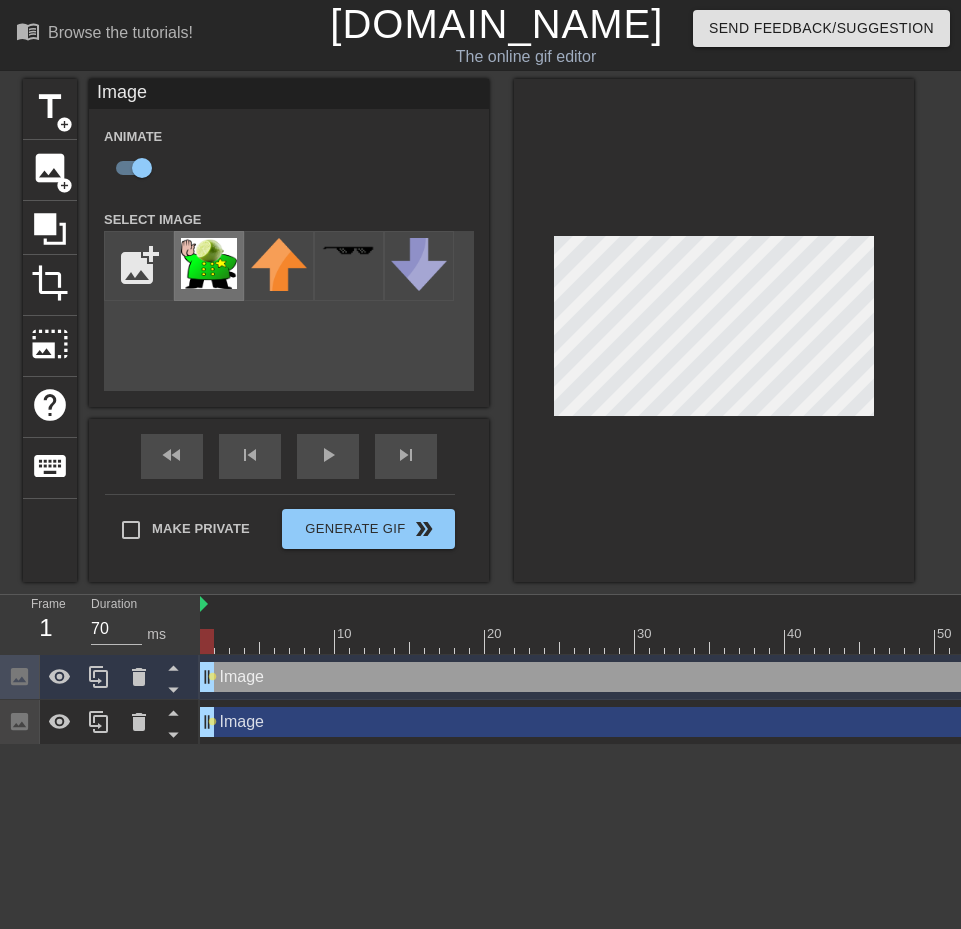 click at bounding box center (209, 263) 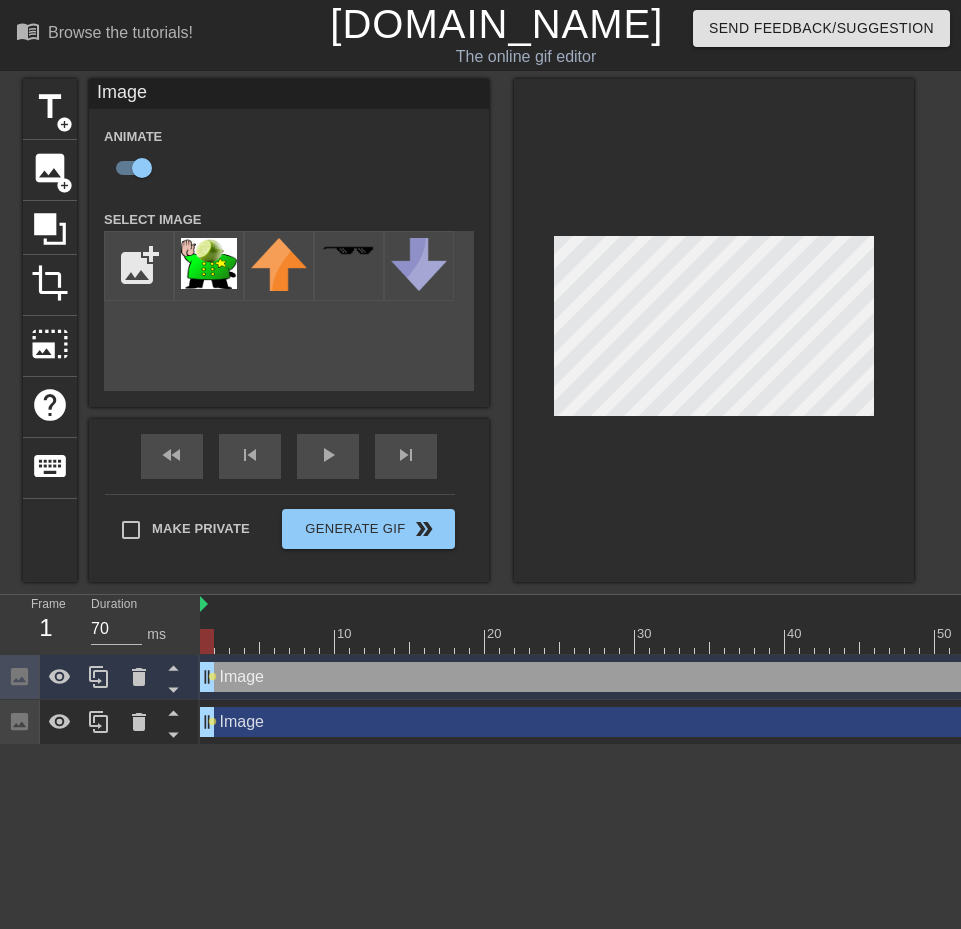 click on "title add_circle image add_circle crop photo_size_select_large help keyboard Image Animate Select Image add_photo_alternate fast_rewind skip_previous play_arrow skip_next Make Private Generate Gif double_arrow" at bounding box center (468, 330) 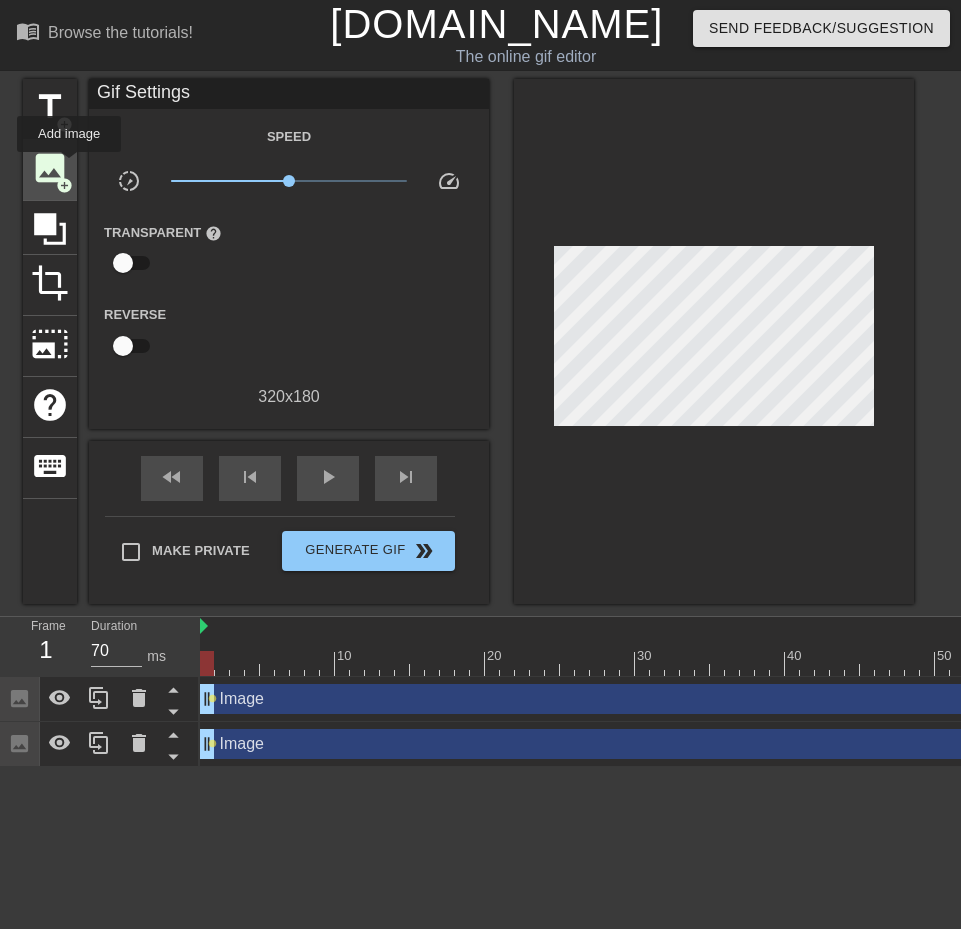 click on "image" at bounding box center [50, 168] 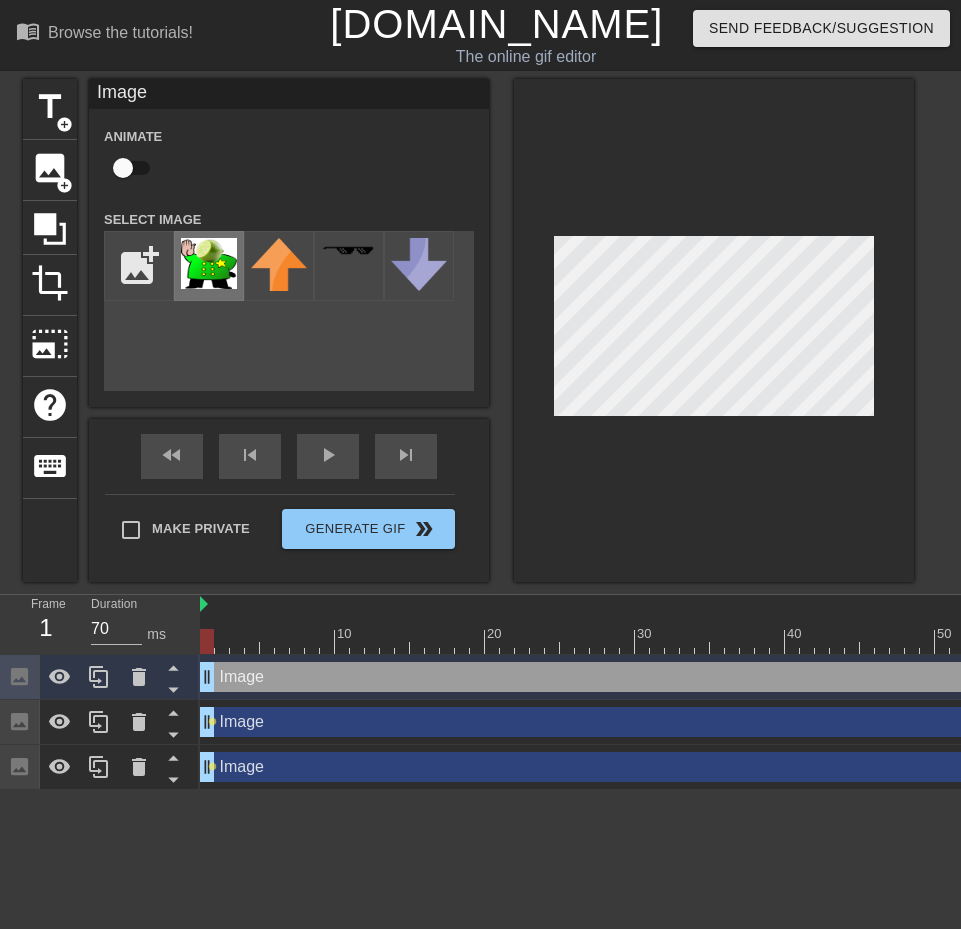 click at bounding box center [209, 263] 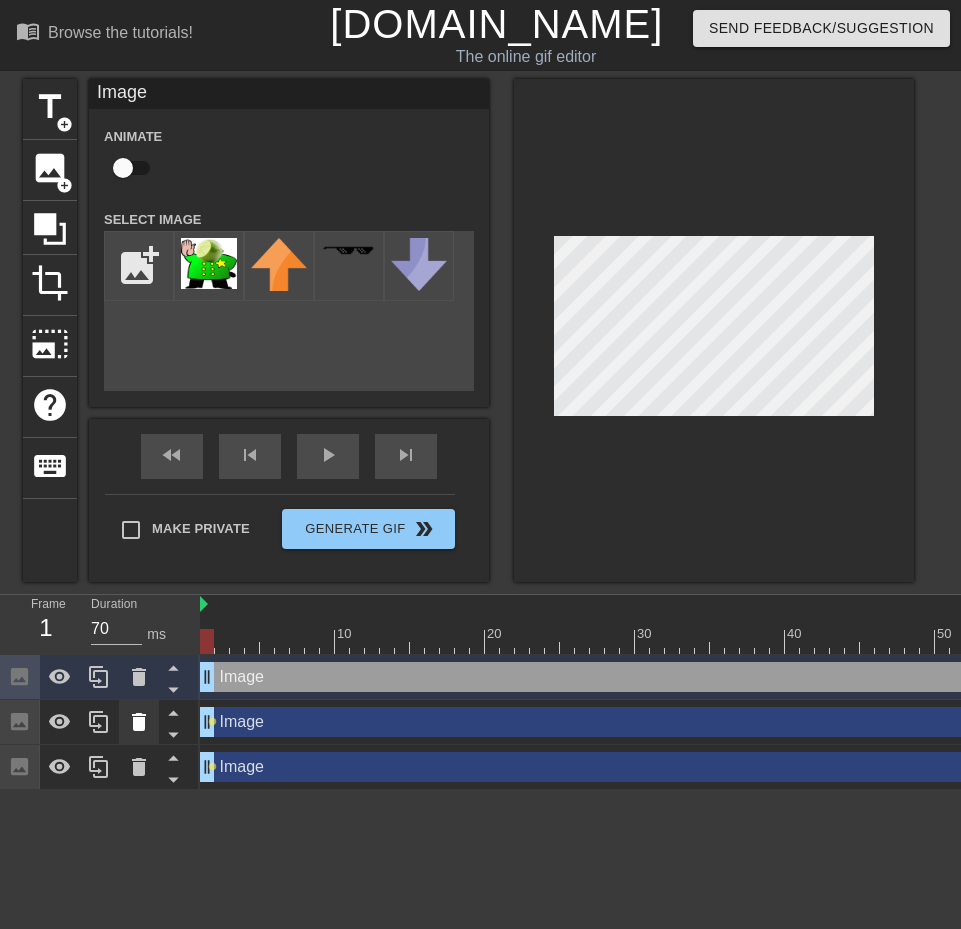 click 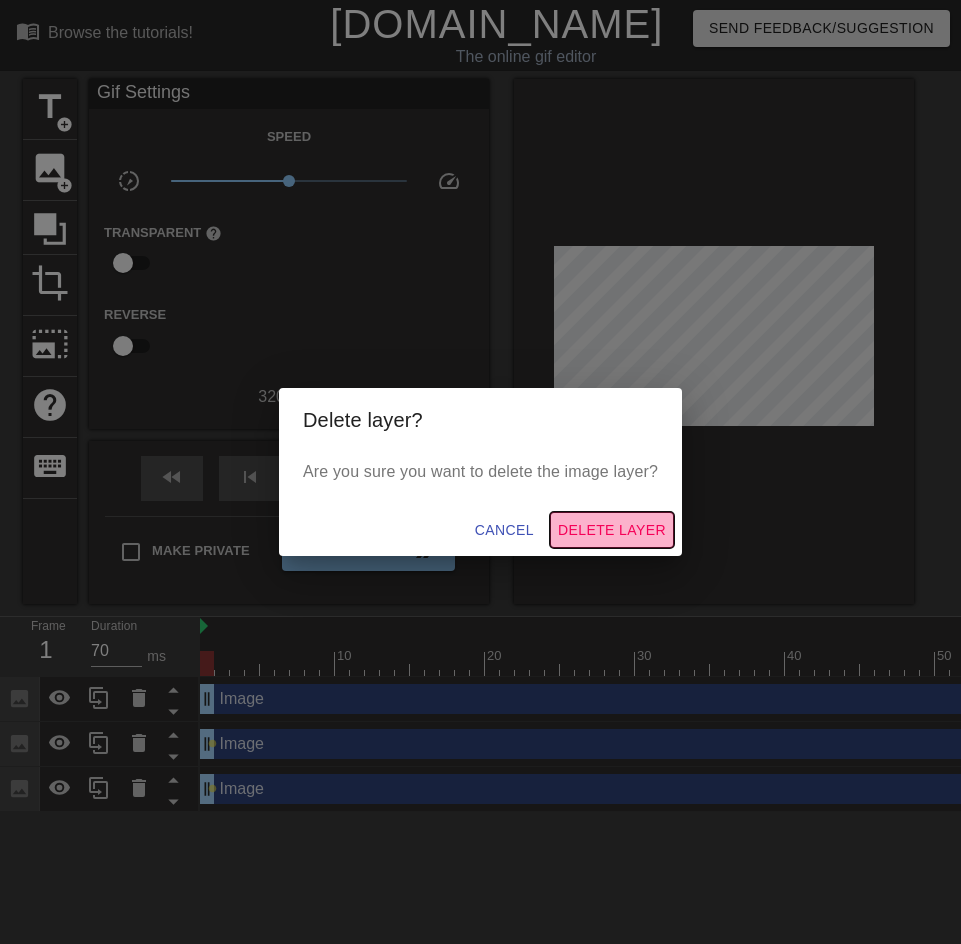 click on "Delete Layer" at bounding box center [612, 530] 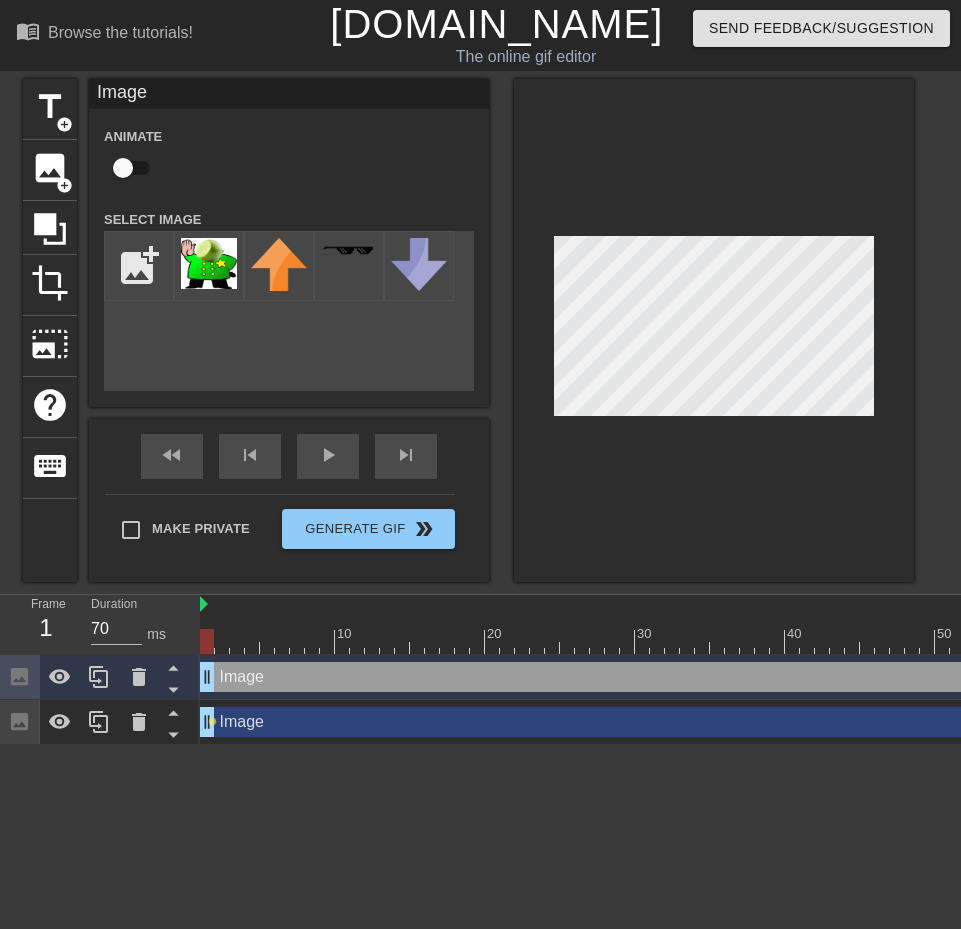 click at bounding box center (123, 168) 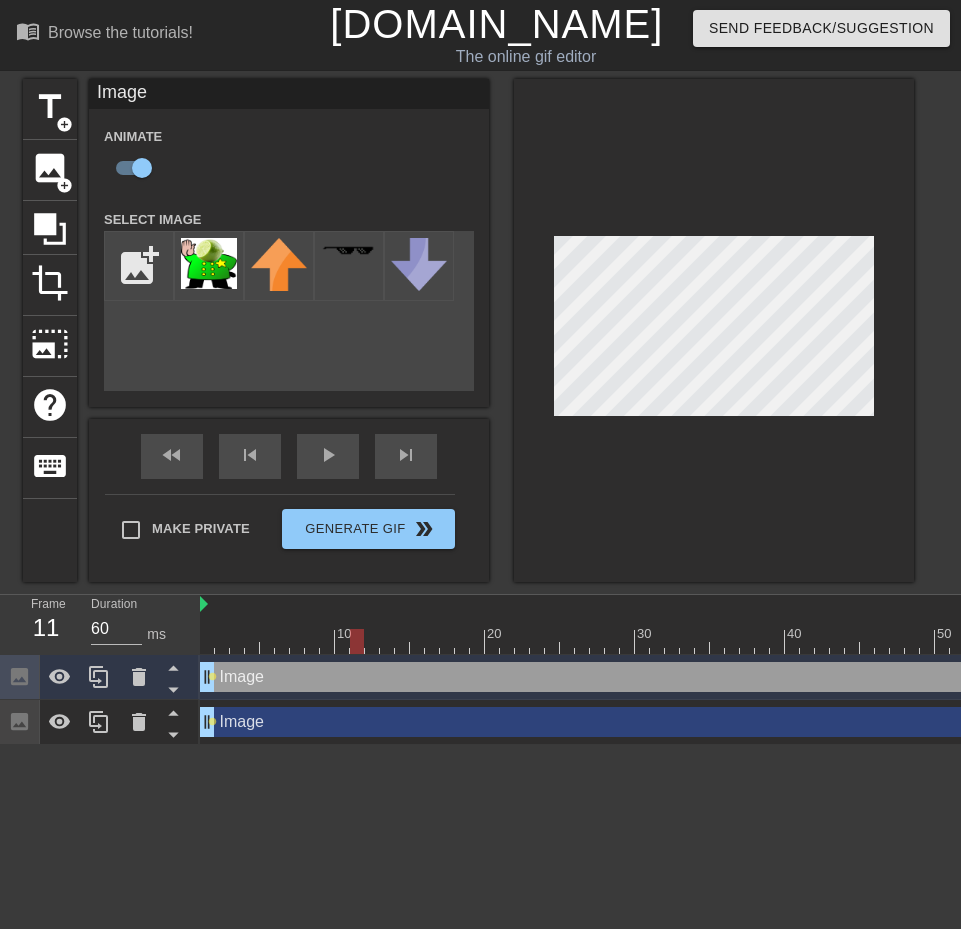 drag, startPoint x: 208, startPoint y: 635, endPoint x: 357, endPoint y: 608, distance: 151.42654 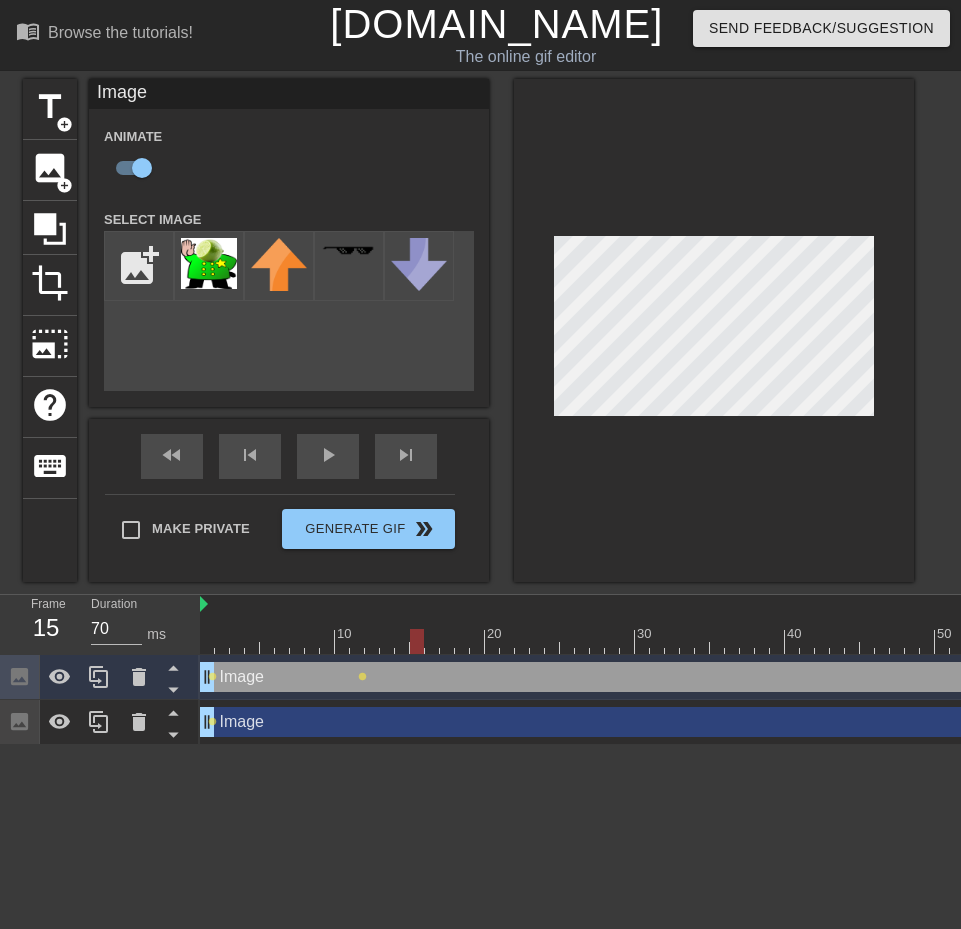 drag, startPoint x: 356, startPoint y: 641, endPoint x: 419, endPoint y: 651, distance: 63.788715 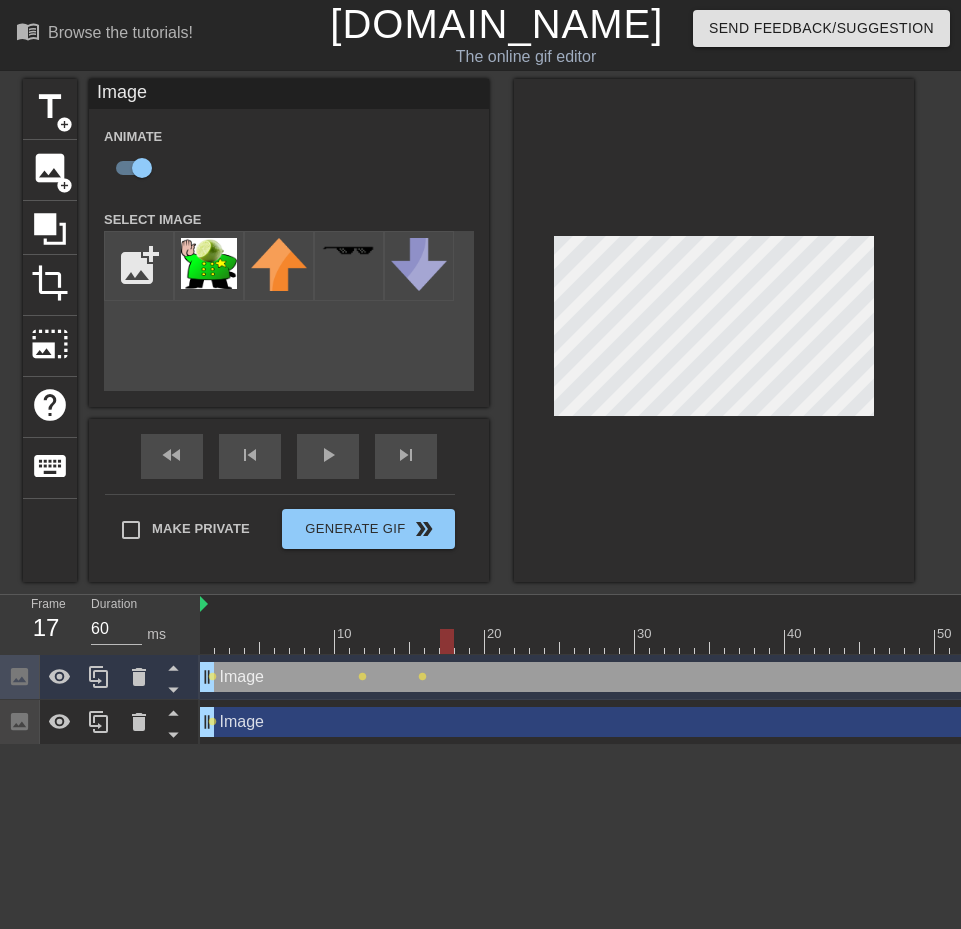 drag, startPoint x: 417, startPoint y: 638, endPoint x: 446, endPoint y: 635, distance: 29.15476 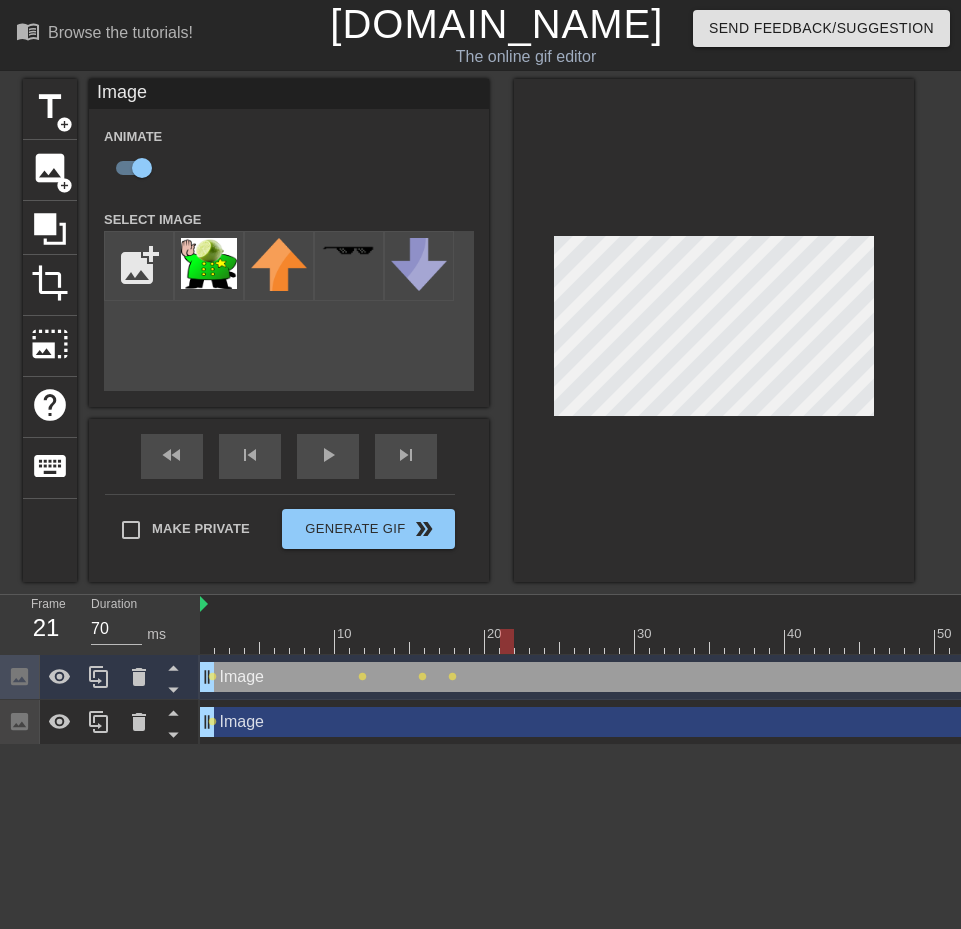 drag, startPoint x: 448, startPoint y: 646, endPoint x: 504, endPoint y: 656, distance: 56.88585 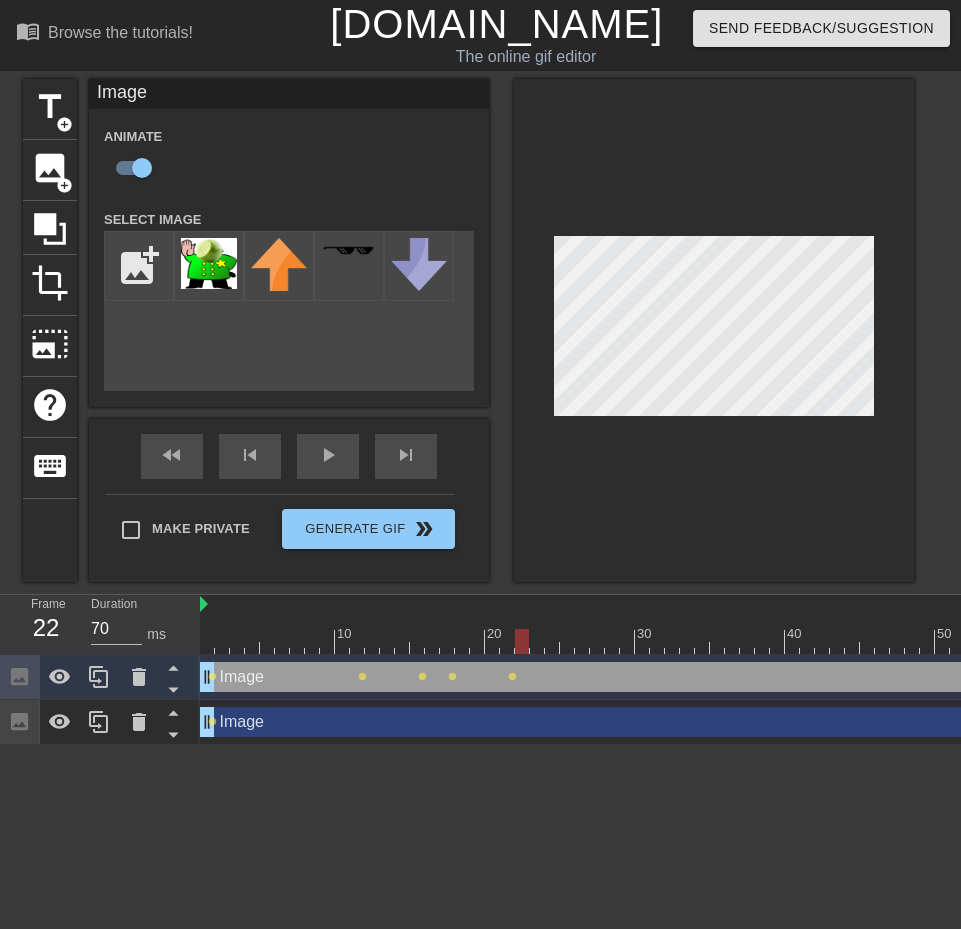 drag, startPoint x: 506, startPoint y: 635, endPoint x: 517, endPoint y: 636, distance: 11.045361 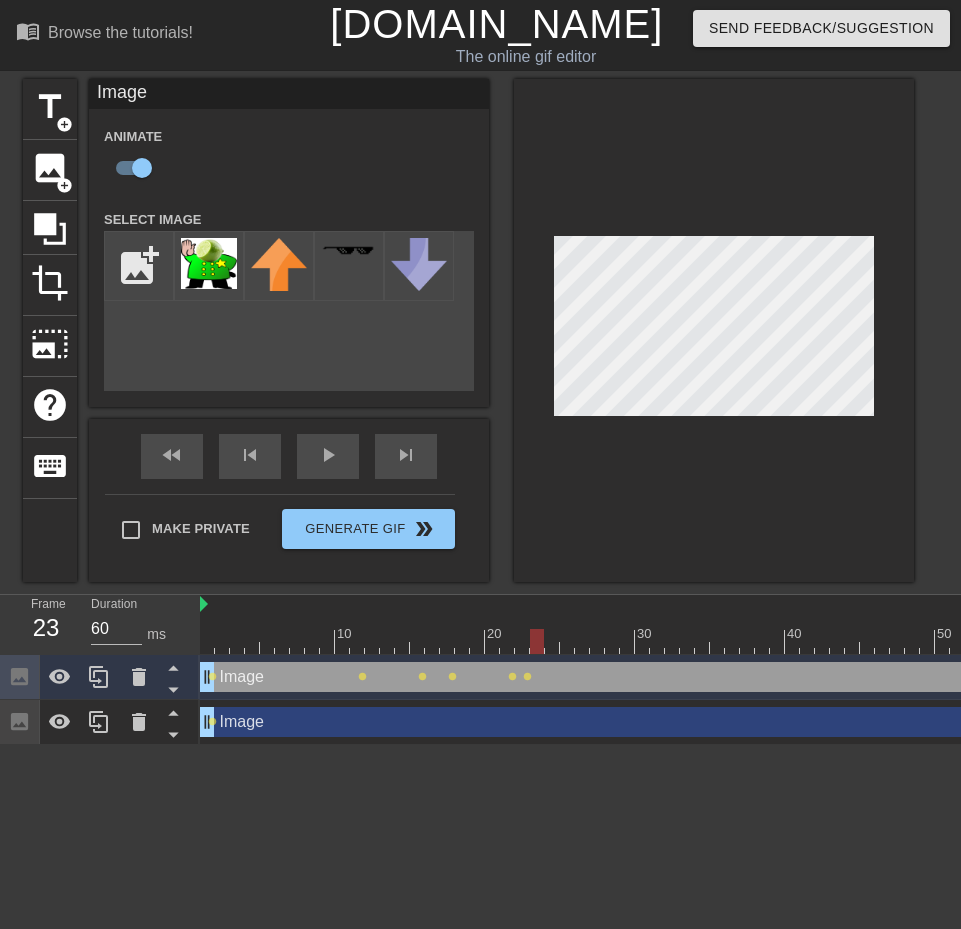 drag, startPoint x: 521, startPoint y: 642, endPoint x: 540, endPoint y: 644, distance: 19.104973 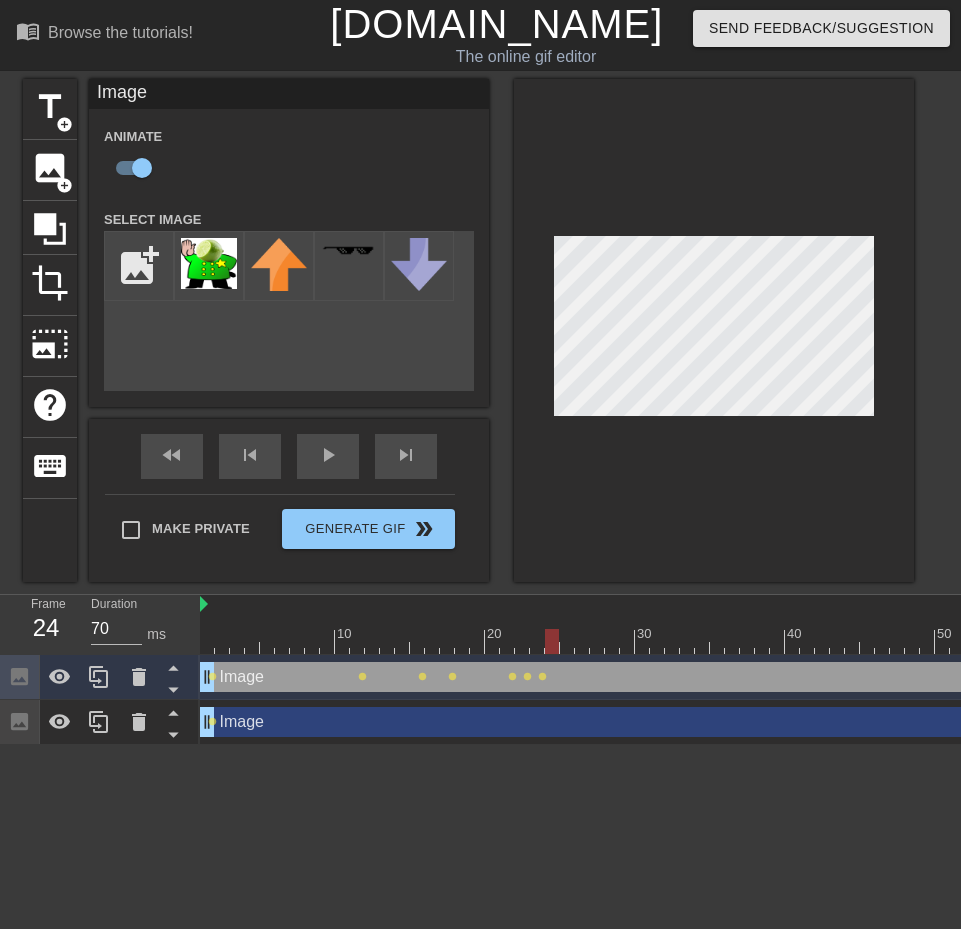 drag, startPoint x: 542, startPoint y: 641, endPoint x: 559, endPoint y: 621, distance: 26.24881 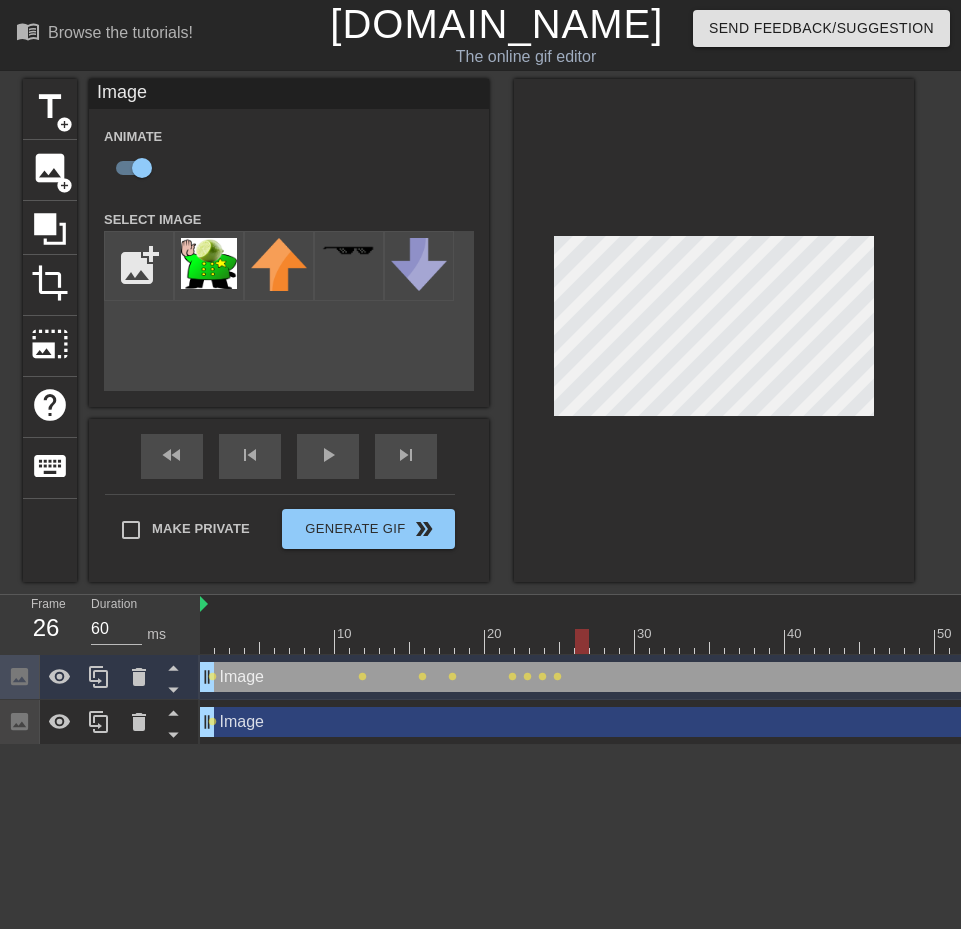 drag, startPoint x: 550, startPoint y: 639, endPoint x: 576, endPoint y: 645, distance: 26.683329 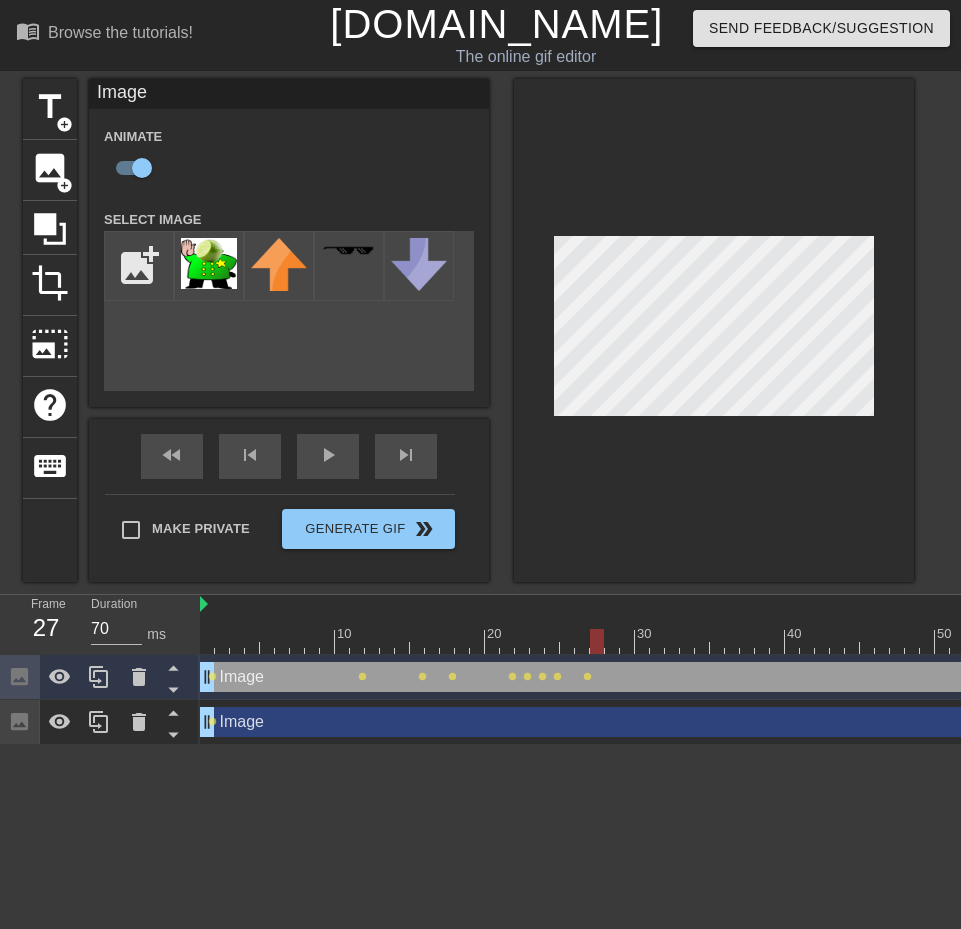 click at bounding box center (770, 641) 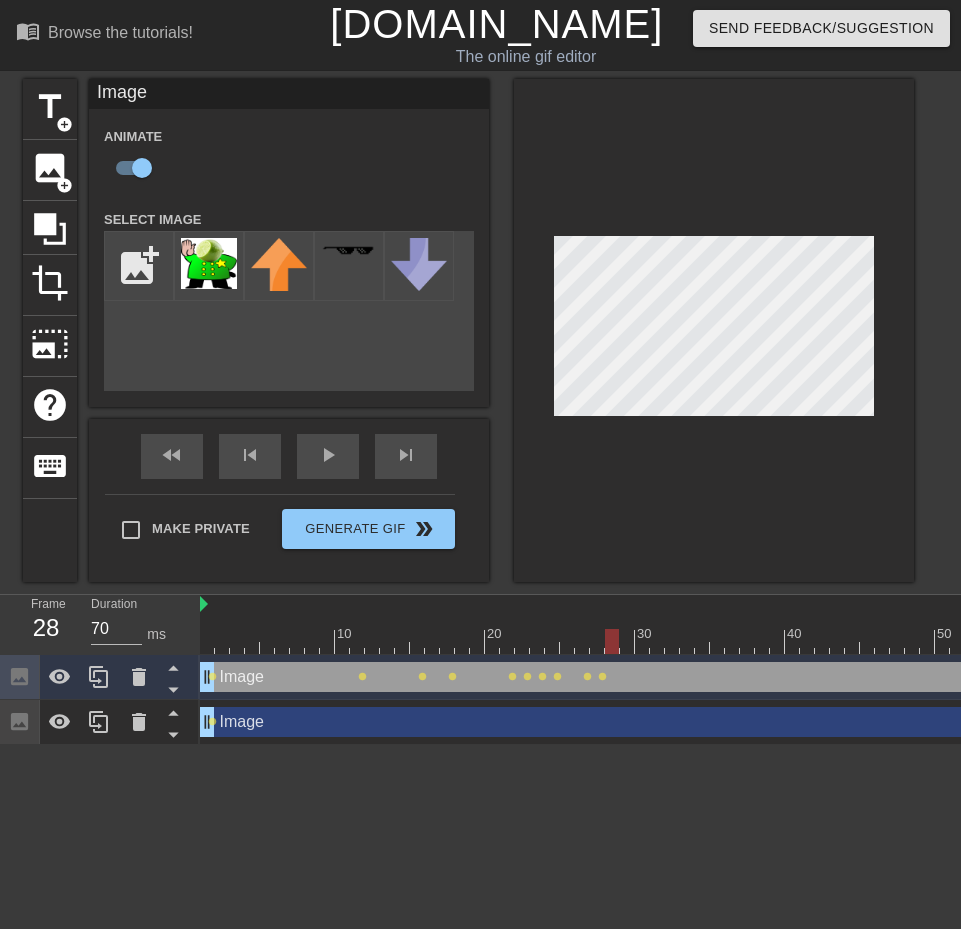 drag, startPoint x: 593, startPoint y: 638, endPoint x: 605, endPoint y: 639, distance: 12.0415945 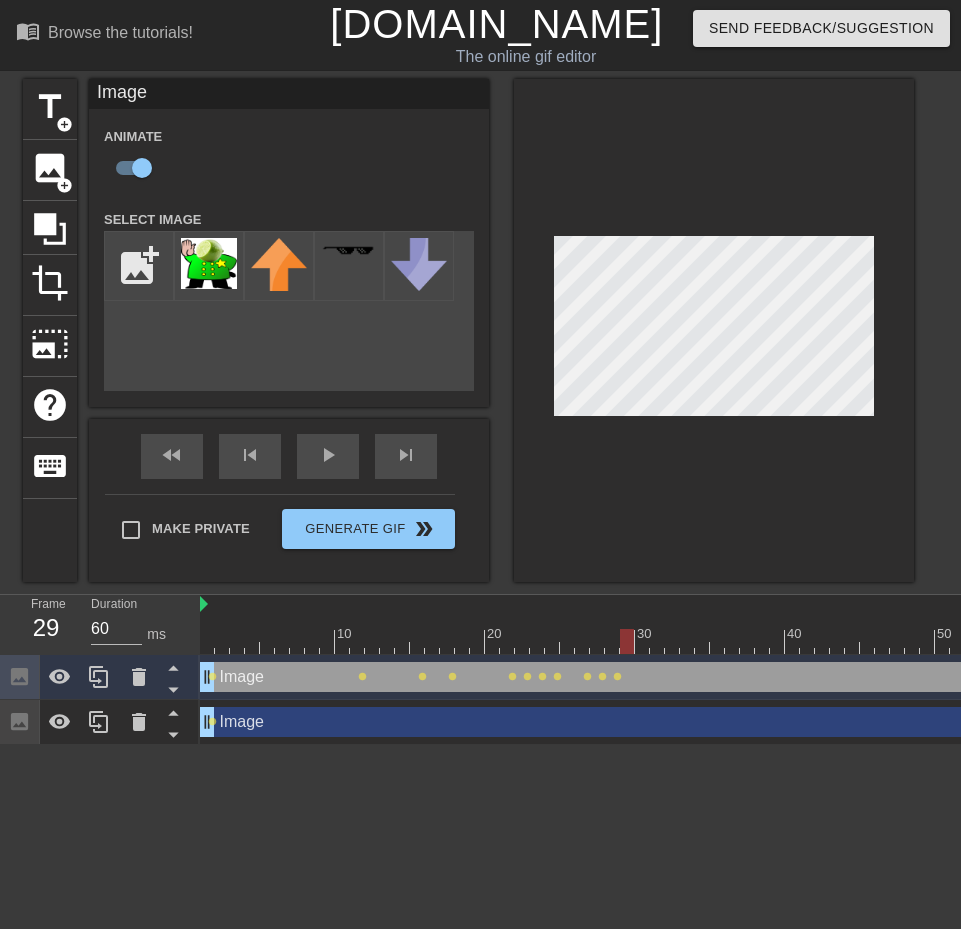 drag, startPoint x: 609, startPoint y: 648, endPoint x: 620, endPoint y: 647, distance: 11.045361 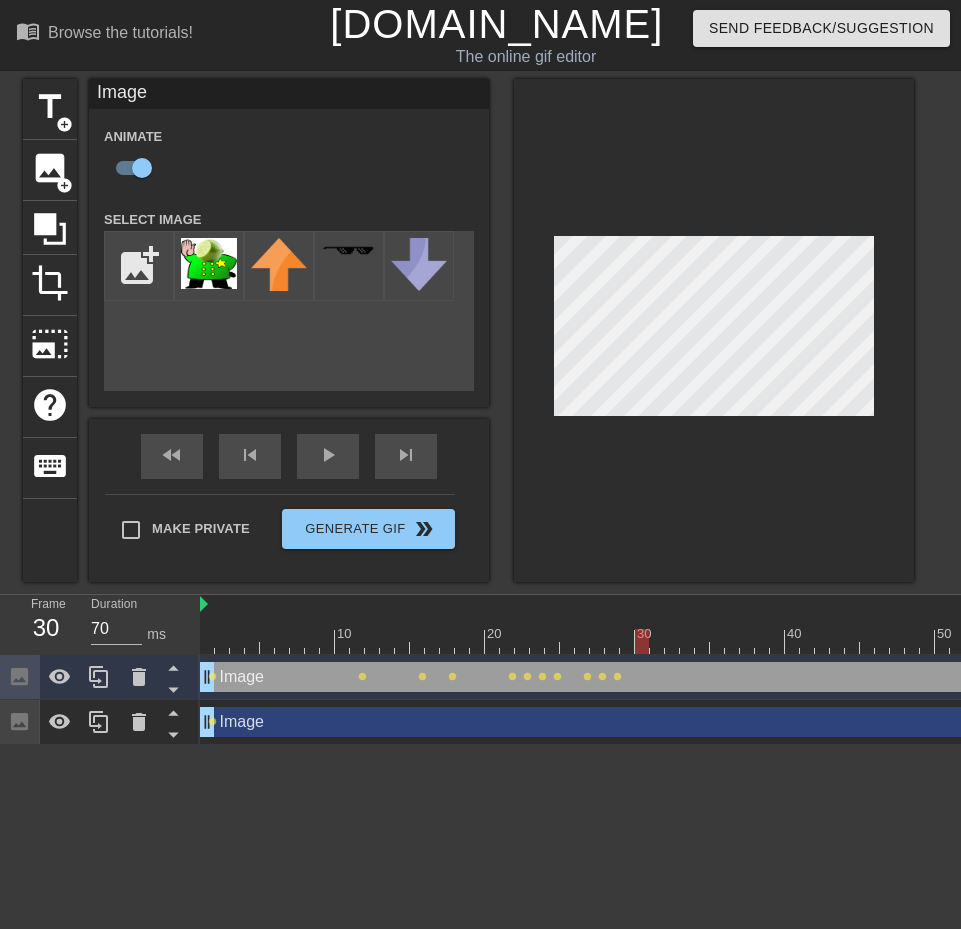 drag, startPoint x: 620, startPoint y: 647, endPoint x: 647, endPoint y: 640, distance: 27.89265 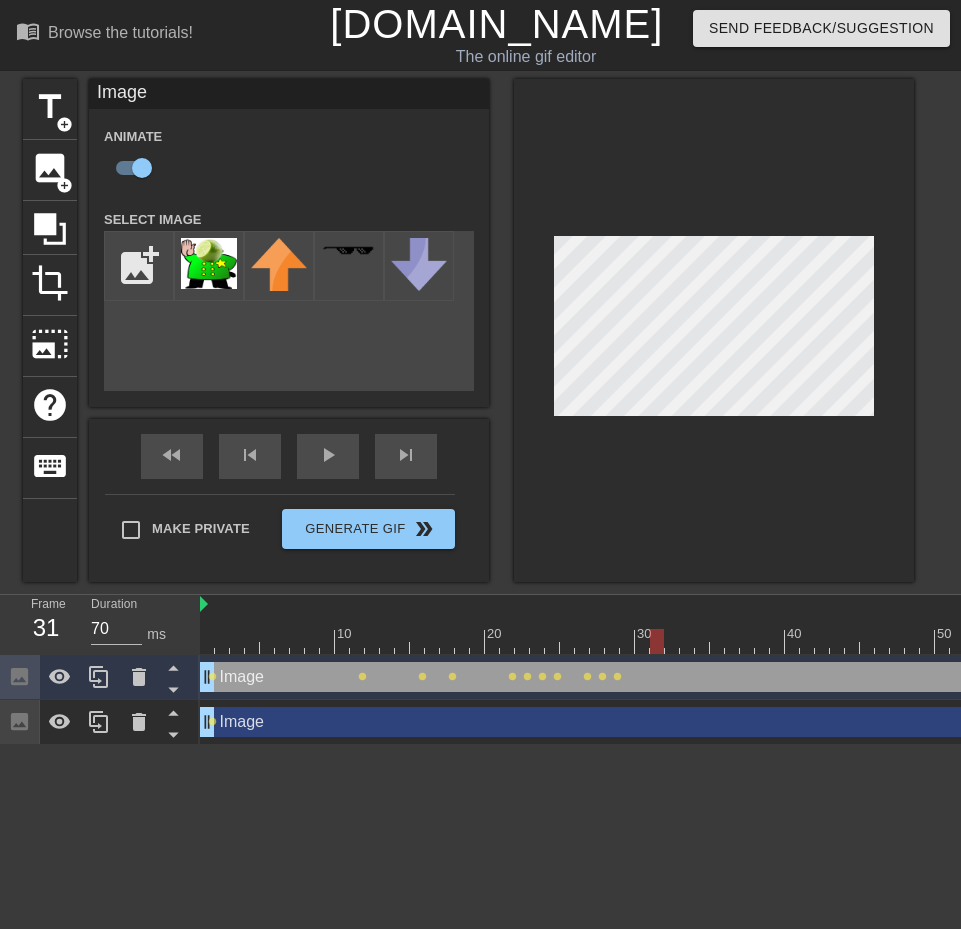 drag, startPoint x: 640, startPoint y: 633, endPoint x: 654, endPoint y: 639, distance: 15.231546 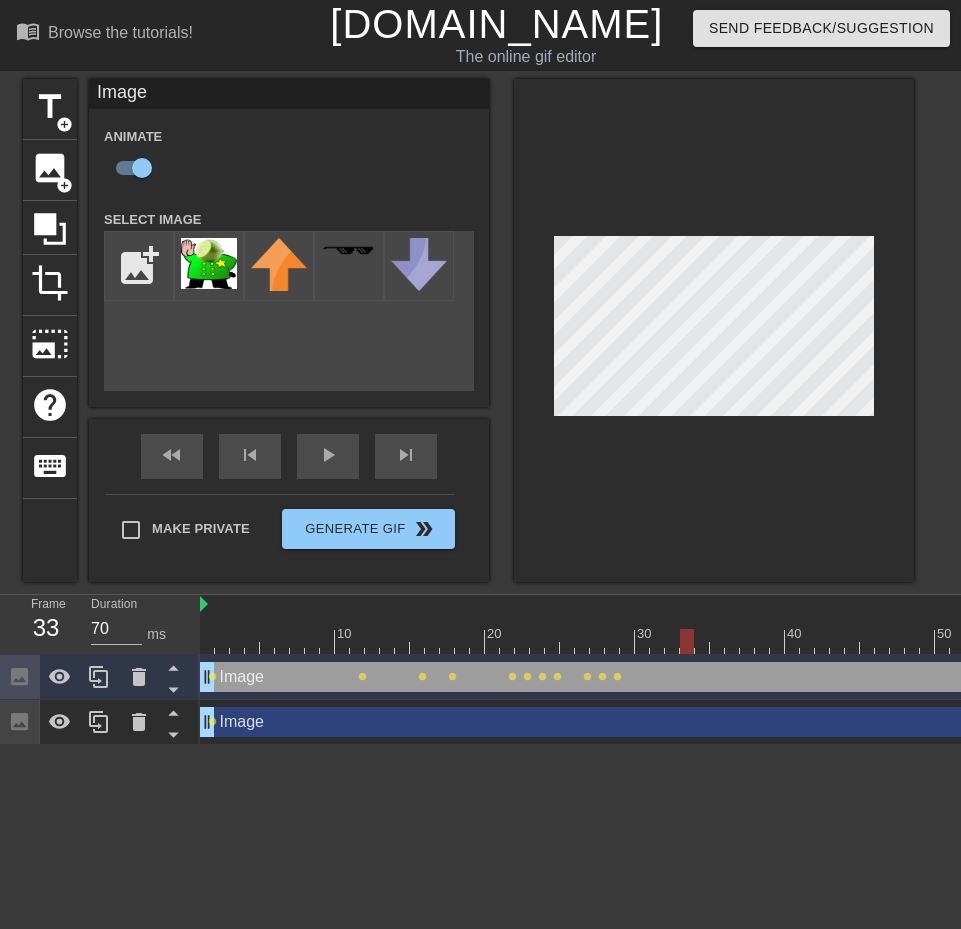 click at bounding box center (770, 641) 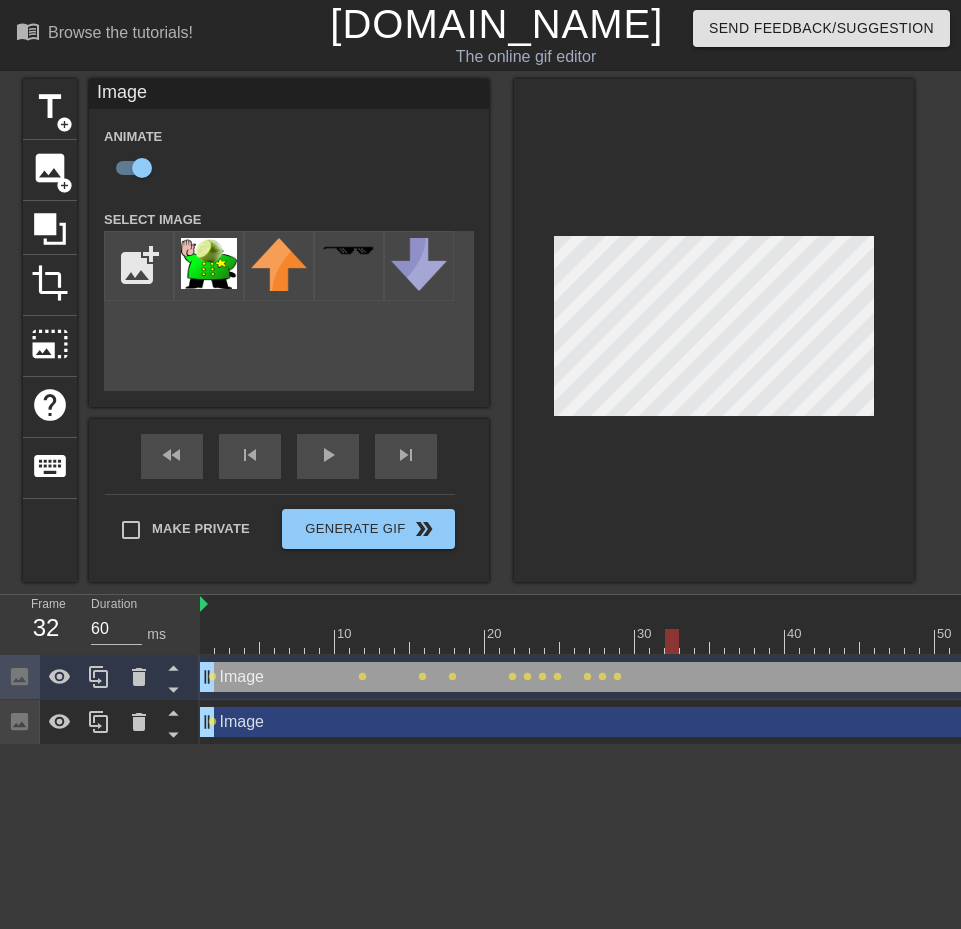 drag, startPoint x: 682, startPoint y: 649, endPoint x: 669, endPoint y: 646, distance: 13.341664 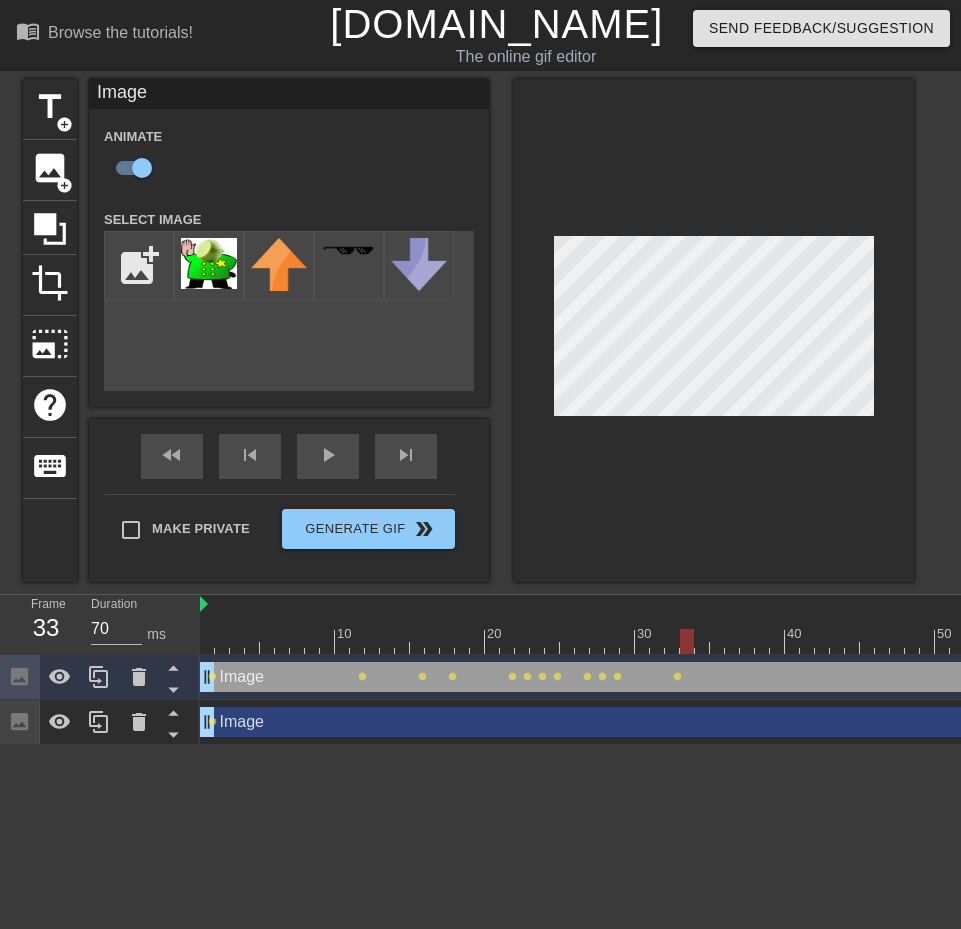 drag, startPoint x: 669, startPoint y: 637, endPoint x: 680, endPoint y: 637, distance: 11 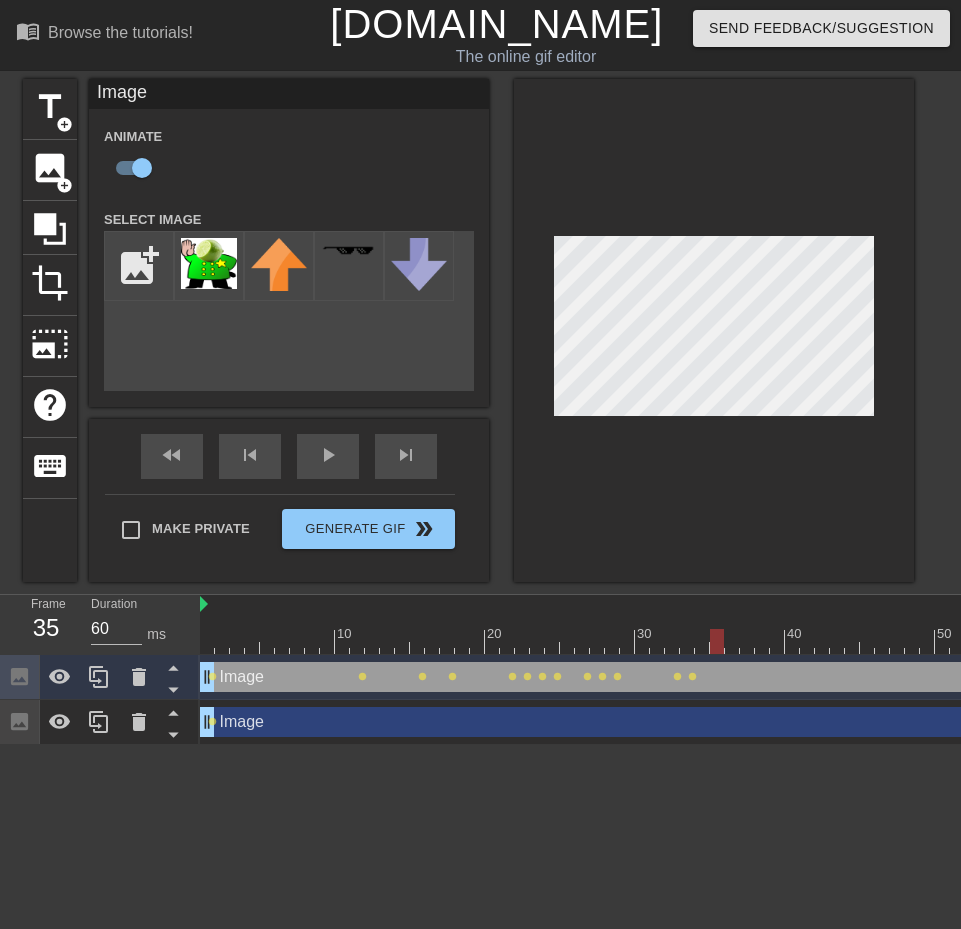 click at bounding box center (770, 641) 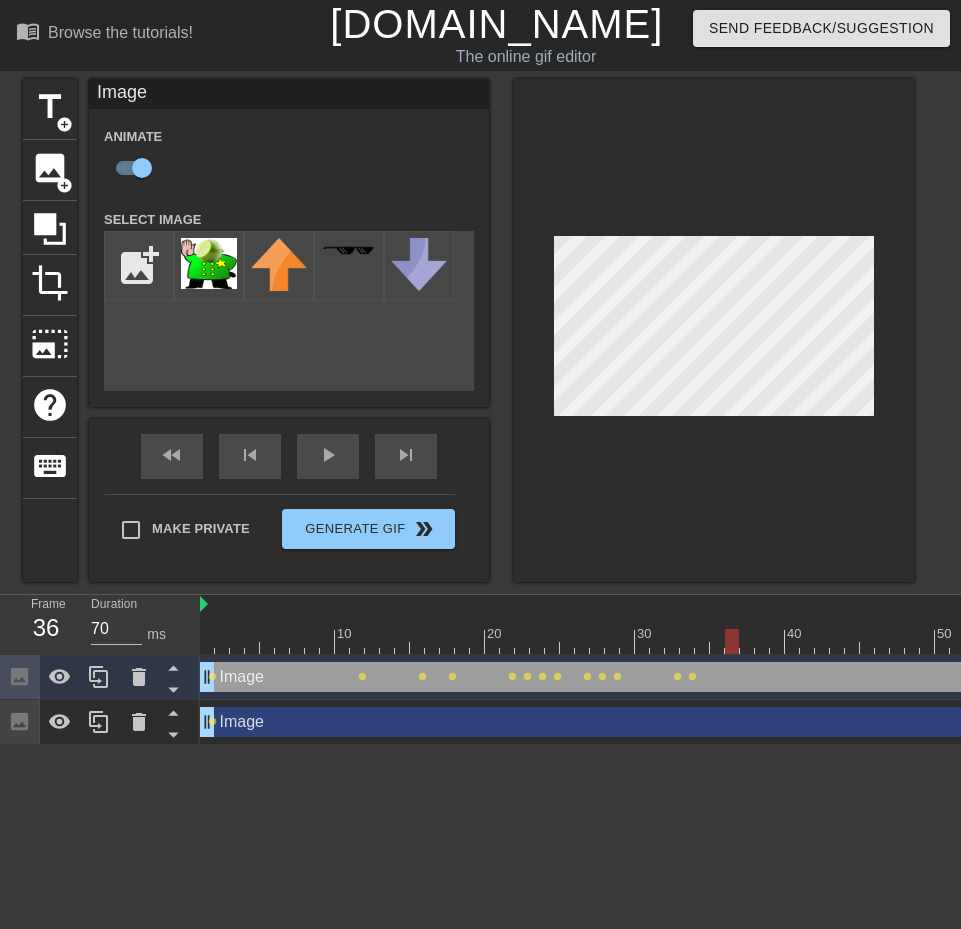 click at bounding box center (770, 641) 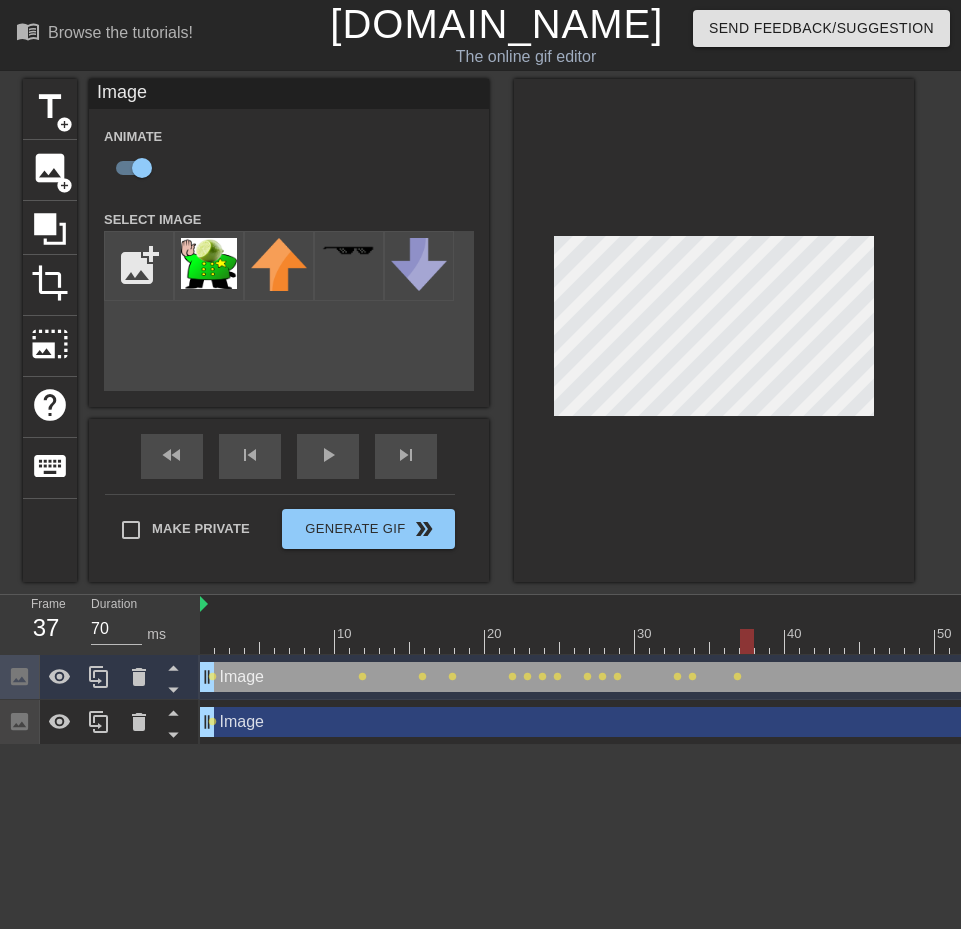 drag, startPoint x: 731, startPoint y: 640, endPoint x: 743, endPoint y: 638, distance: 12.165525 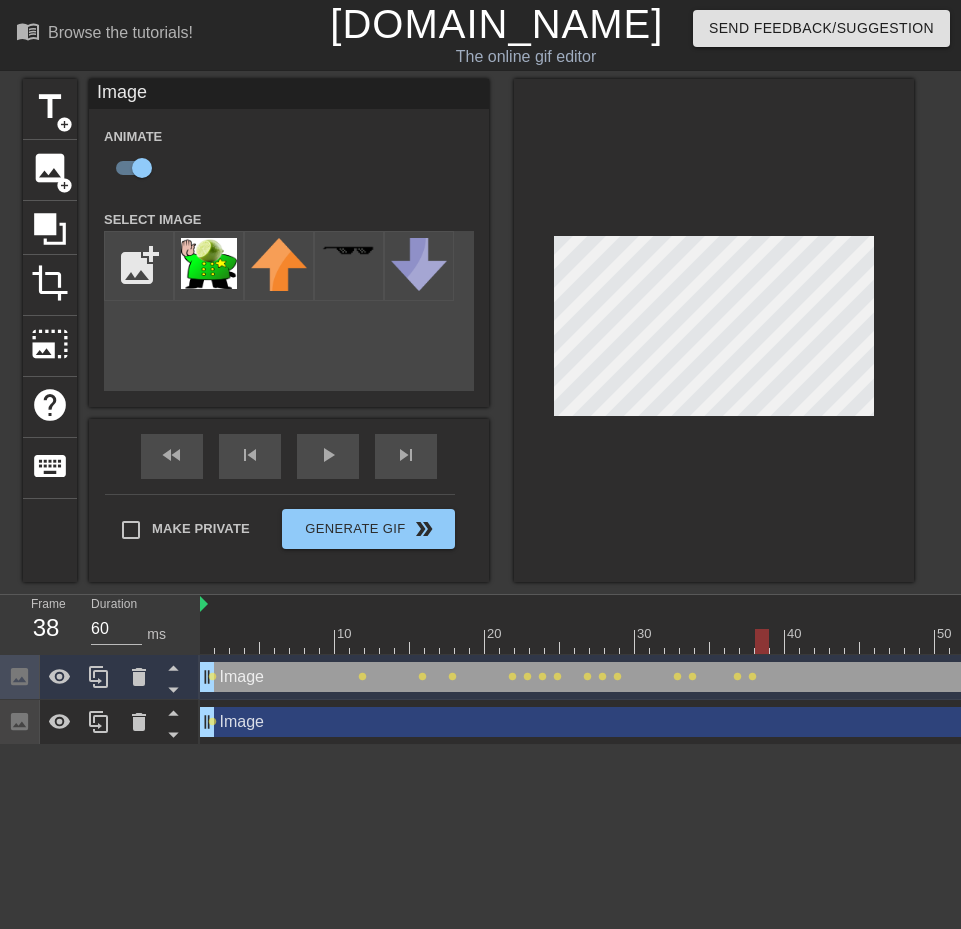 drag, startPoint x: 747, startPoint y: 634, endPoint x: 758, endPoint y: 634, distance: 11 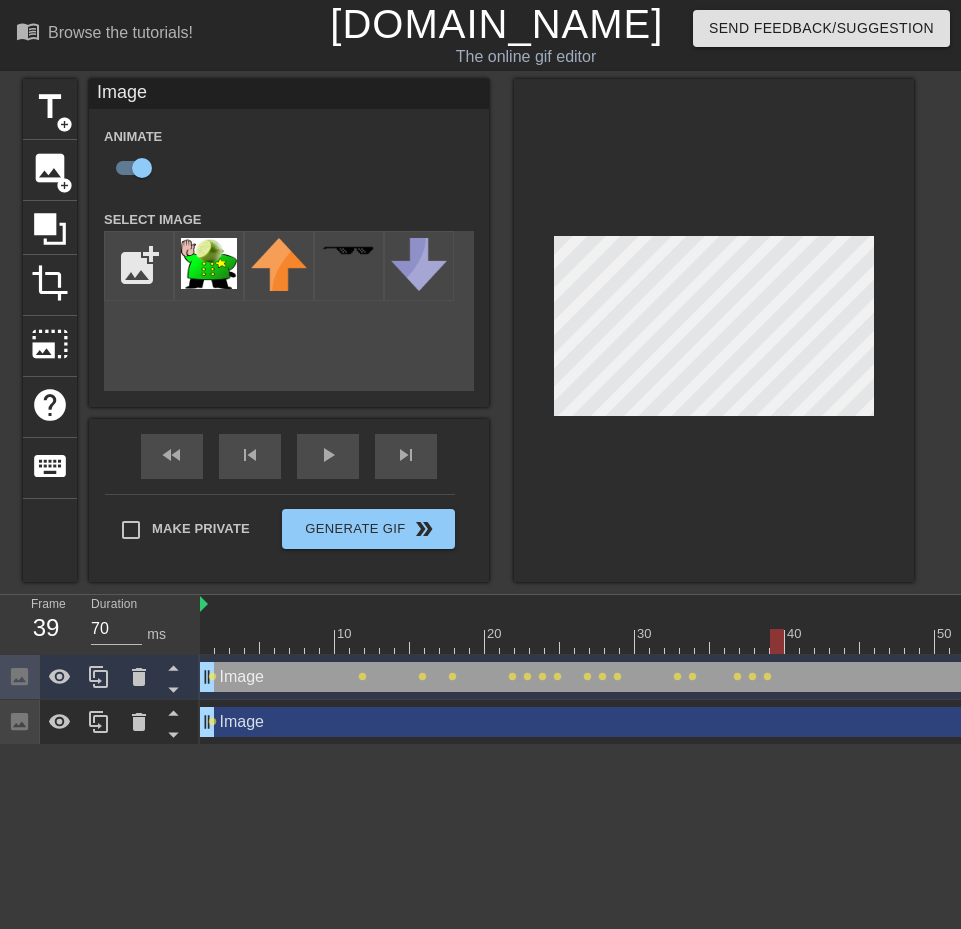 drag, startPoint x: 761, startPoint y: 634, endPoint x: 774, endPoint y: 632, distance: 13.152946 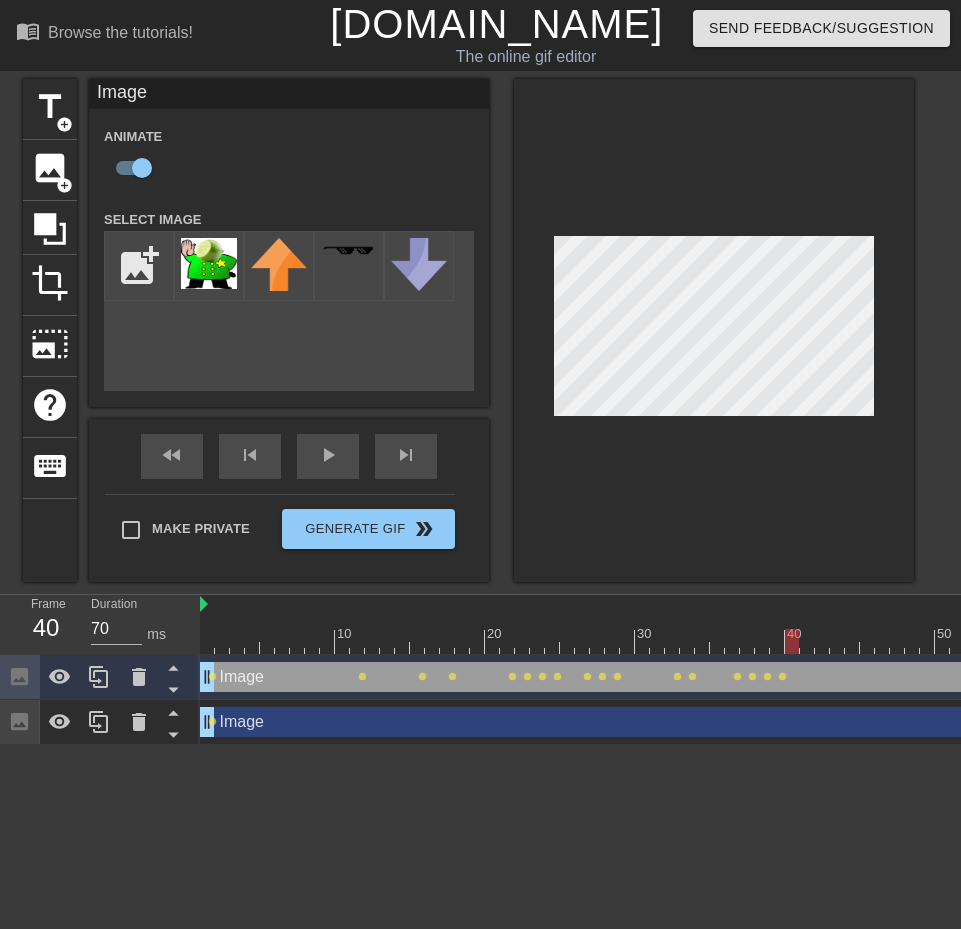 drag, startPoint x: 785, startPoint y: 640, endPoint x: 795, endPoint y: 638, distance: 10.198039 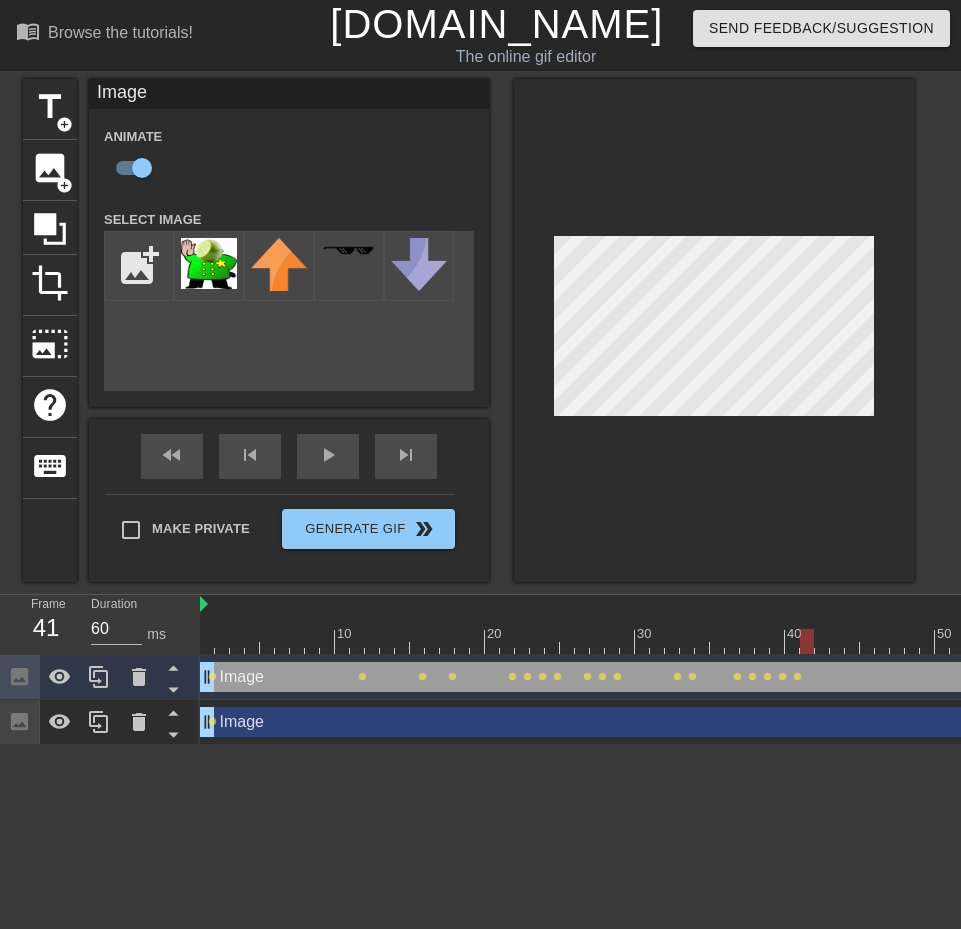 drag, startPoint x: 793, startPoint y: 641, endPoint x: 809, endPoint y: 637, distance: 16.492422 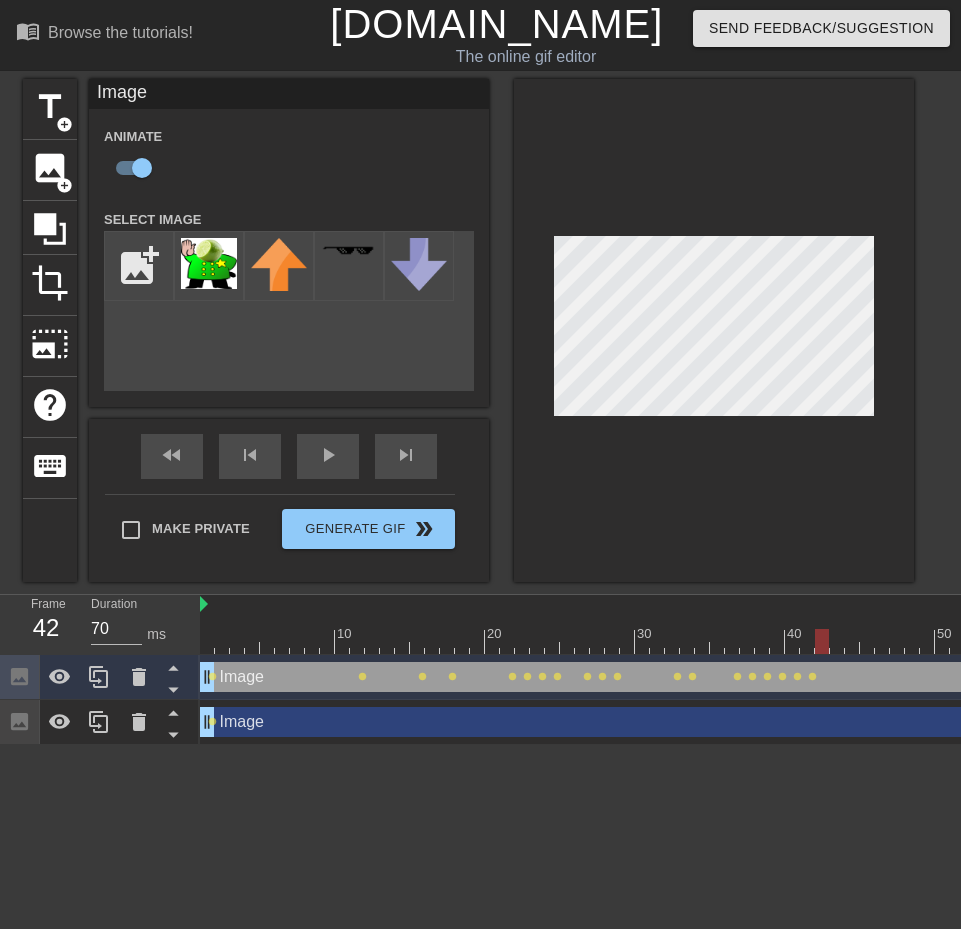 drag, startPoint x: 806, startPoint y: 638, endPoint x: 817, endPoint y: 637, distance: 11.045361 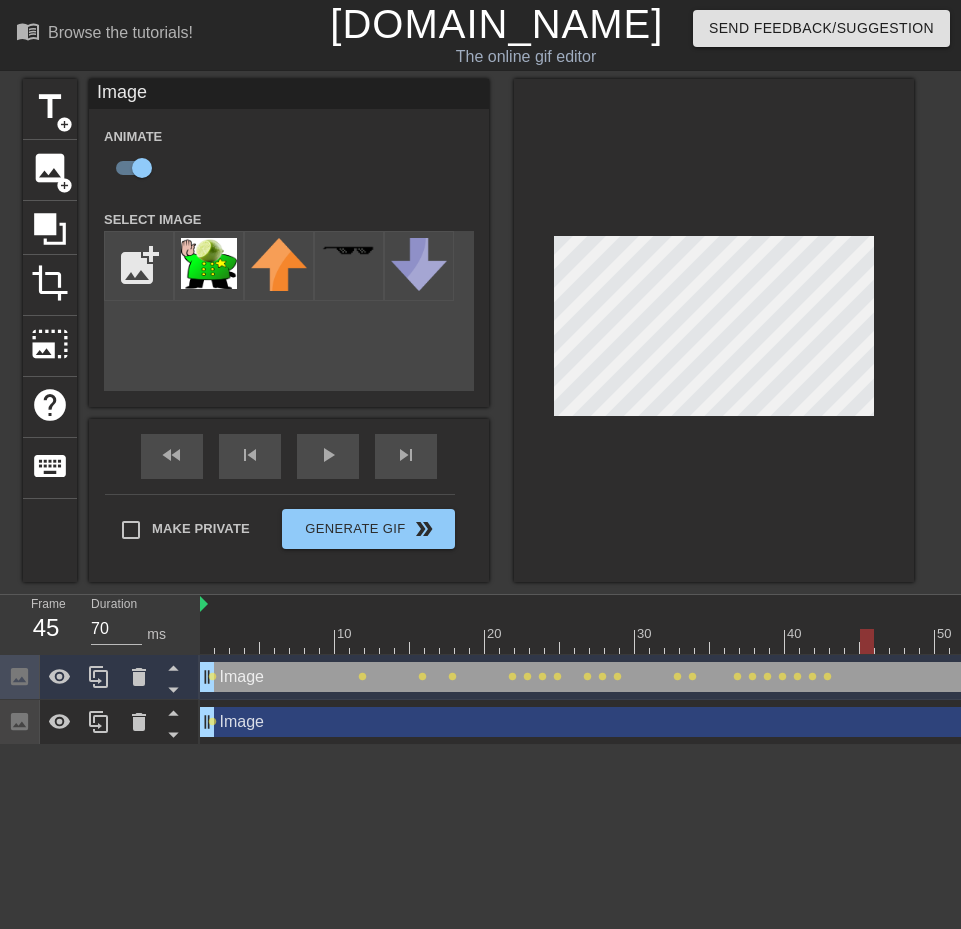 drag, startPoint x: 821, startPoint y: 637, endPoint x: 871, endPoint y: 636, distance: 50.01 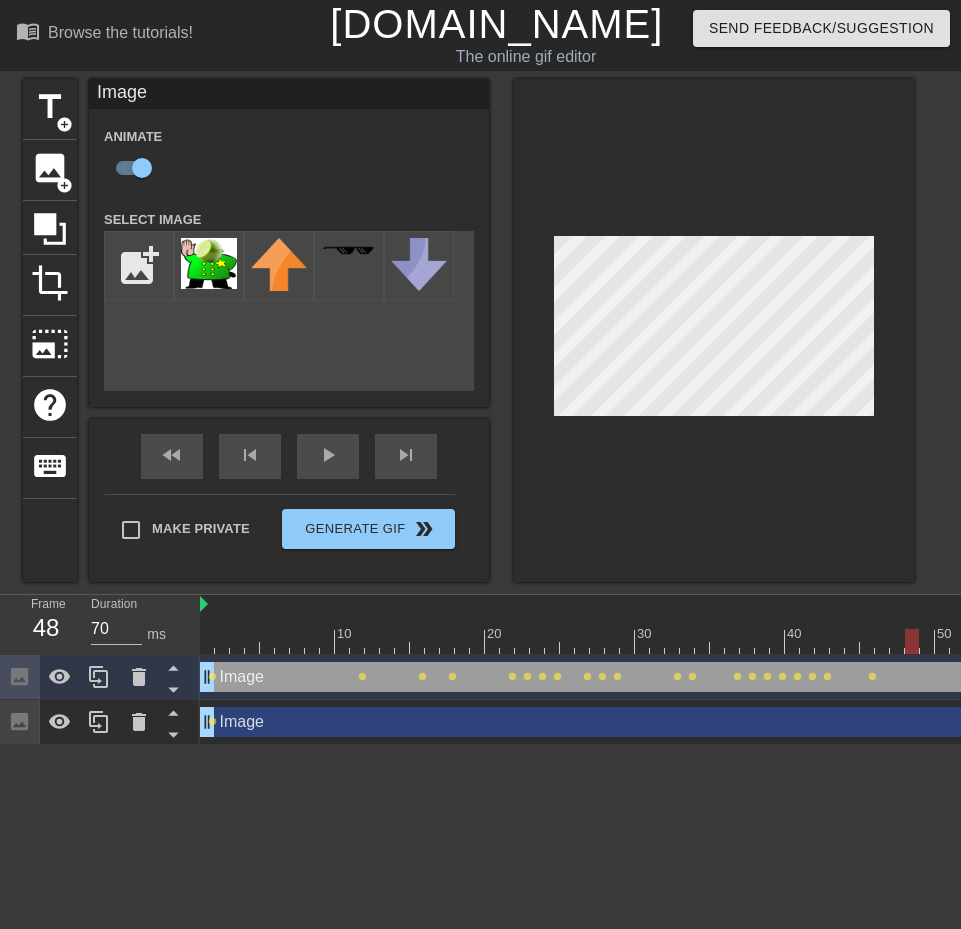 drag, startPoint x: 870, startPoint y: 635, endPoint x: 913, endPoint y: 629, distance: 43.416588 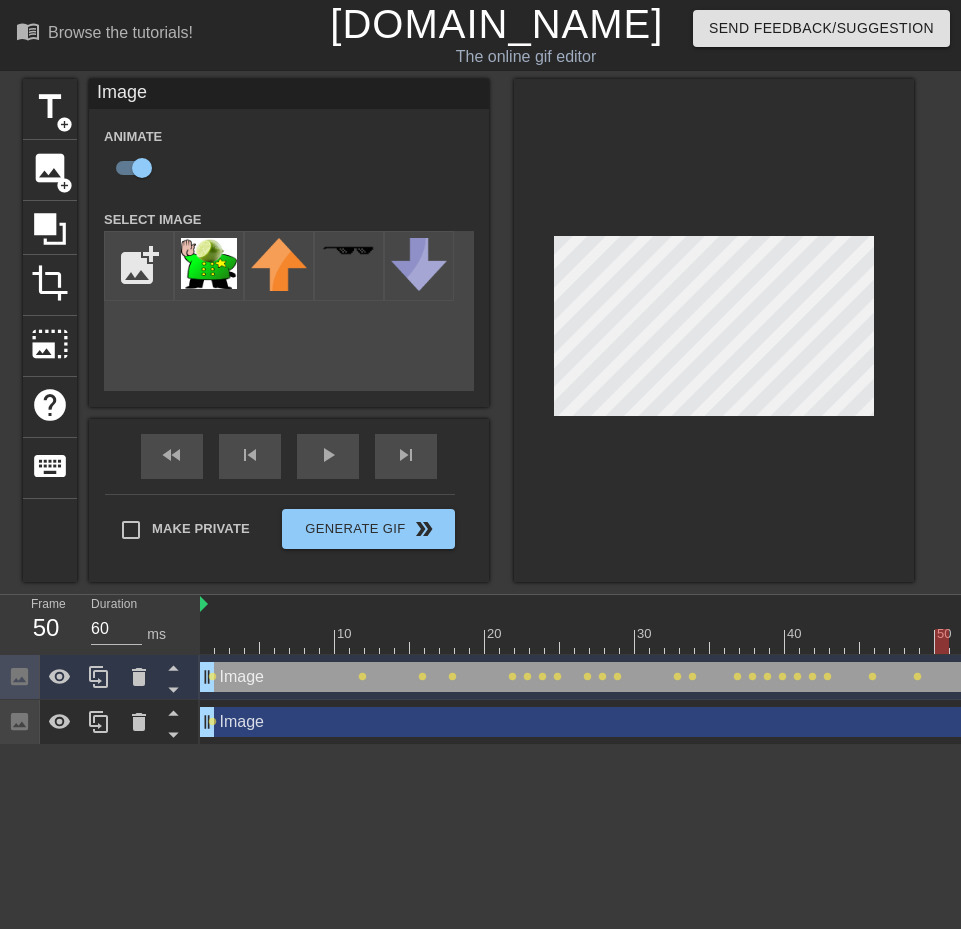 drag, startPoint x: 912, startPoint y: 637, endPoint x: 945, endPoint y: 628, distance: 34.20526 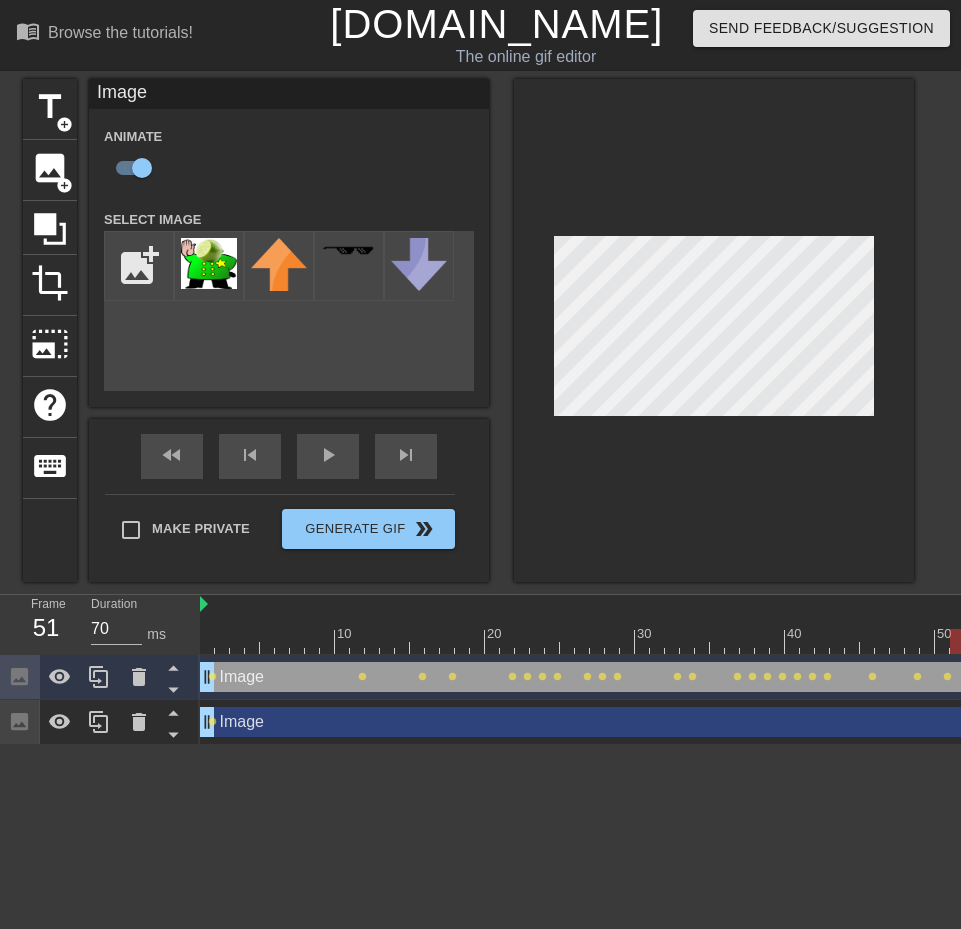 drag, startPoint x: 943, startPoint y: 635, endPoint x: 957, endPoint y: 634, distance: 14.035668 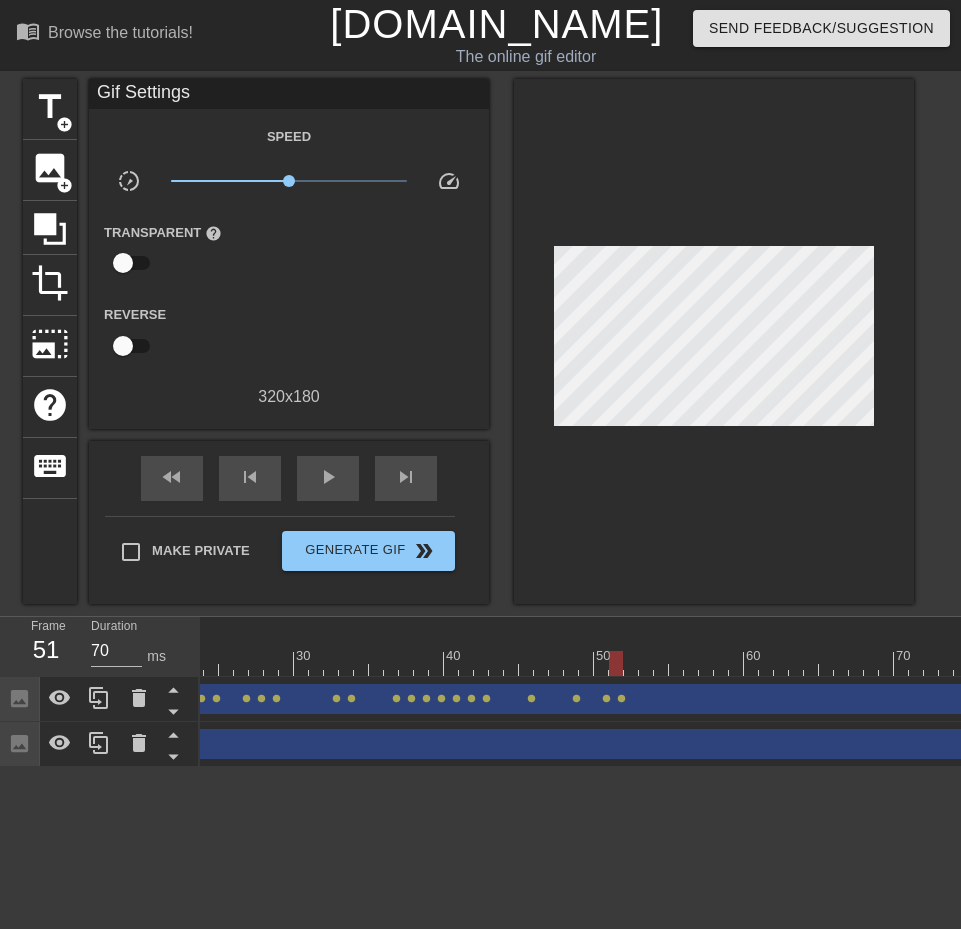 scroll, scrollTop: 0, scrollLeft: 384, axis: horizontal 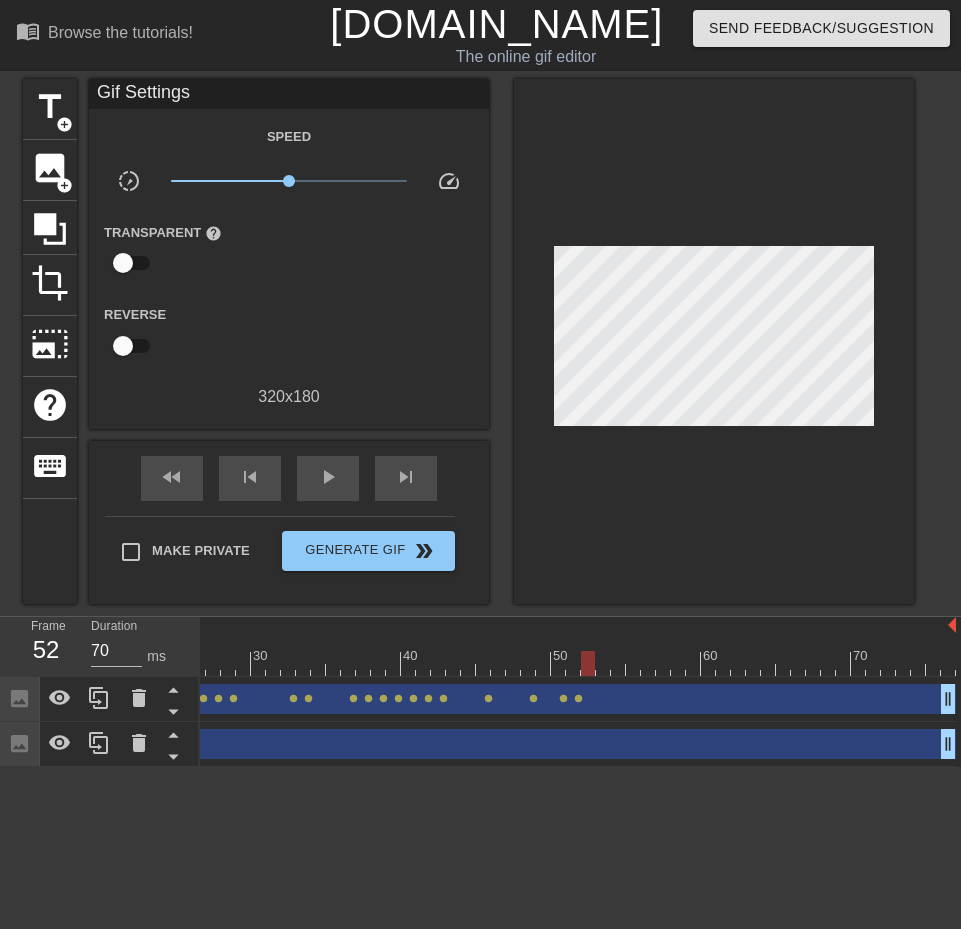 click at bounding box center (386, 663) 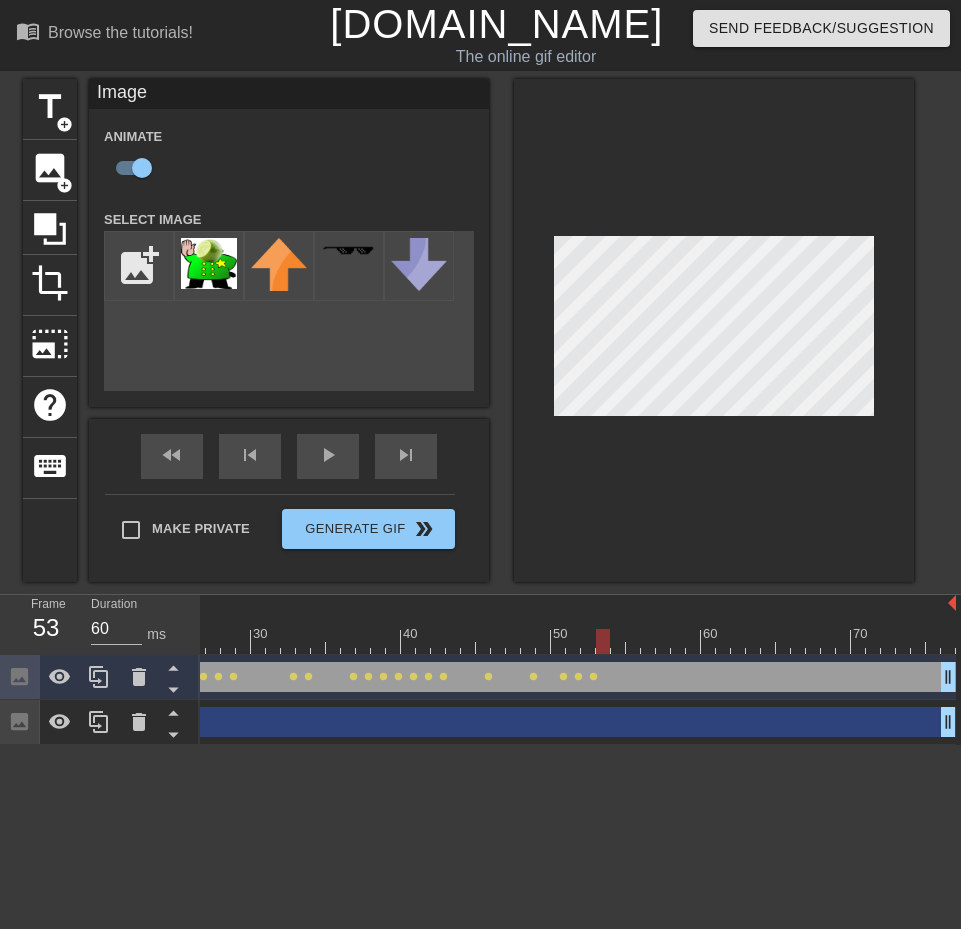 drag, startPoint x: 584, startPoint y: 634, endPoint x: 596, endPoint y: 638, distance: 12.649111 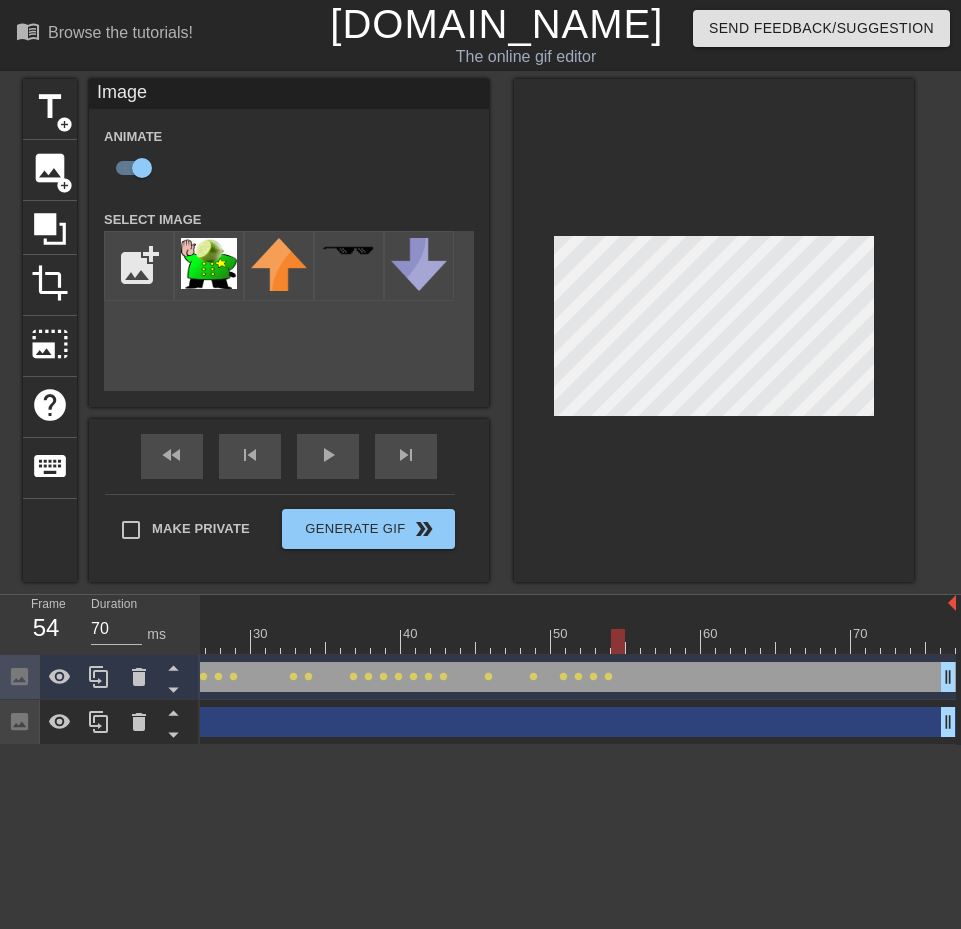 drag, startPoint x: 598, startPoint y: 634, endPoint x: 617, endPoint y: 640, distance: 19.924858 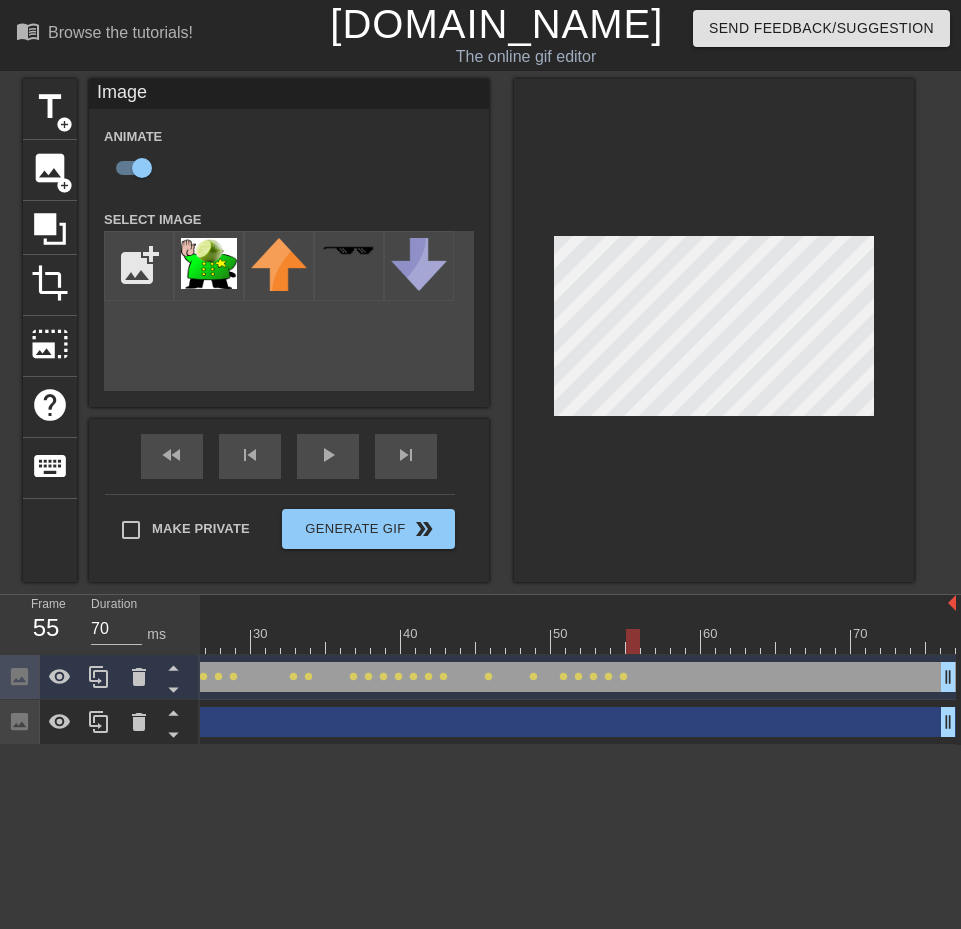 drag, startPoint x: 616, startPoint y: 631, endPoint x: 627, endPoint y: 629, distance: 11.18034 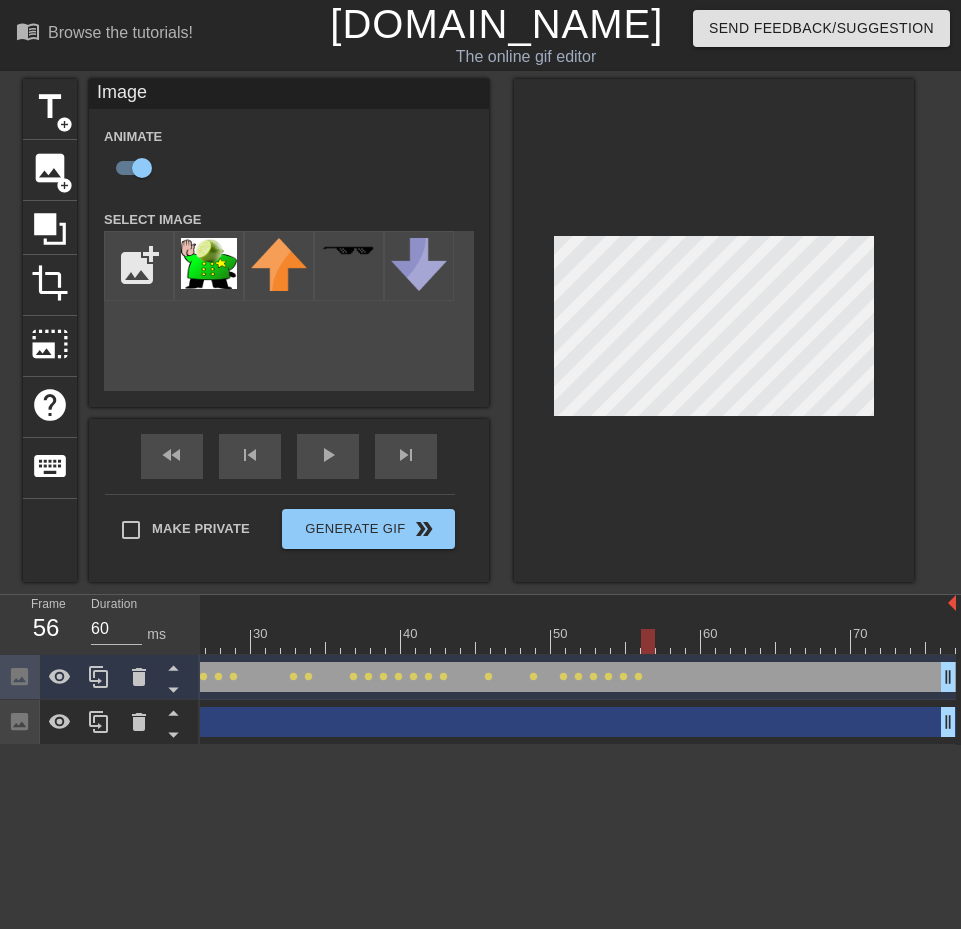 drag, startPoint x: 632, startPoint y: 636, endPoint x: 644, endPoint y: 639, distance: 12.369317 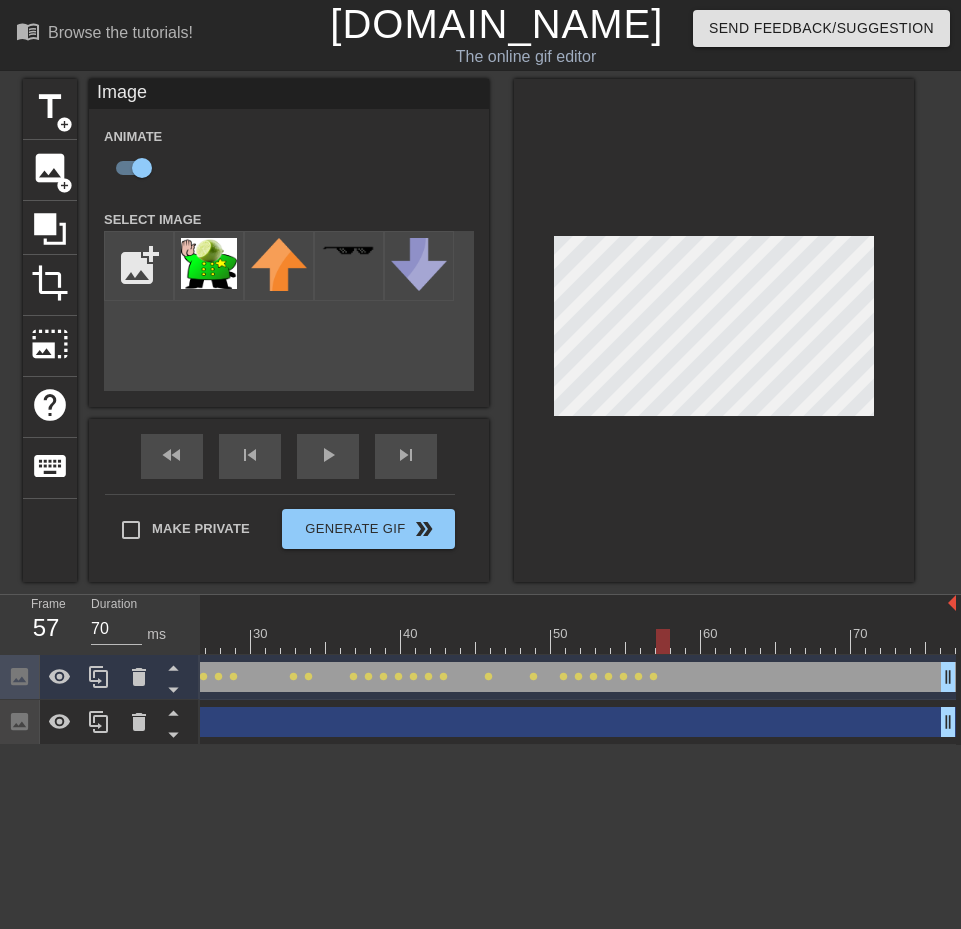 click at bounding box center (663, 641) 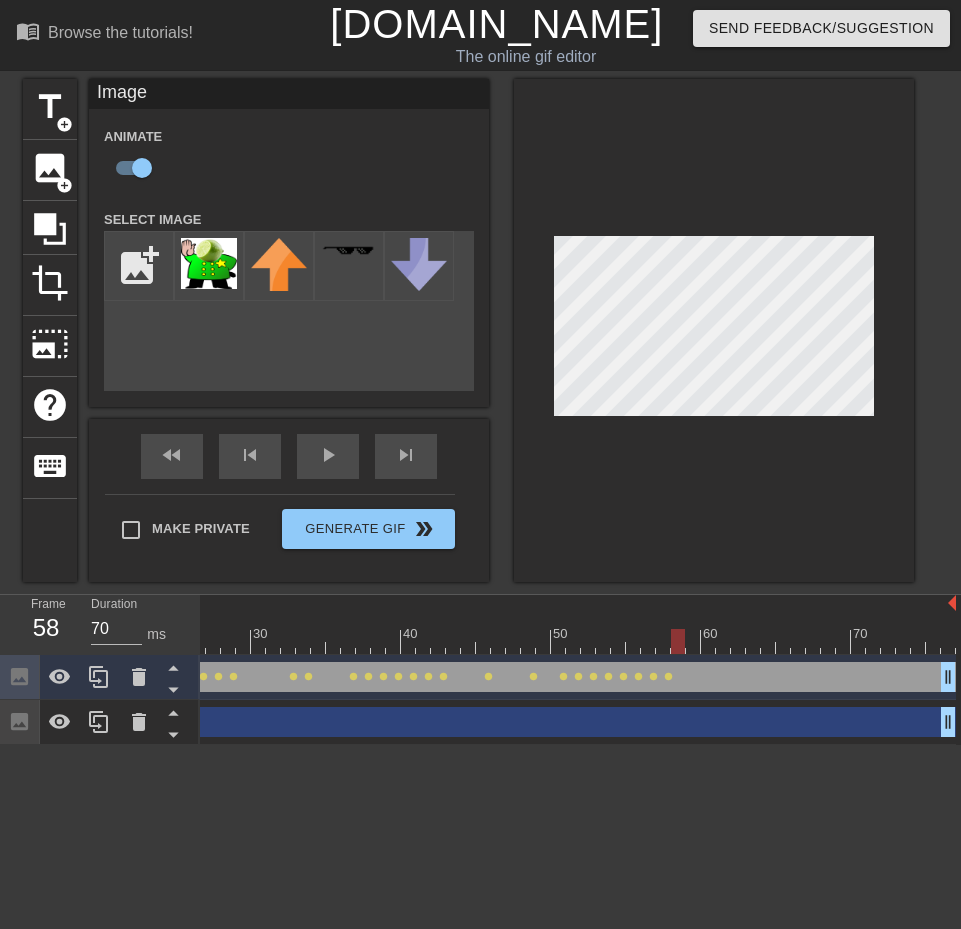 click at bounding box center [386, 641] 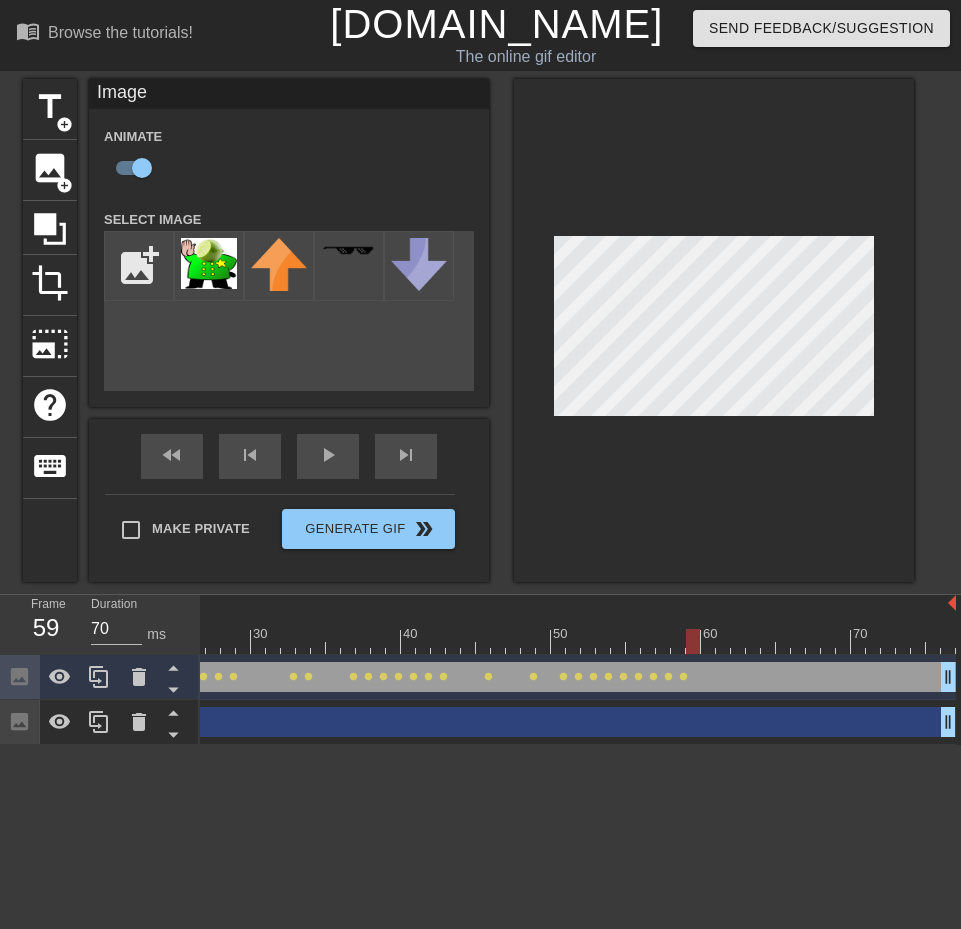 click at bounding box center [386, 641] 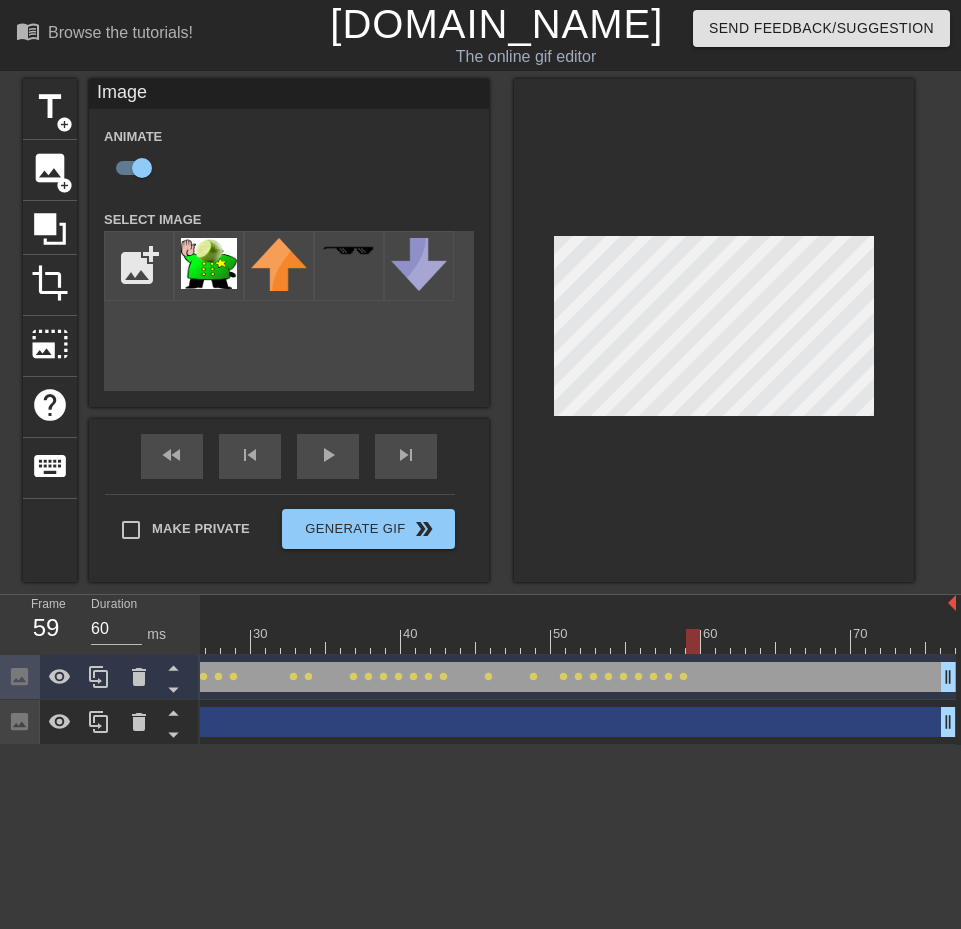 drag, startPoint x: 702, startPoint y: 651, endPoint x: 692, endPoint y: 646, distance: 11.18034 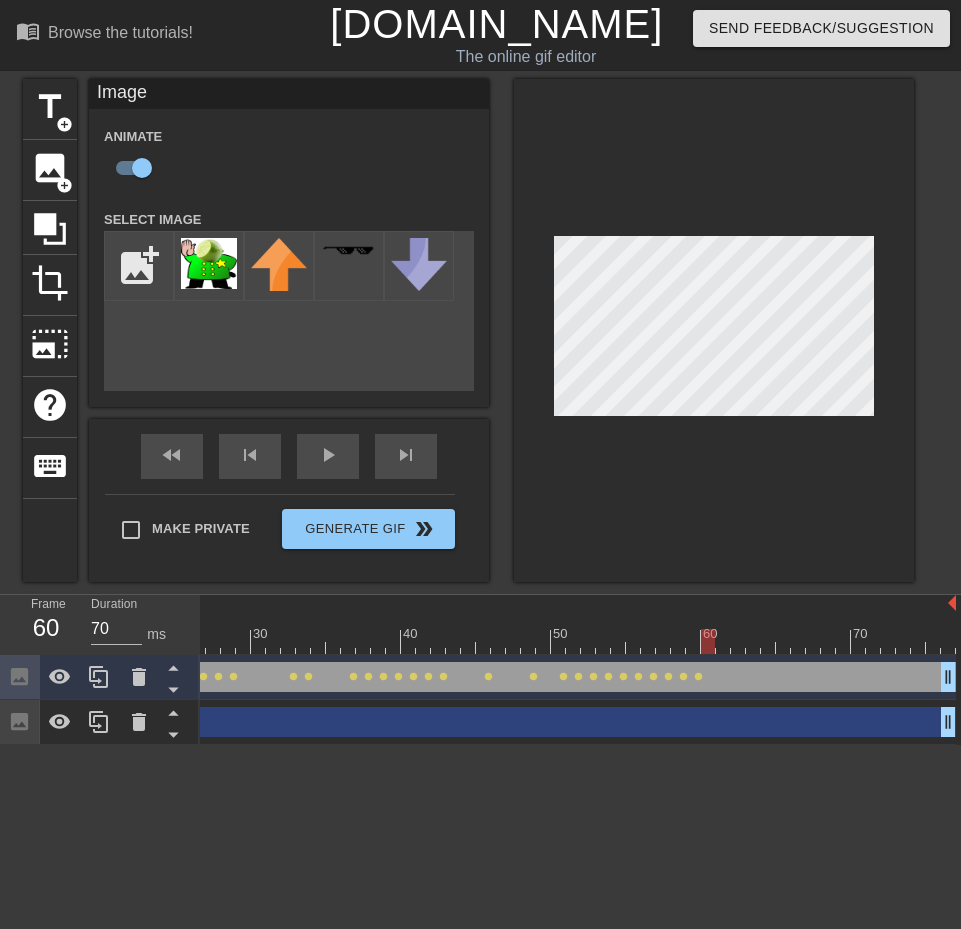 click at bounding box center [708, 641] 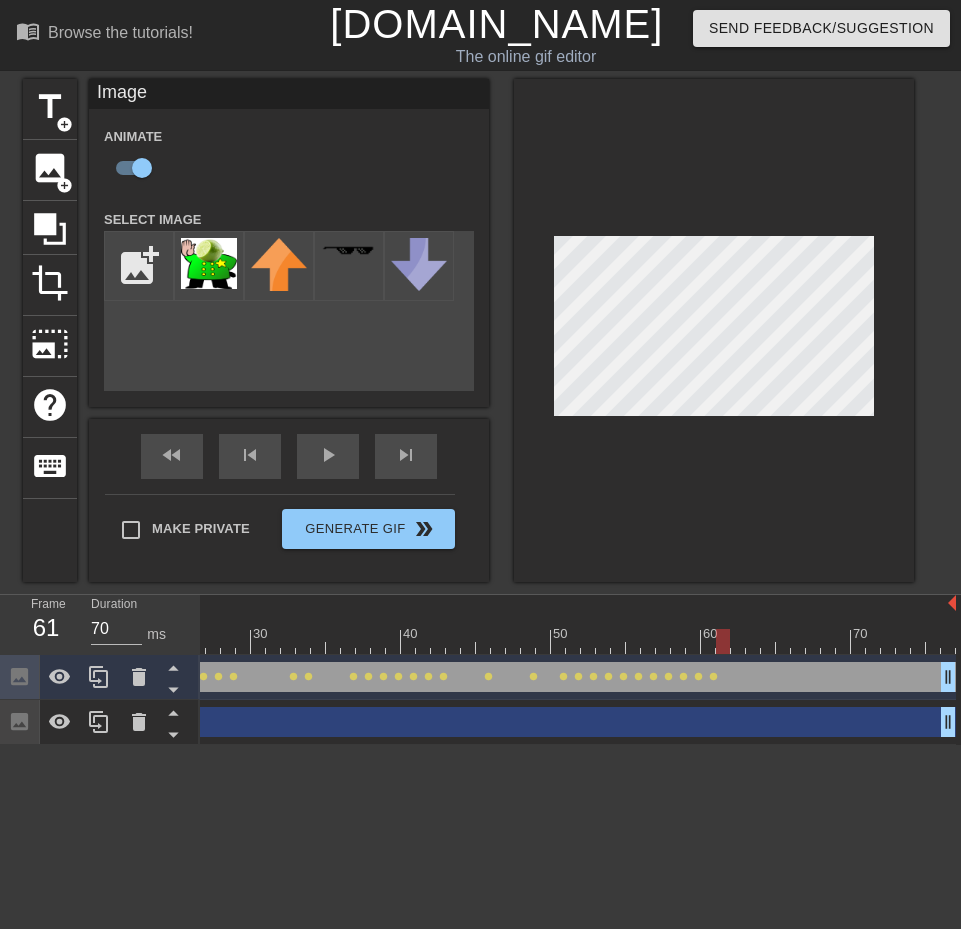 drag, startPoint x: 710, startPoint y: 639, endPoint x: 721, endPoint y: 639, distance: 11 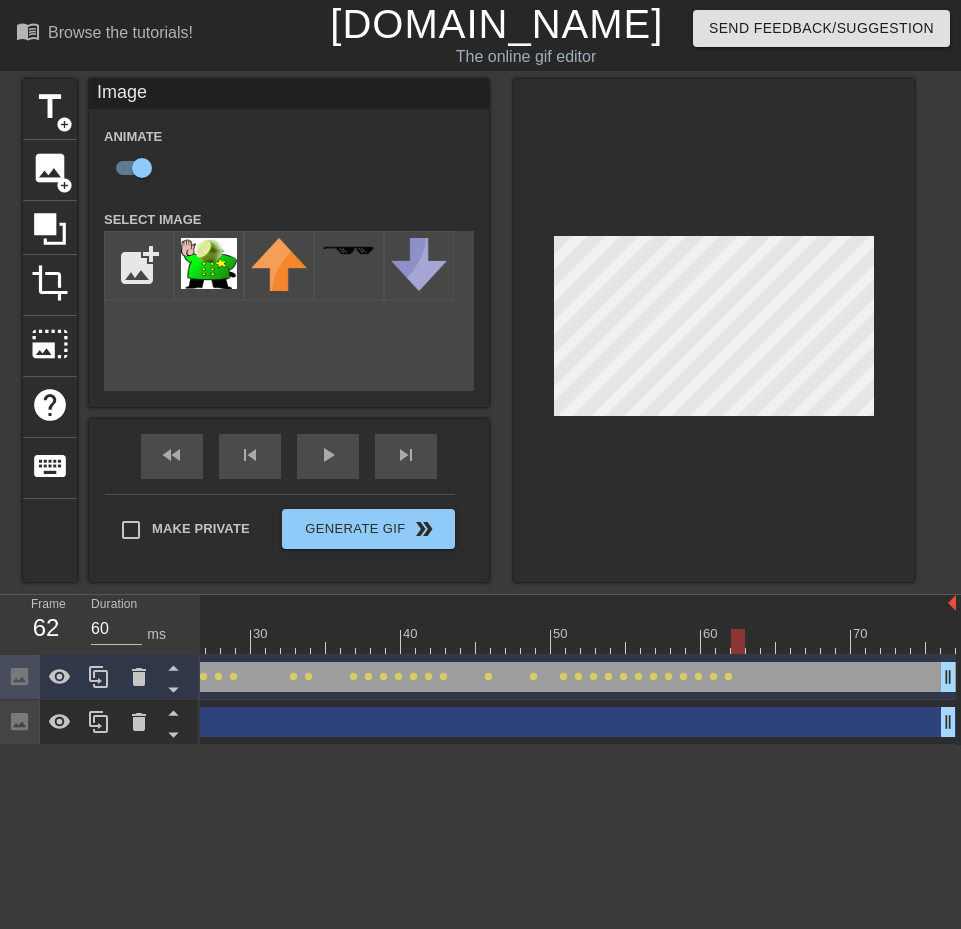drag, startPoint x: 722, startPoint y: 640, endPoint x: 732, endPoint y: 643, distance: 10.440307 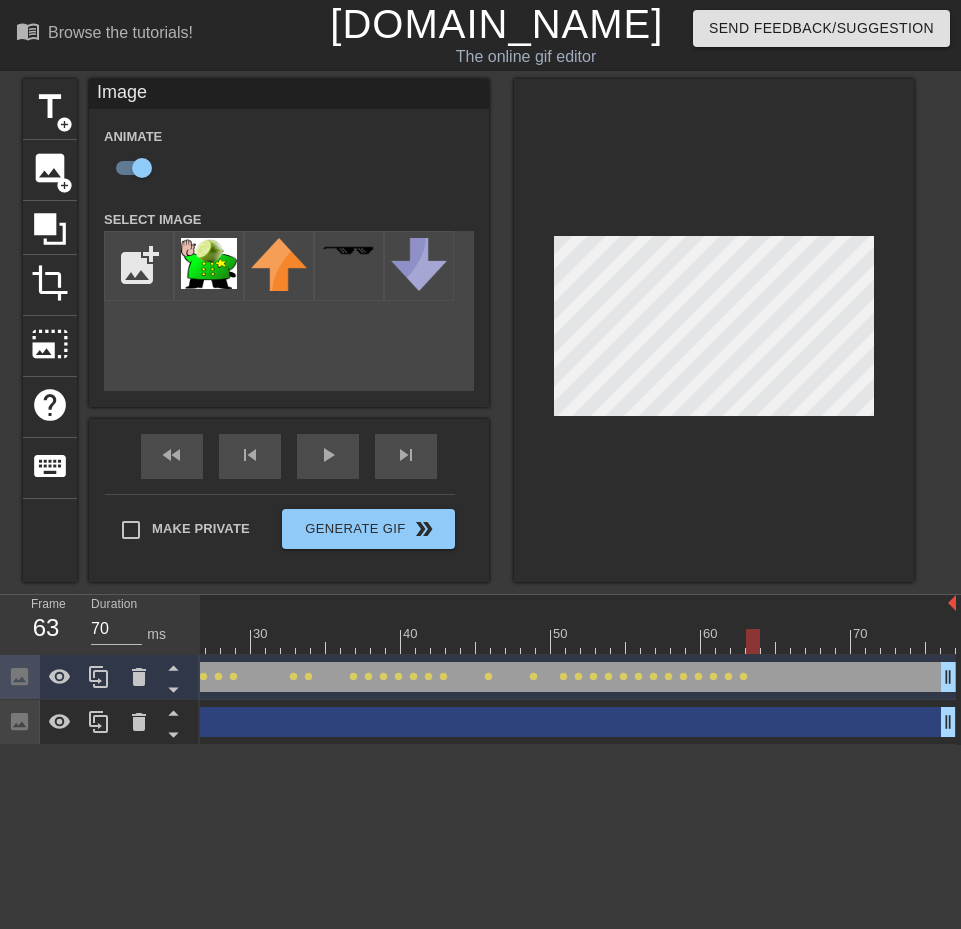 drag, startPoint x: 737, startPoint y: 642, endPoint x: 747, endPoint y: 641, distance: 10.049875 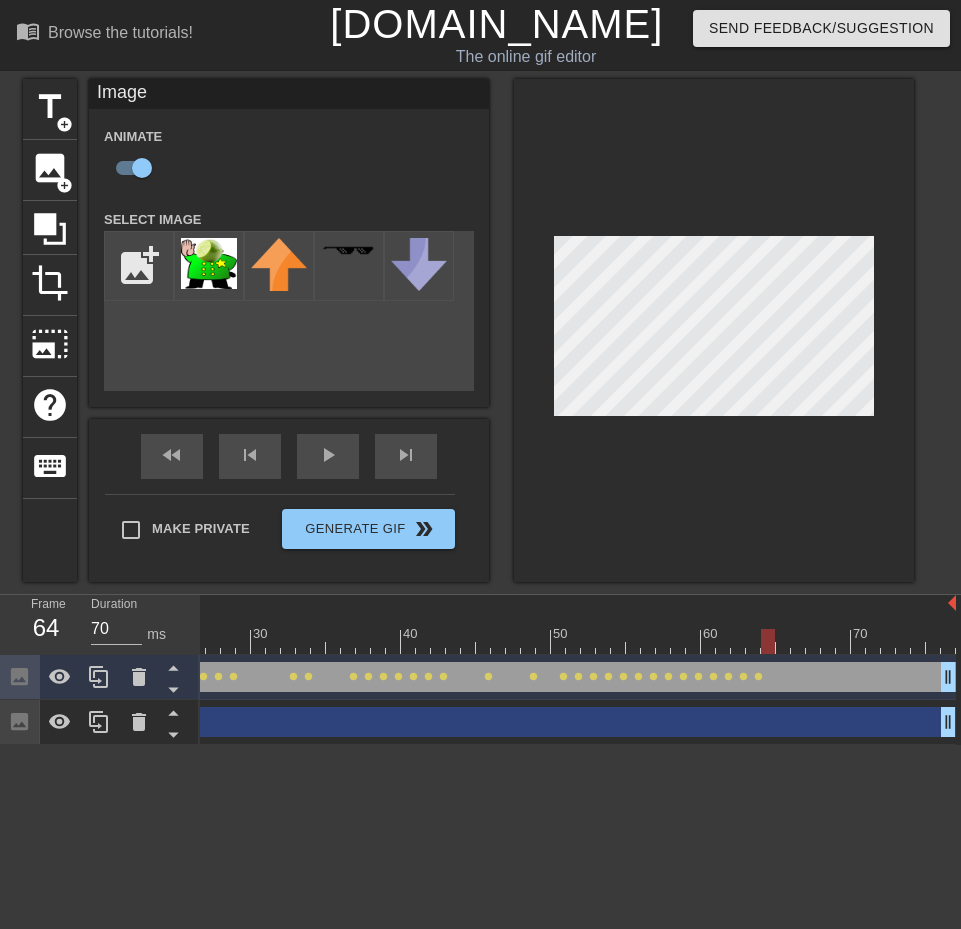drag, startPoint x: 753, startPoint y: 638, endPoint x: 764, endPoint y: 641, distance: 11.401754 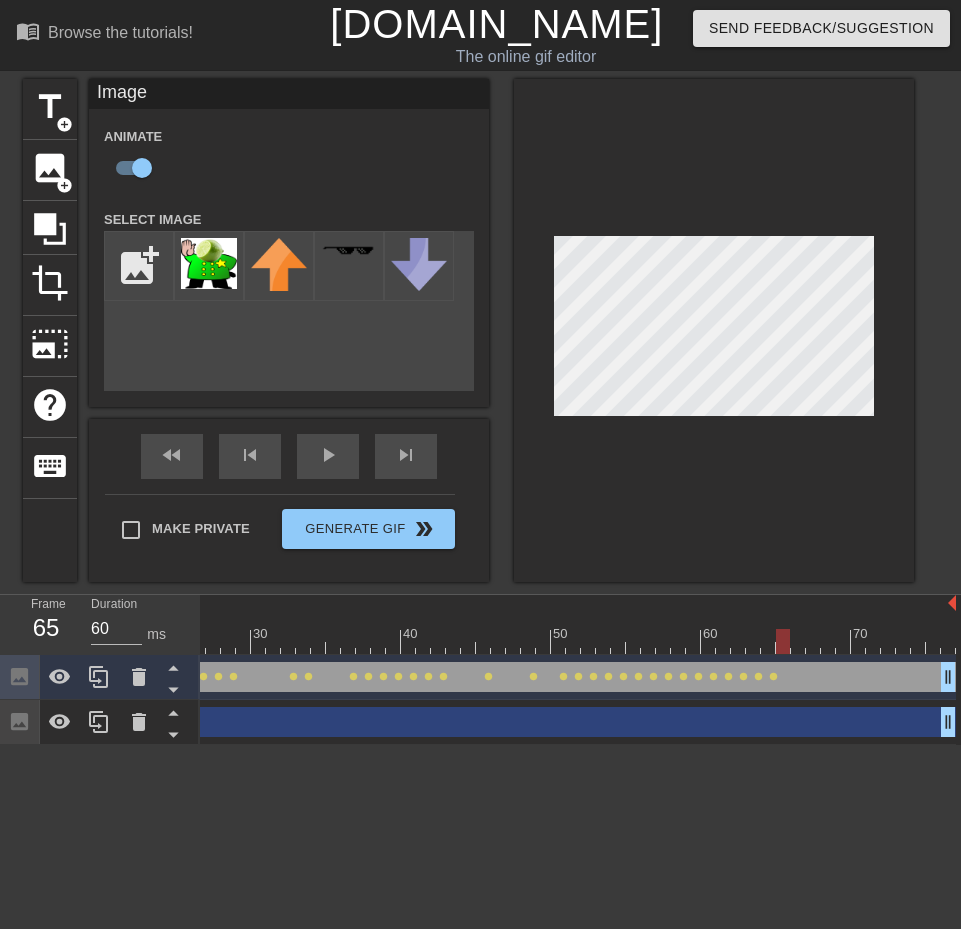 click at bounding box center [783, 641] 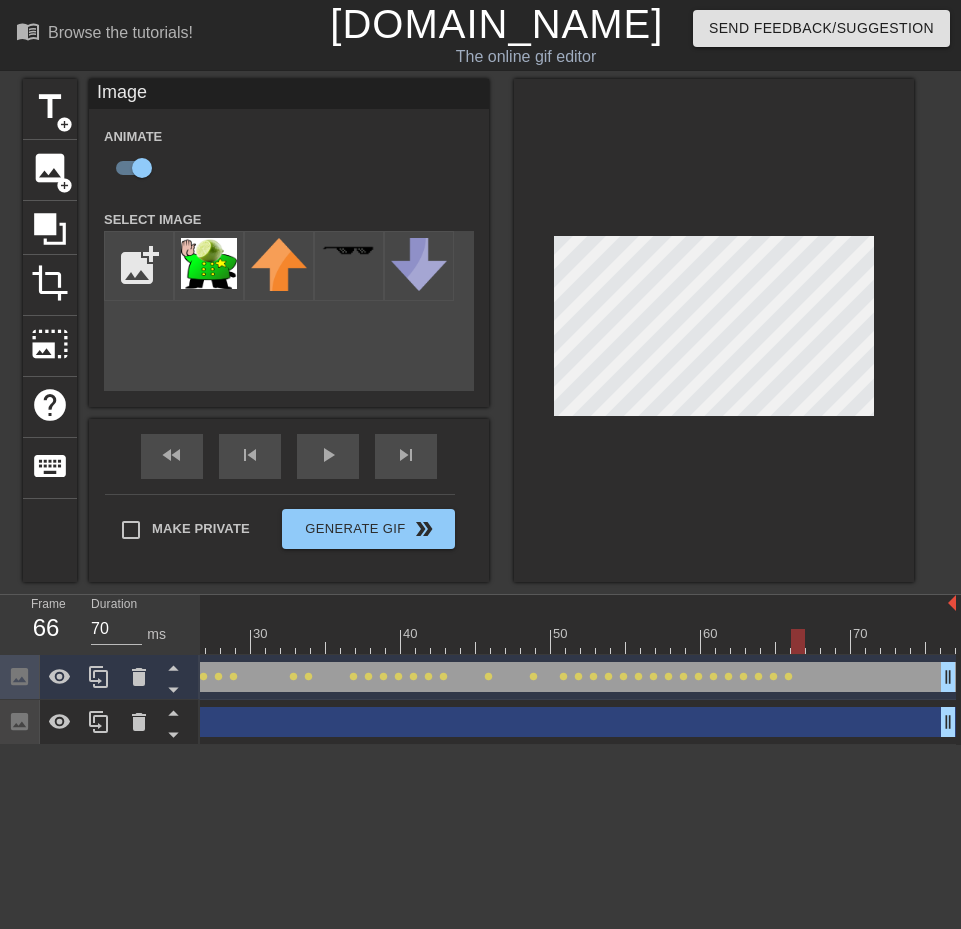 click at bounding box center (798, 641) 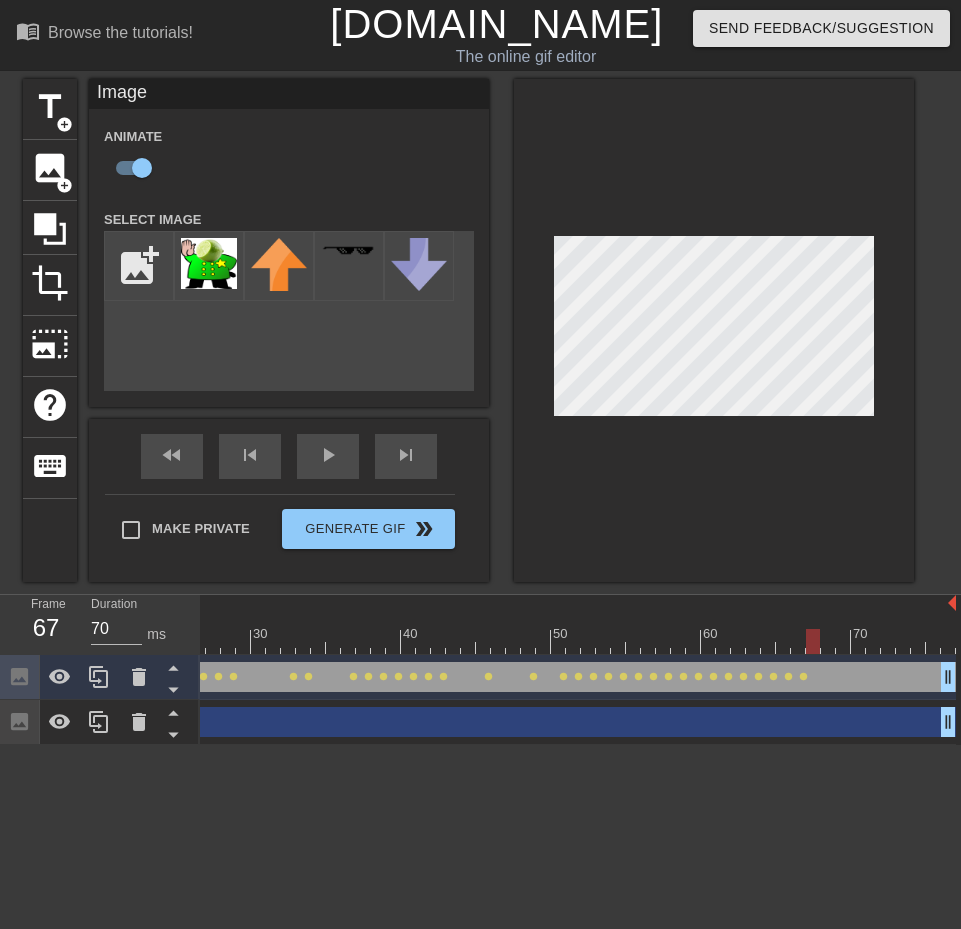 click at bounding box center (813, 641) 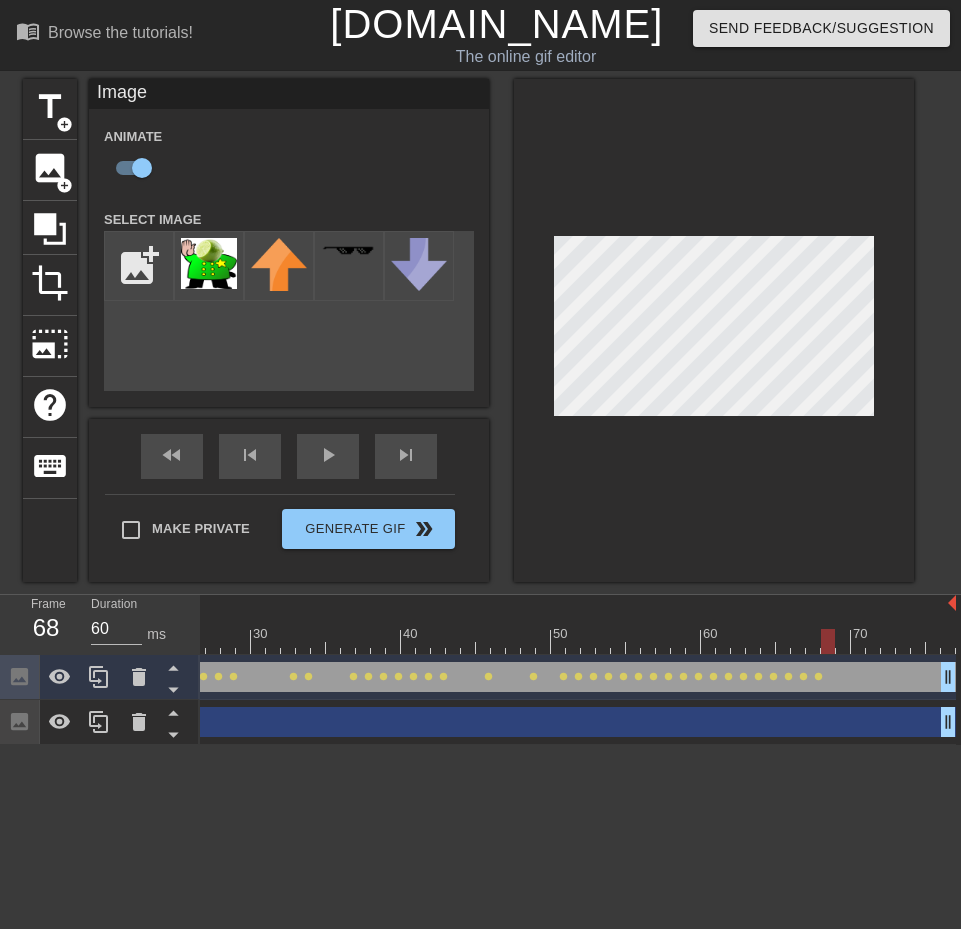 click at bounding box center (828, 641) 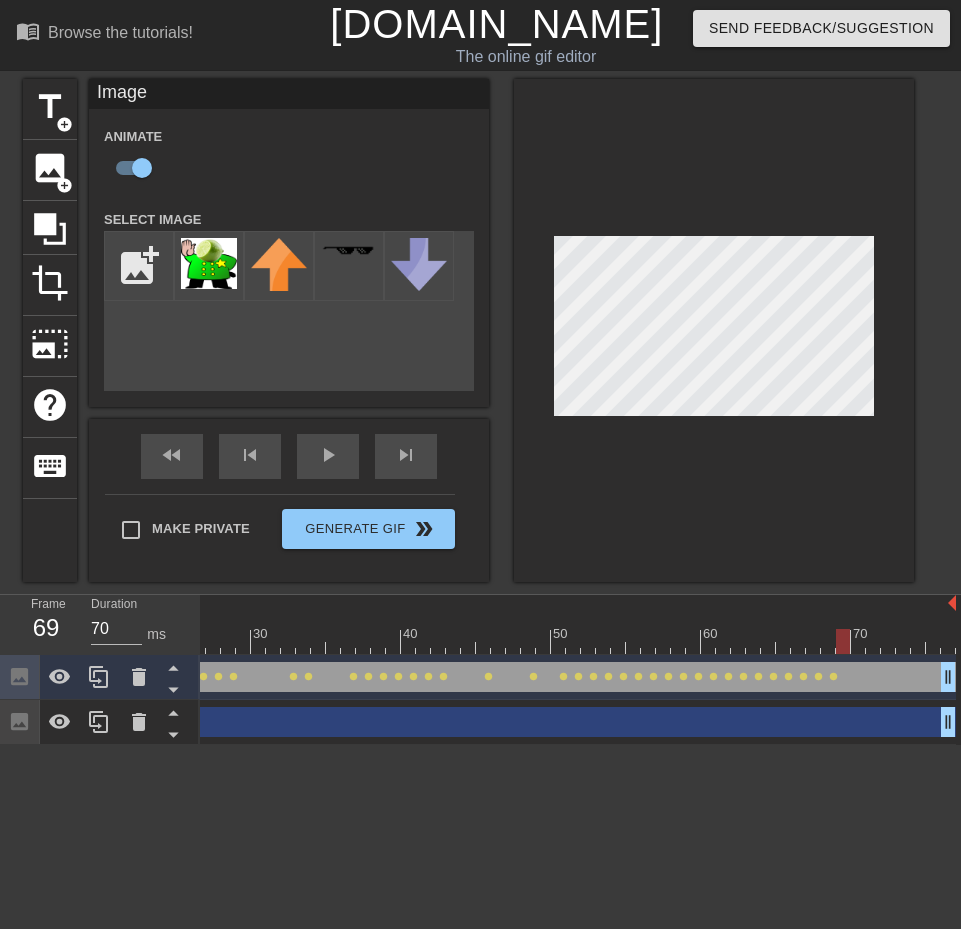 click at bounding box center (843, 641) 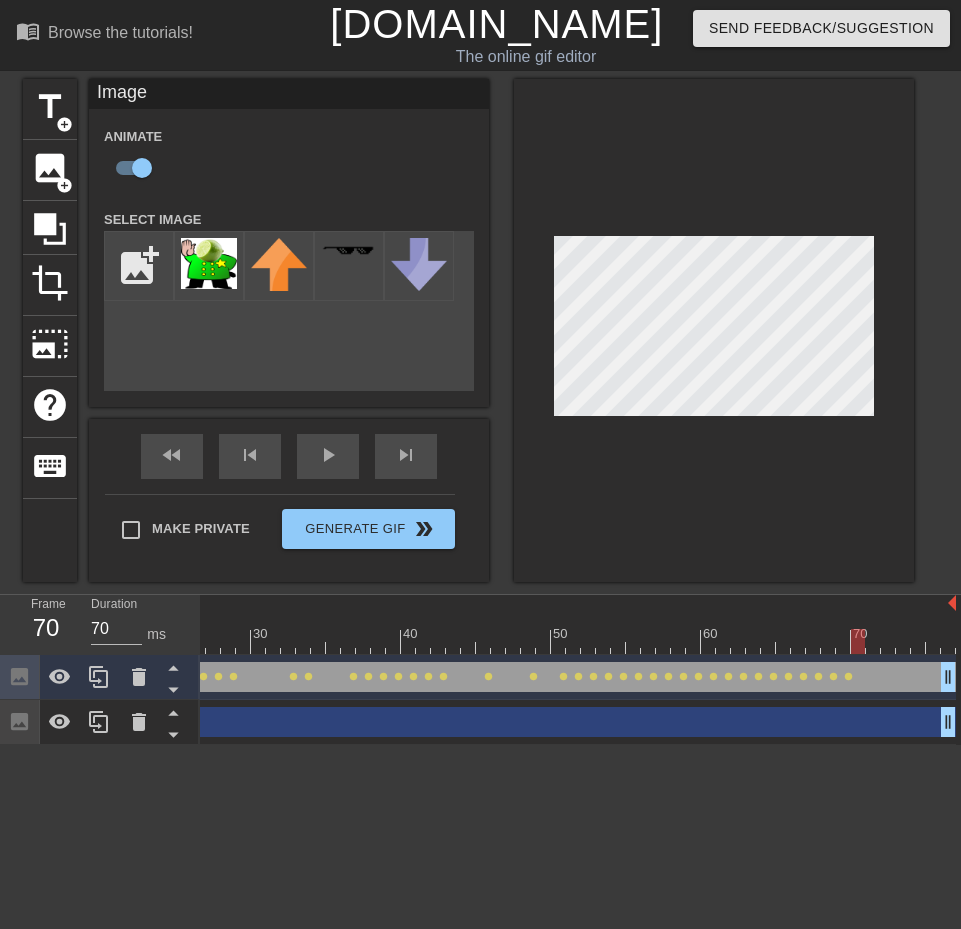 click at bounding box center [858, 641] 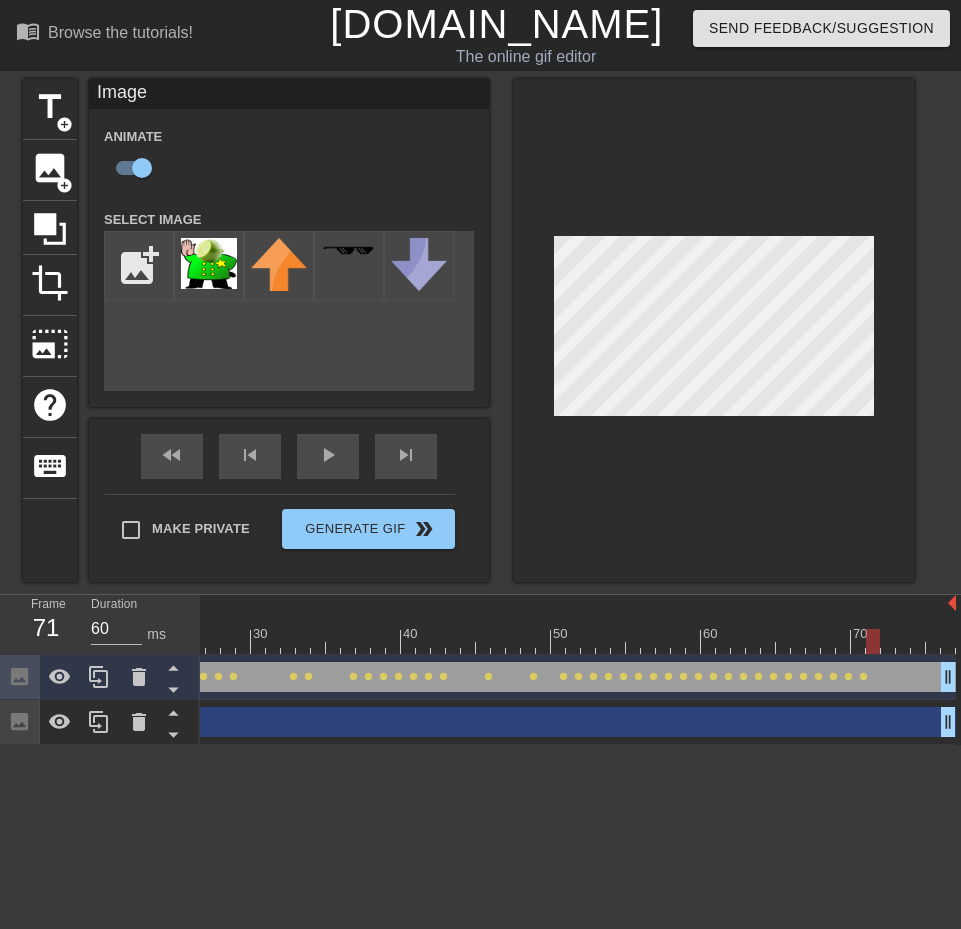 drag, startPoint x: 856, startPoint y: 641, endPoint x: 866, endPoint y: 646, distance: 11.18034 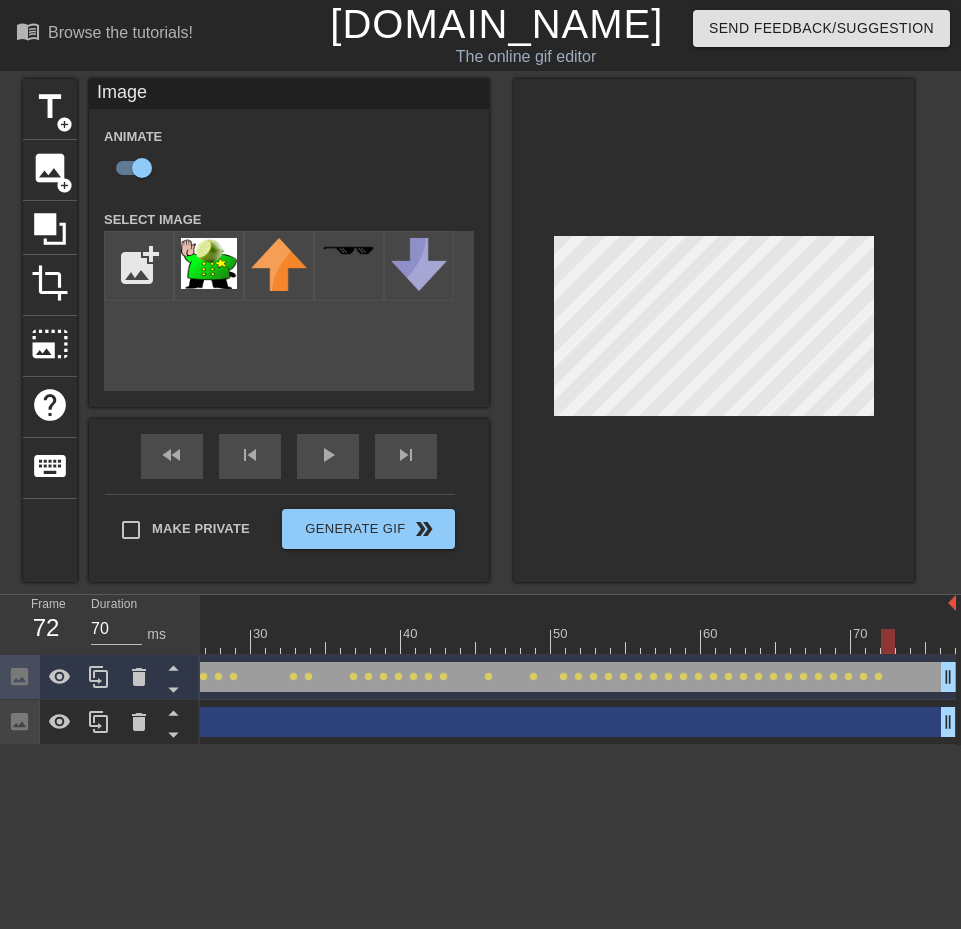 drag, startPoint x: 868, startPoint y: 640, endPoint x: 882, endPoint y: 638, distance: 14.142136 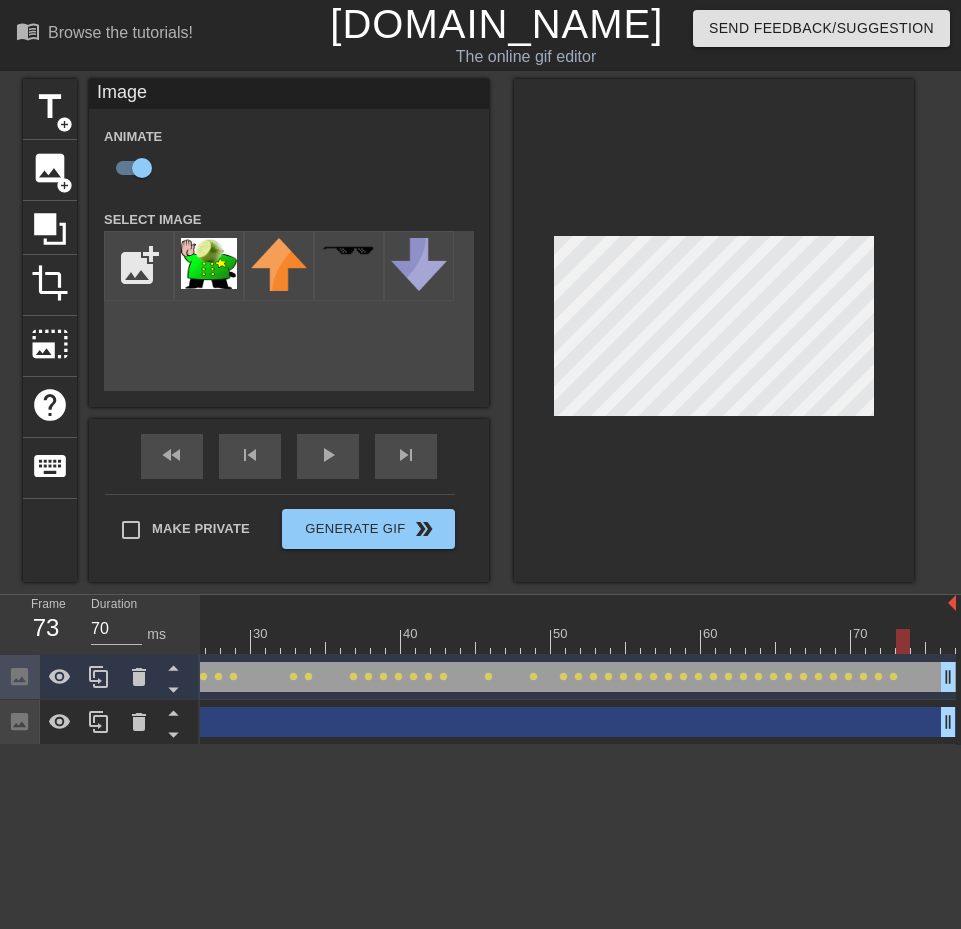 click at bounding box center (903, 641) 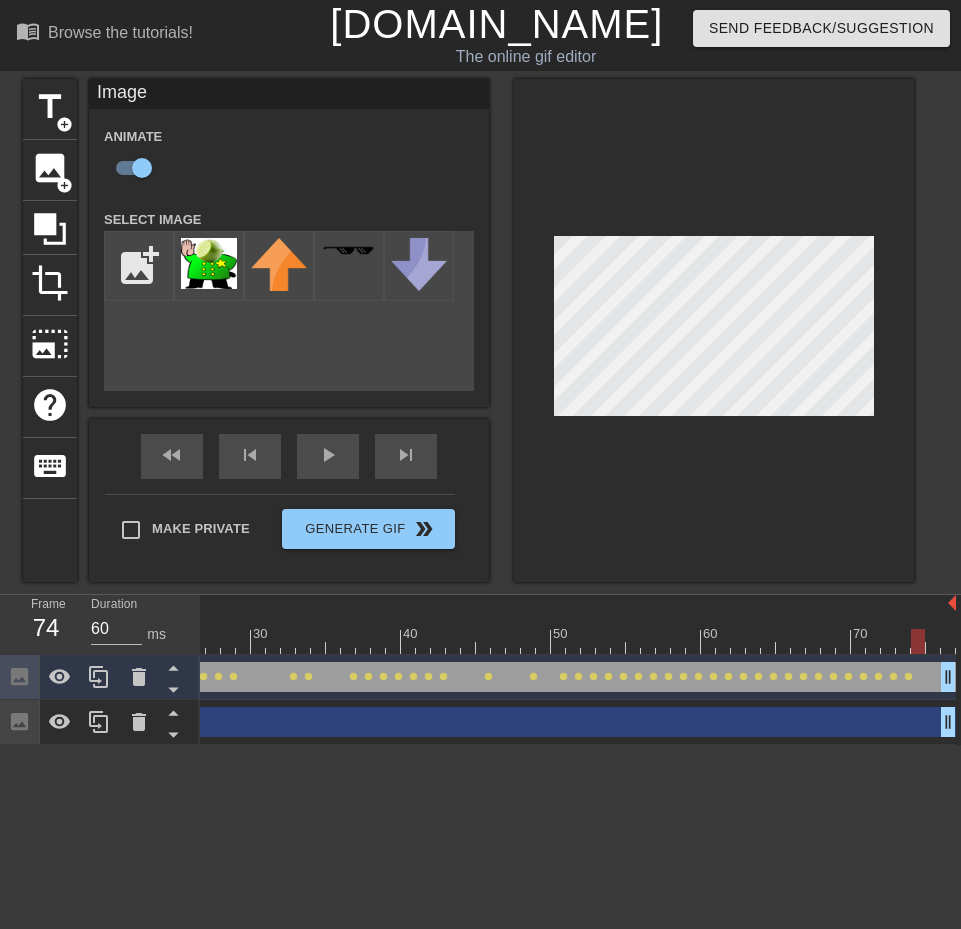 drag, startPoint x: 902, startPoint y: 640, endPoint x: 916, endPoint y: 640, distance: 14 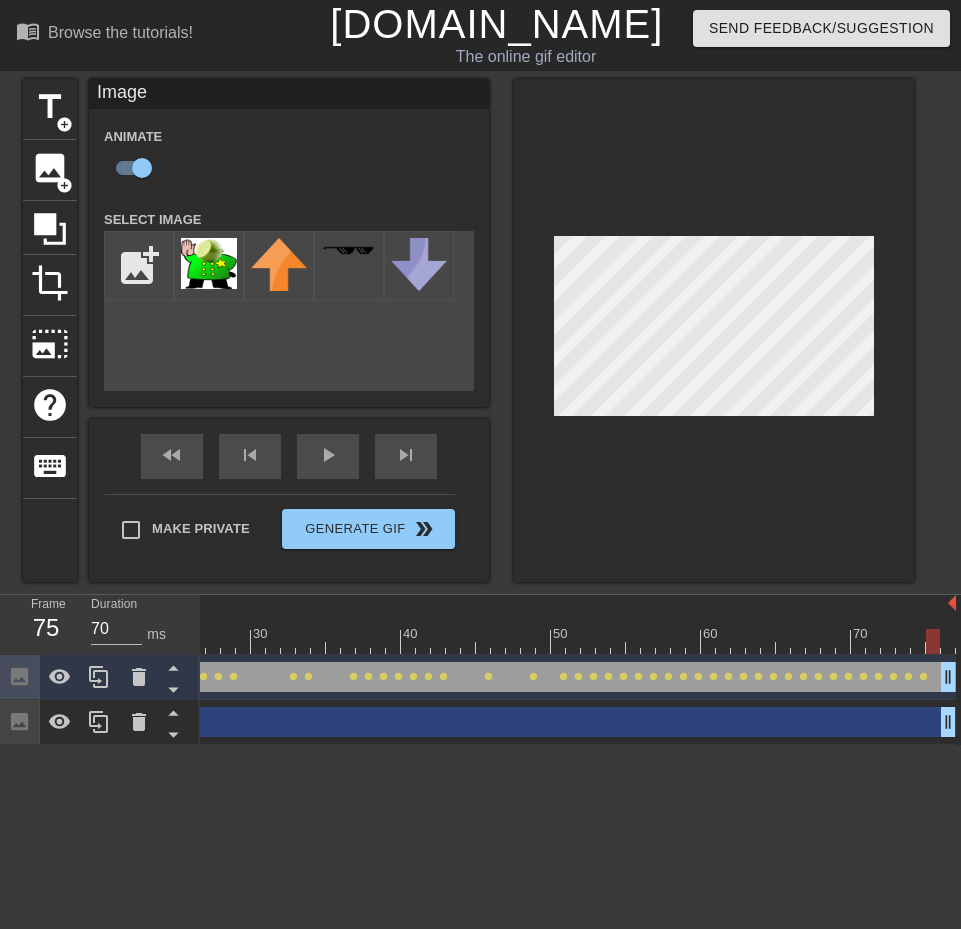 drag, startPoint x: 924, startPoint y: 648, endPoint x: 936, endPoint y: 647, distance: 12.0415945 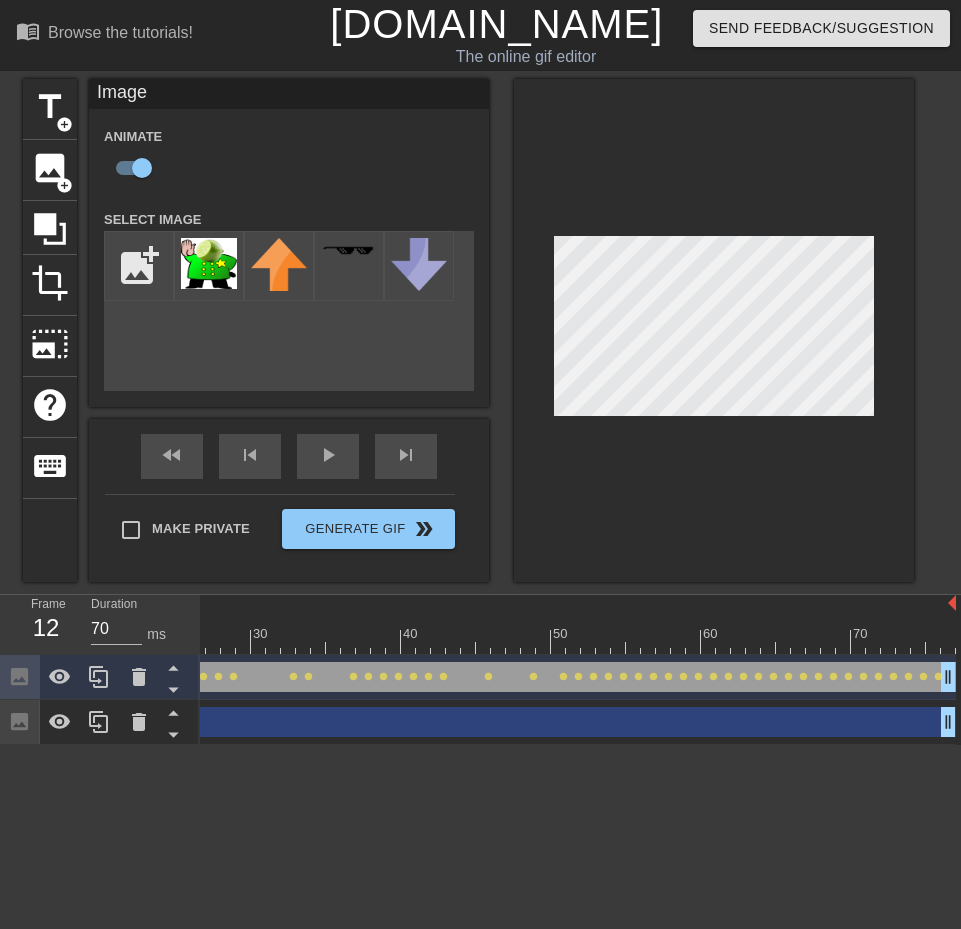 drag, startPoint x: 933, startPoint y: 638, endPoint x: -10, endPoint y: 662, distance: 943.30536 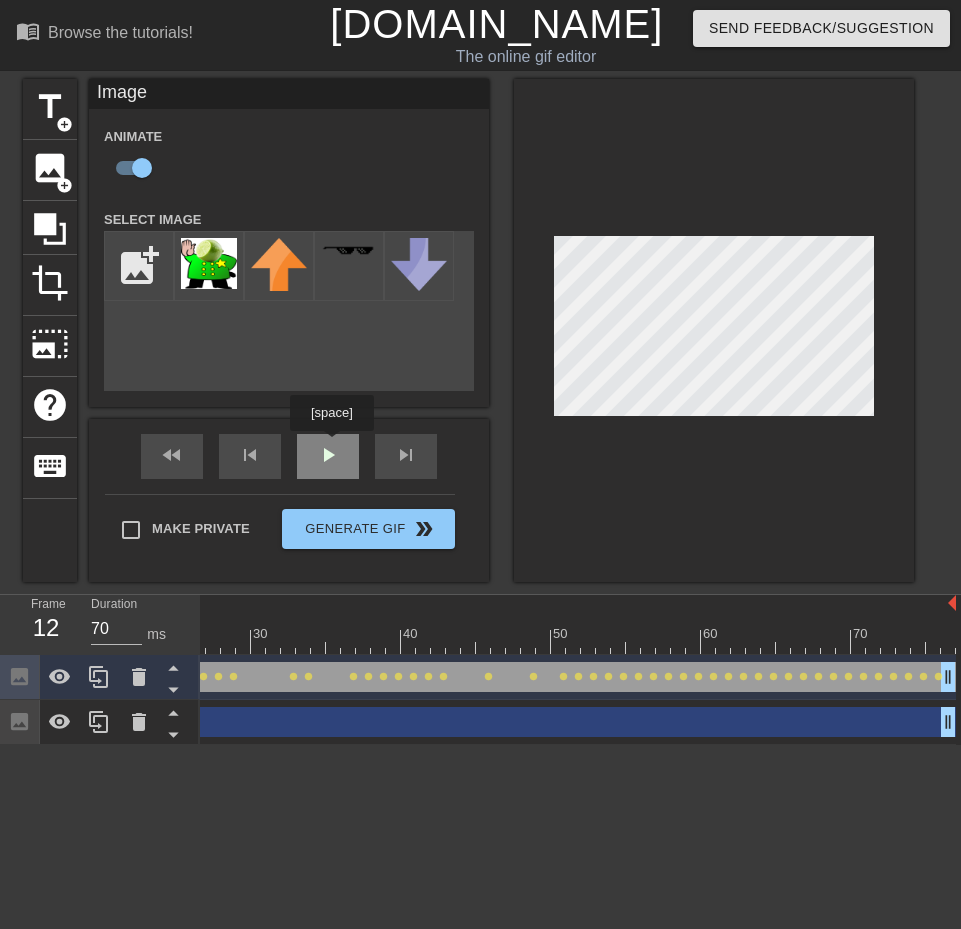 click on "play_arrow" at bounding box center (328, 456) 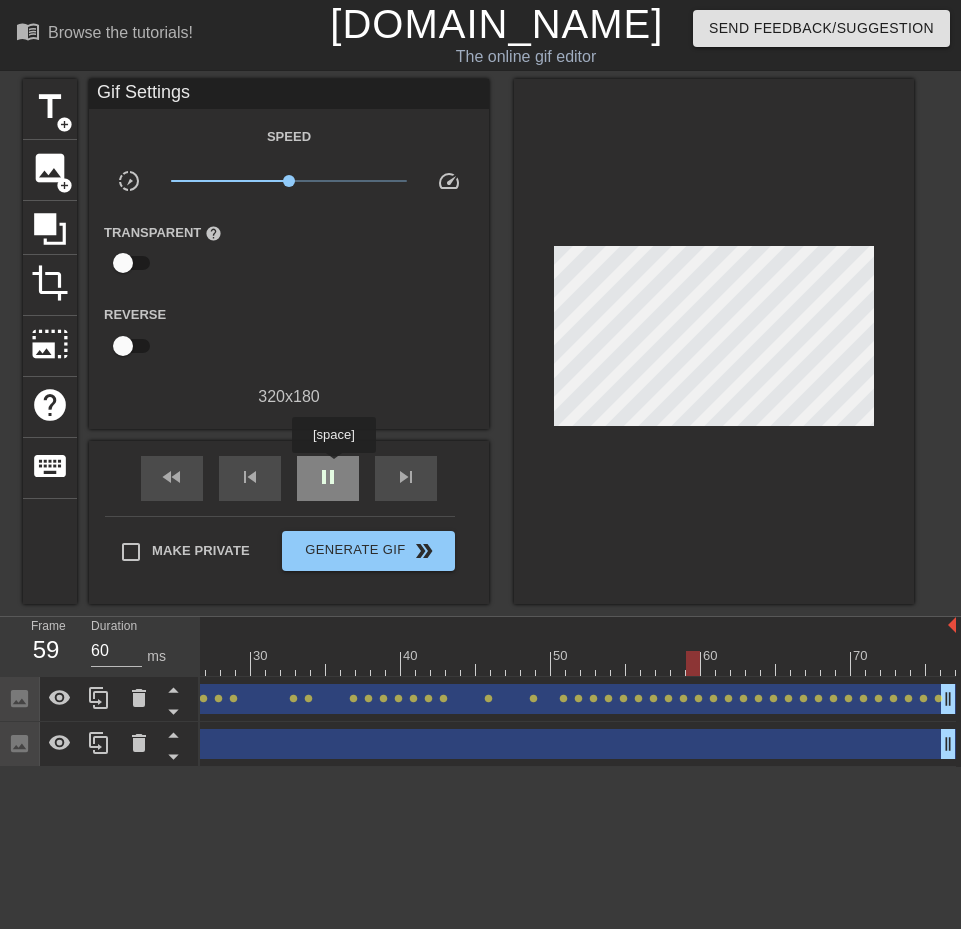 click on "pause" at bounding box center (328, 477) 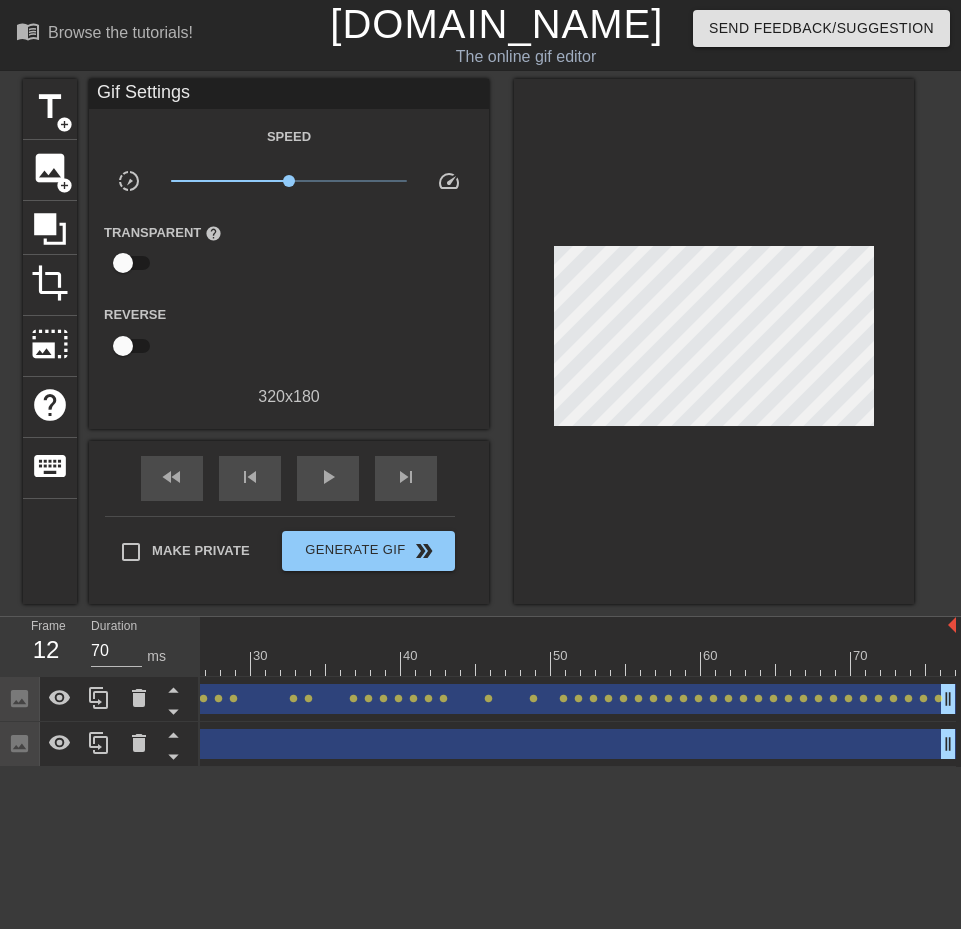 drag, startPoint x: 753, startPoint y: 648, endPoint x: -10, endPoint y: 716, distance: 766.0242 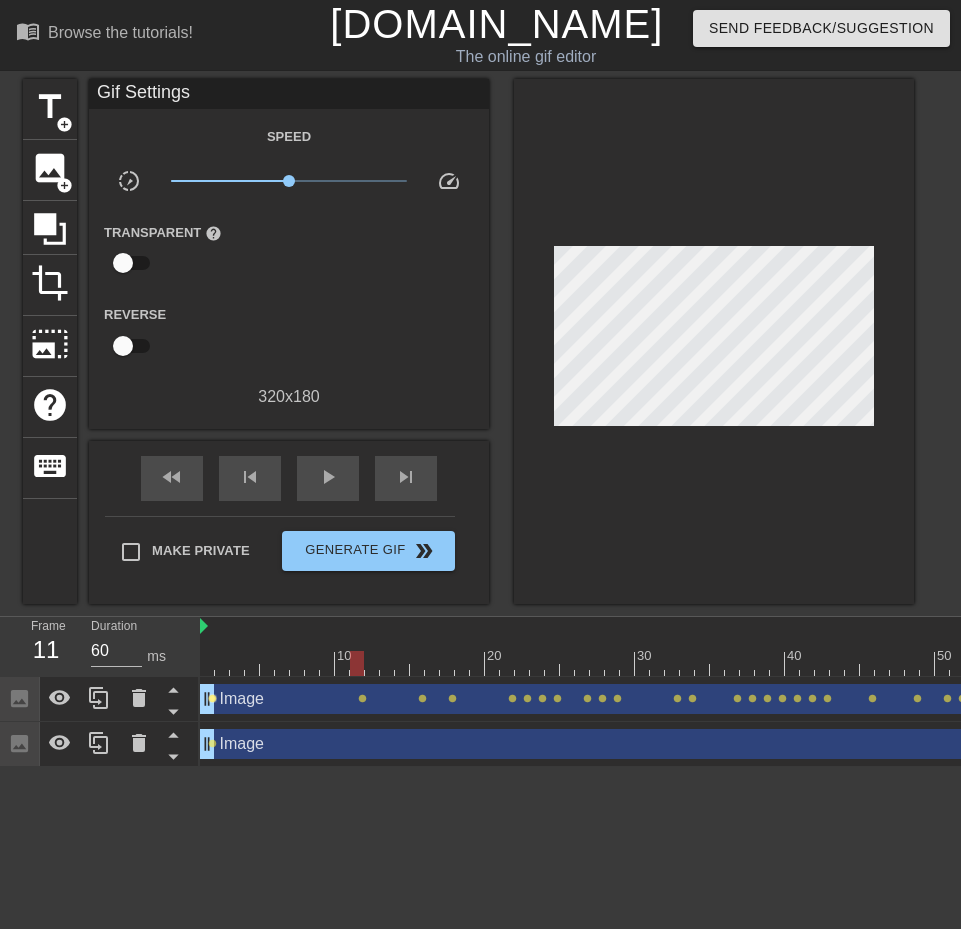 type on "70" 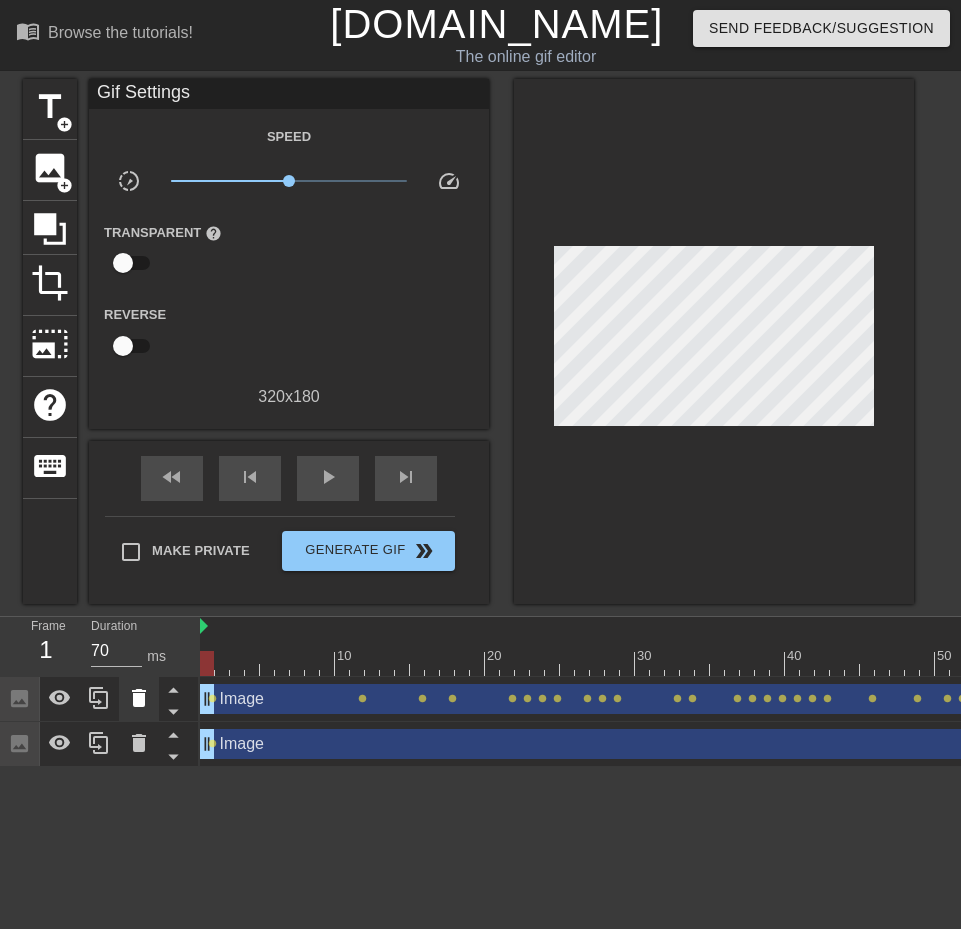 drag, startPoint x: 369, startPoint y: 644, endPoint x: 124, endPoint y: 676, distance: 247.08096 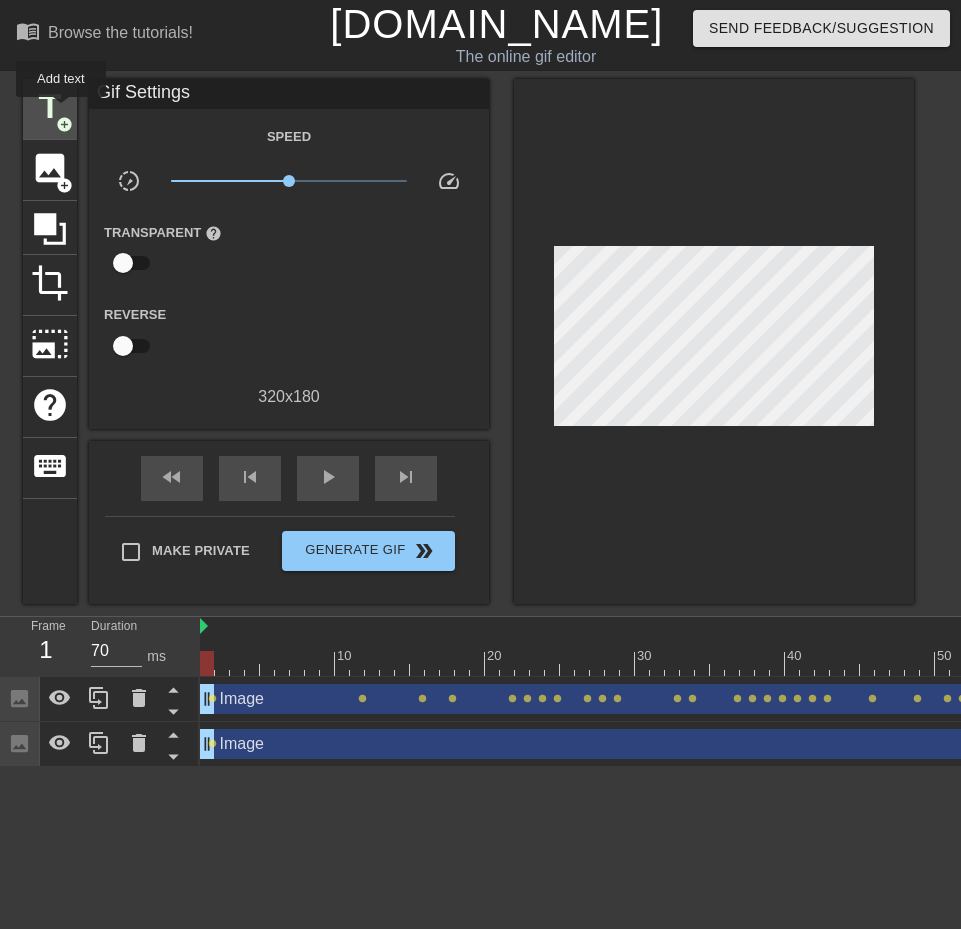 click on "title" at bounding box center (50, 107) 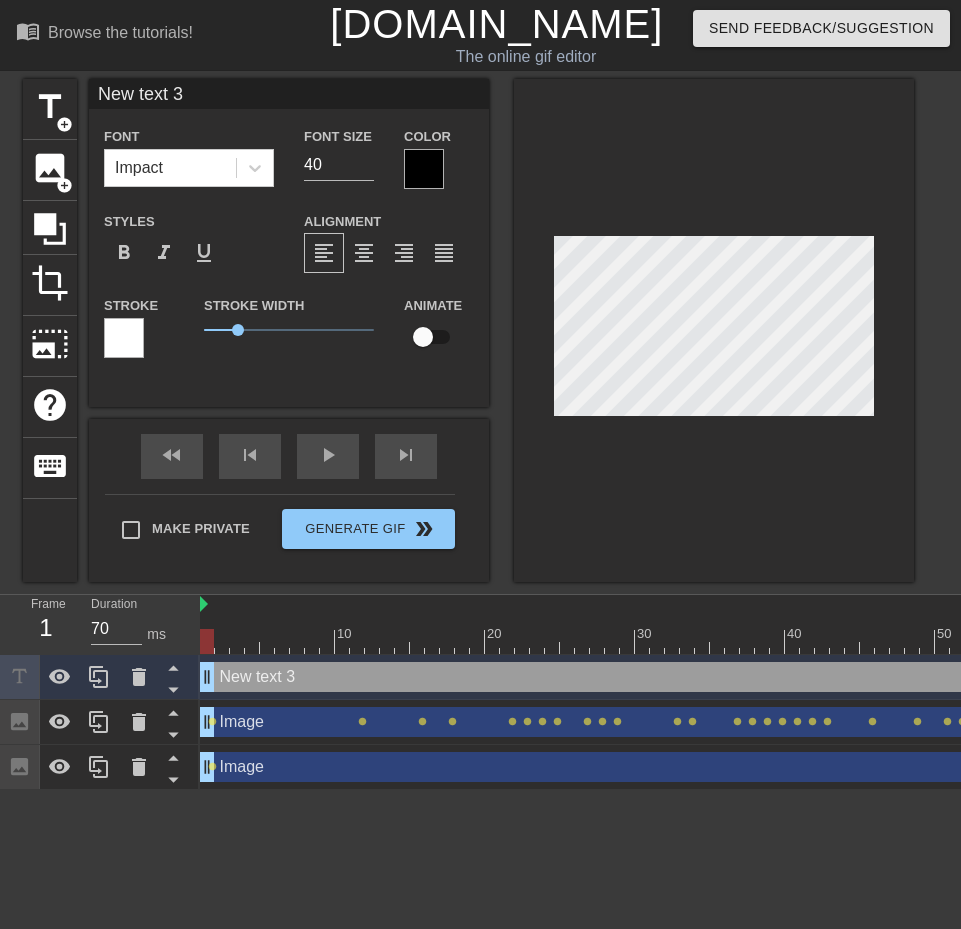 scroll, scrollTop: 3, scrollLeft: 5, axis: both 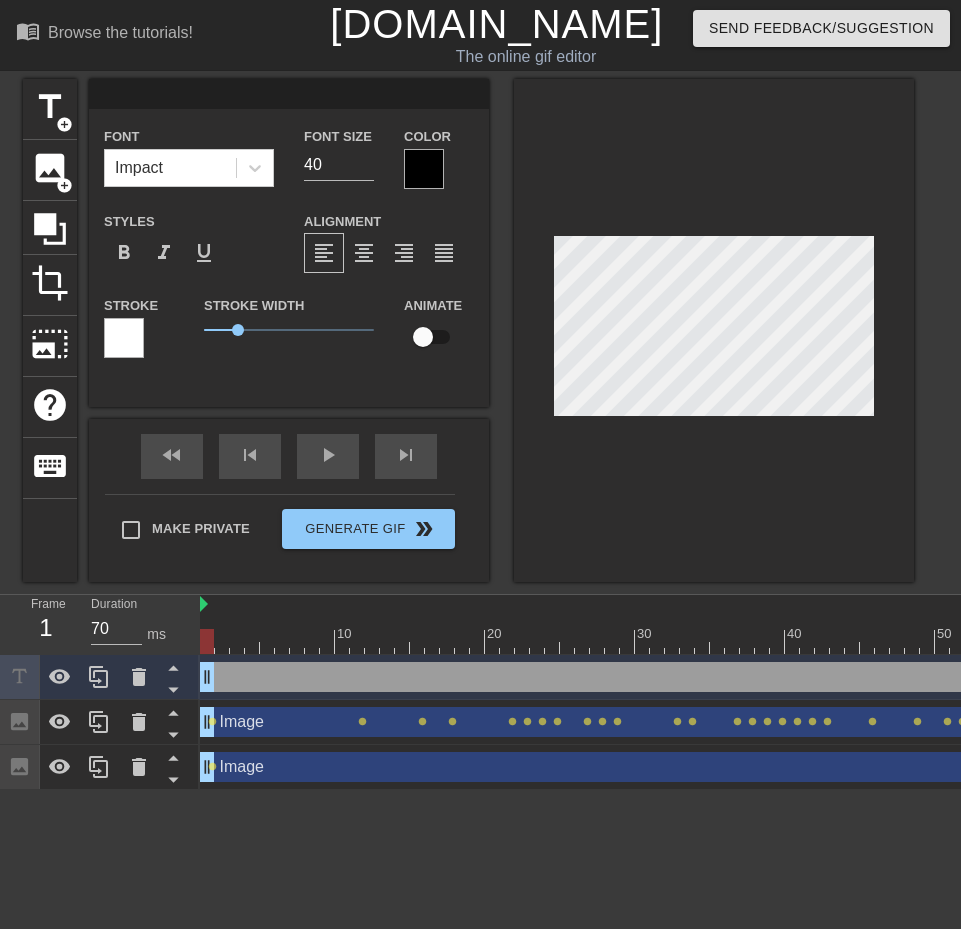 type on "M" 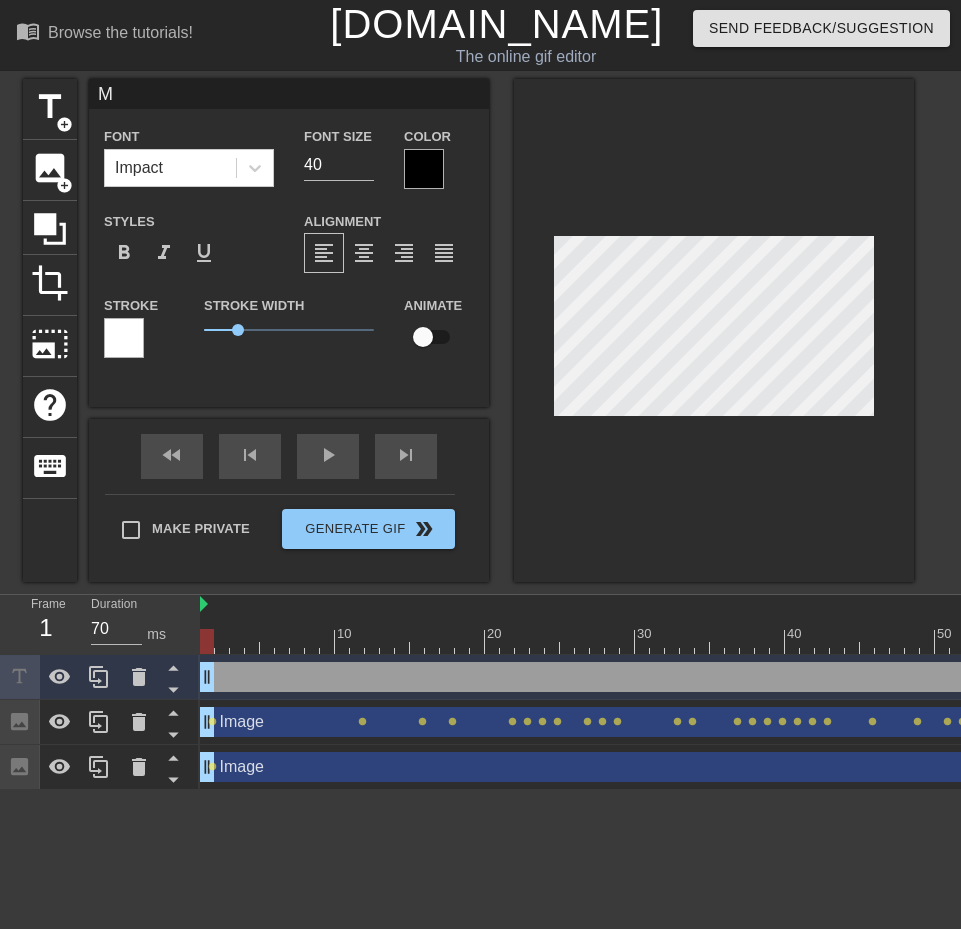 type on "M" 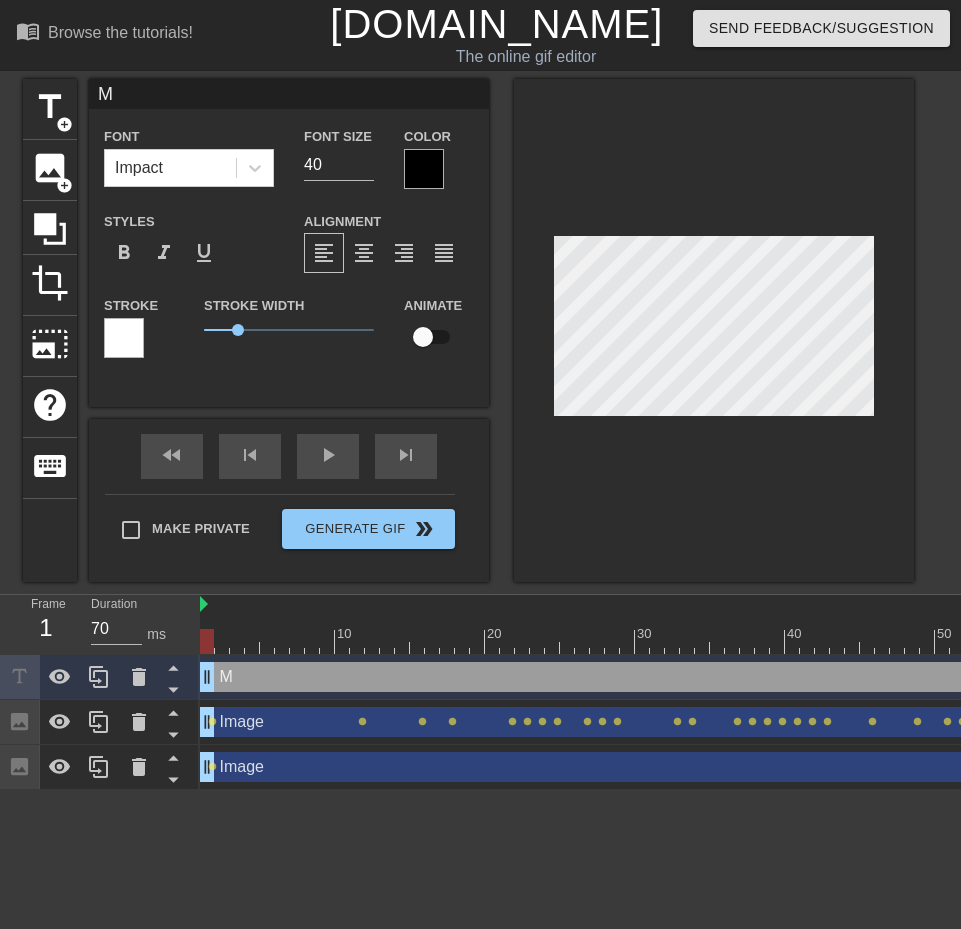 type on "MO" 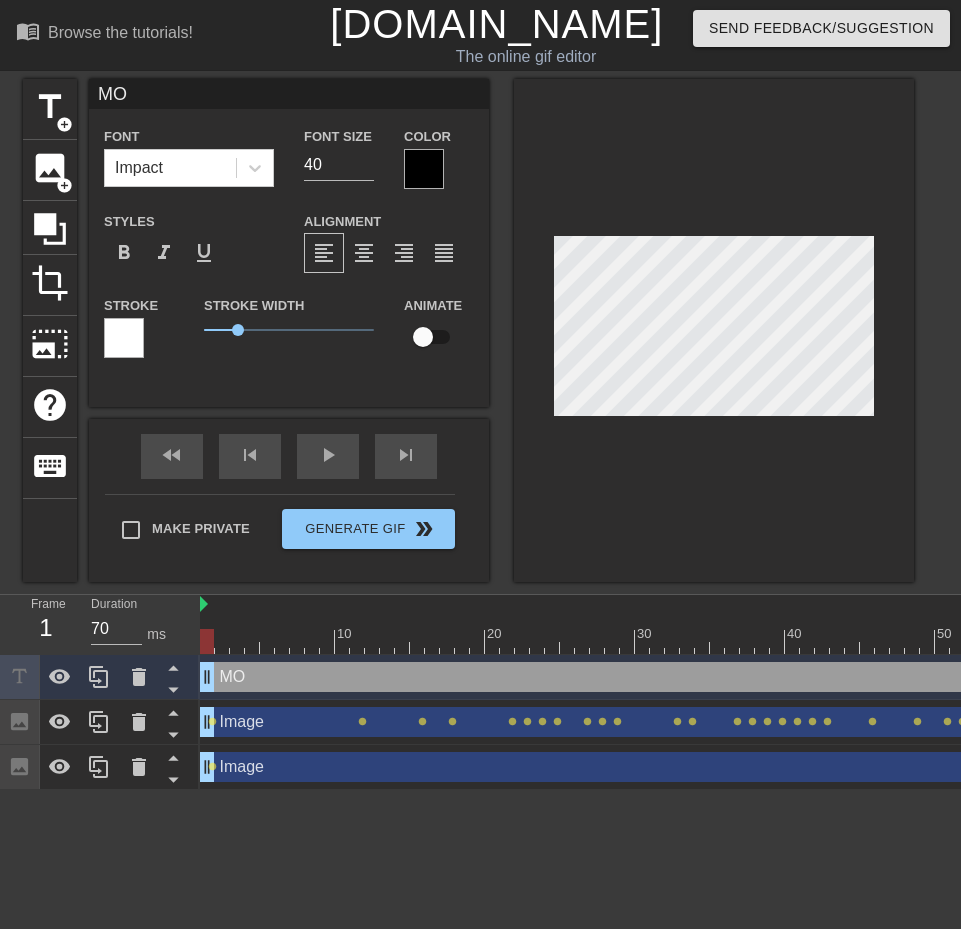 type on "MOT" 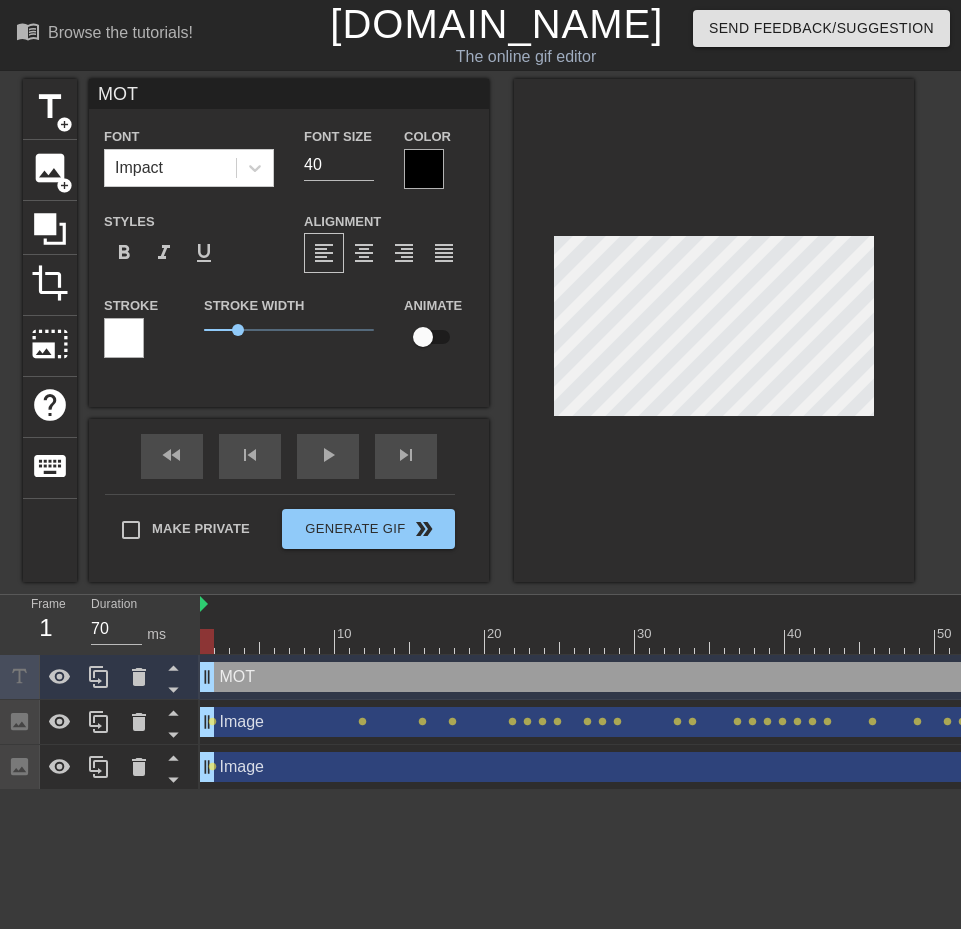 type on "MOTH" 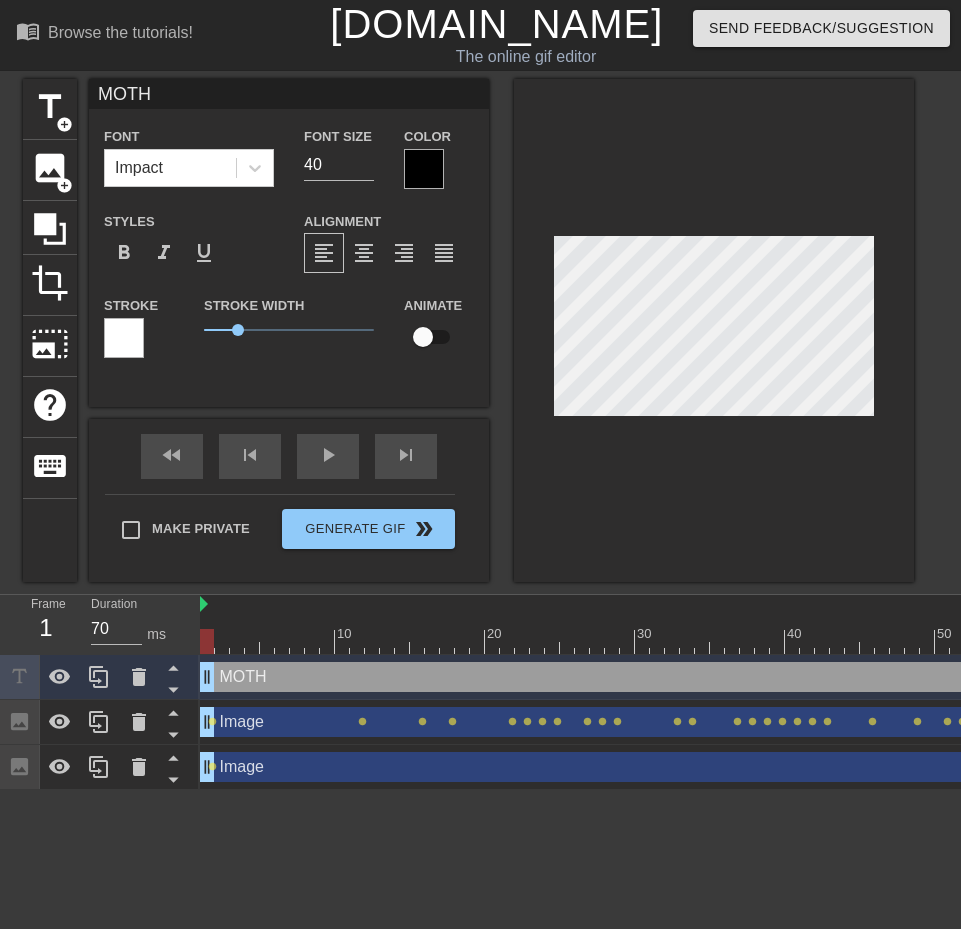 type on "MOTHE" 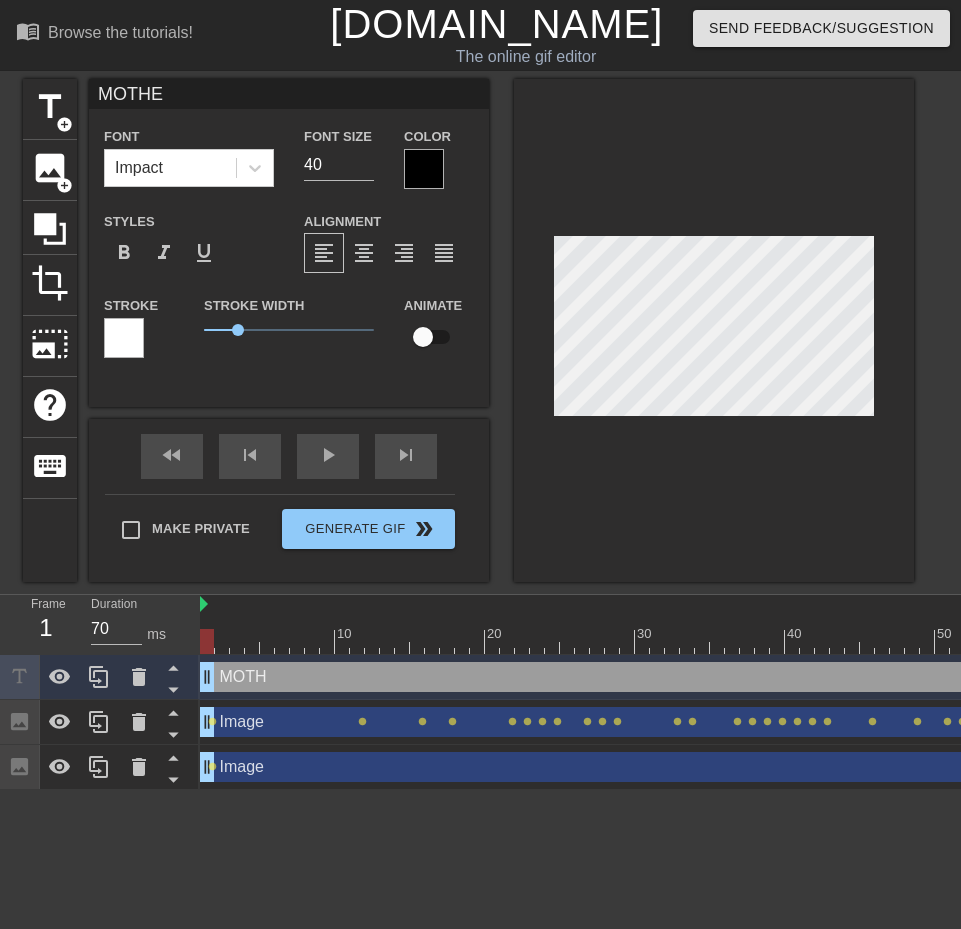 type on "MOTHE" 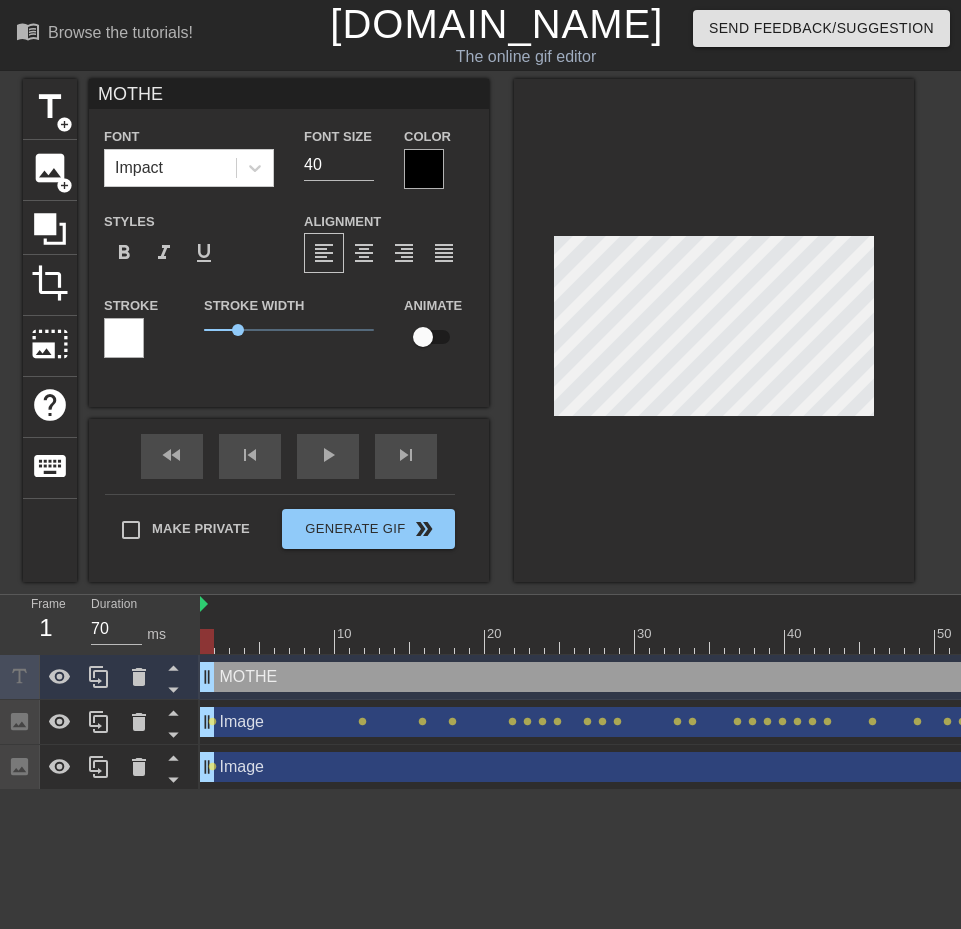 scroll, scrollTop: 3, scrollLeft: 4, axis: both 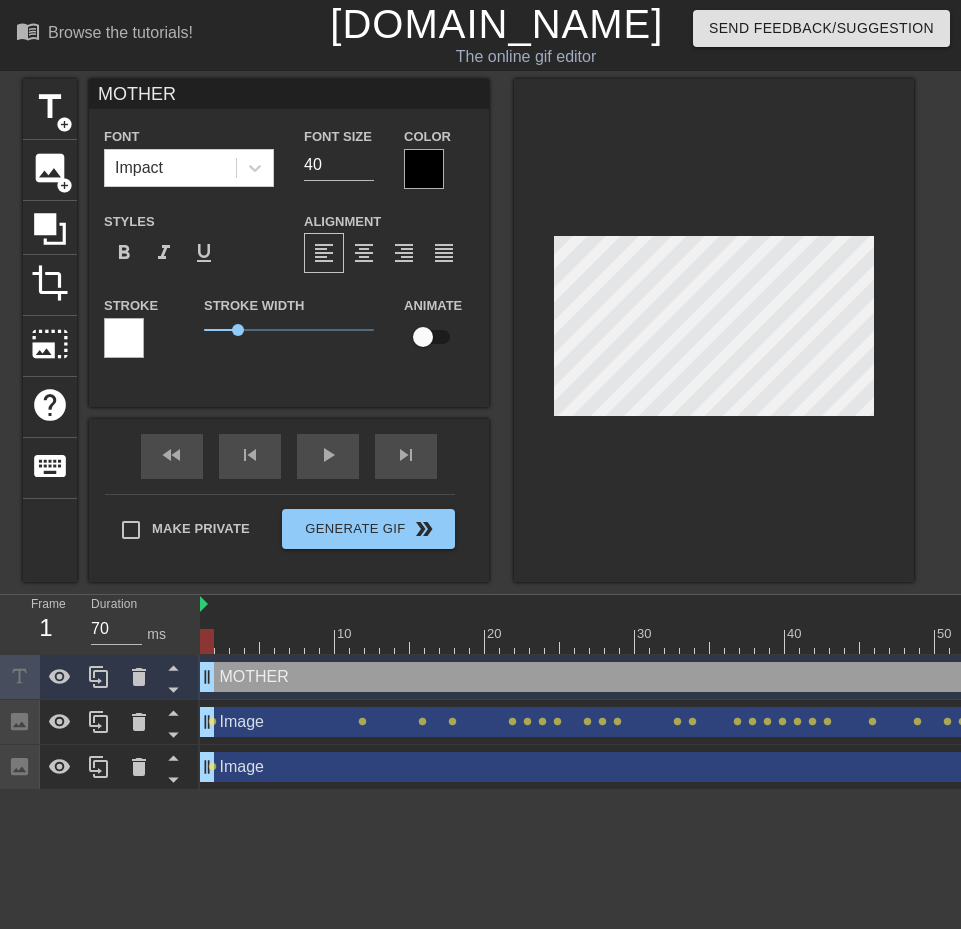 type on "MOTHER" 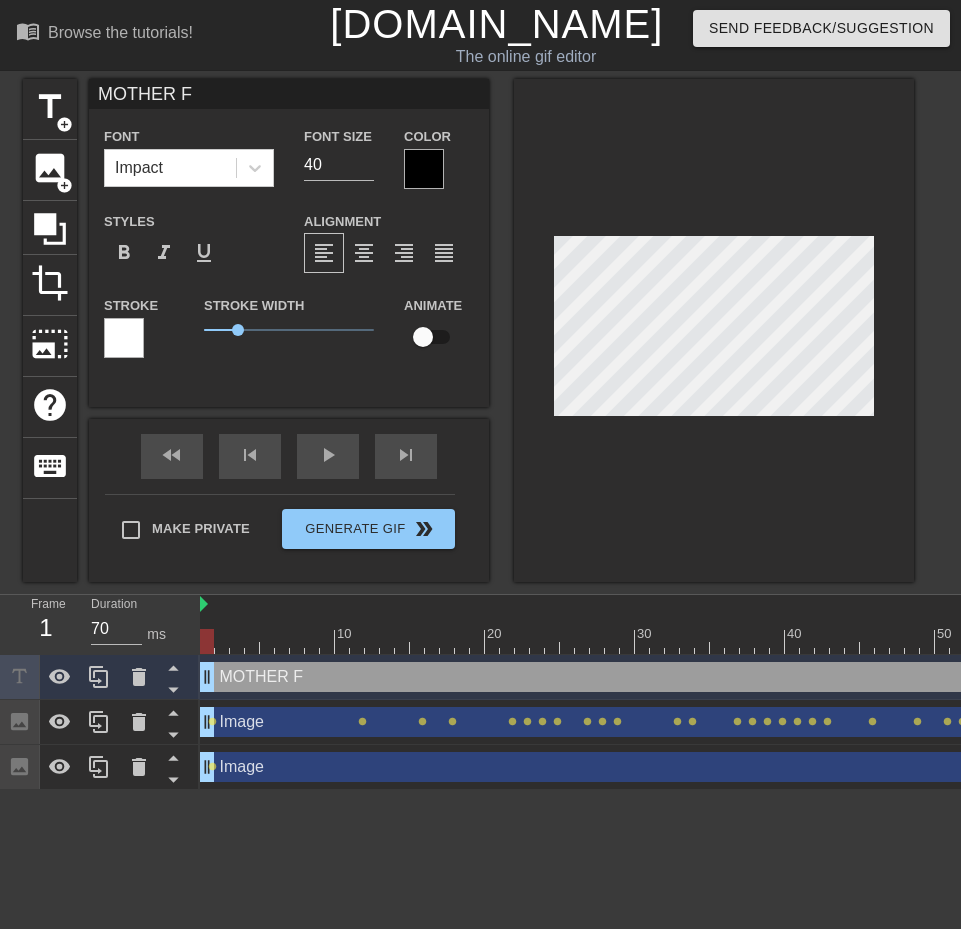 type on "MOTHER FU" 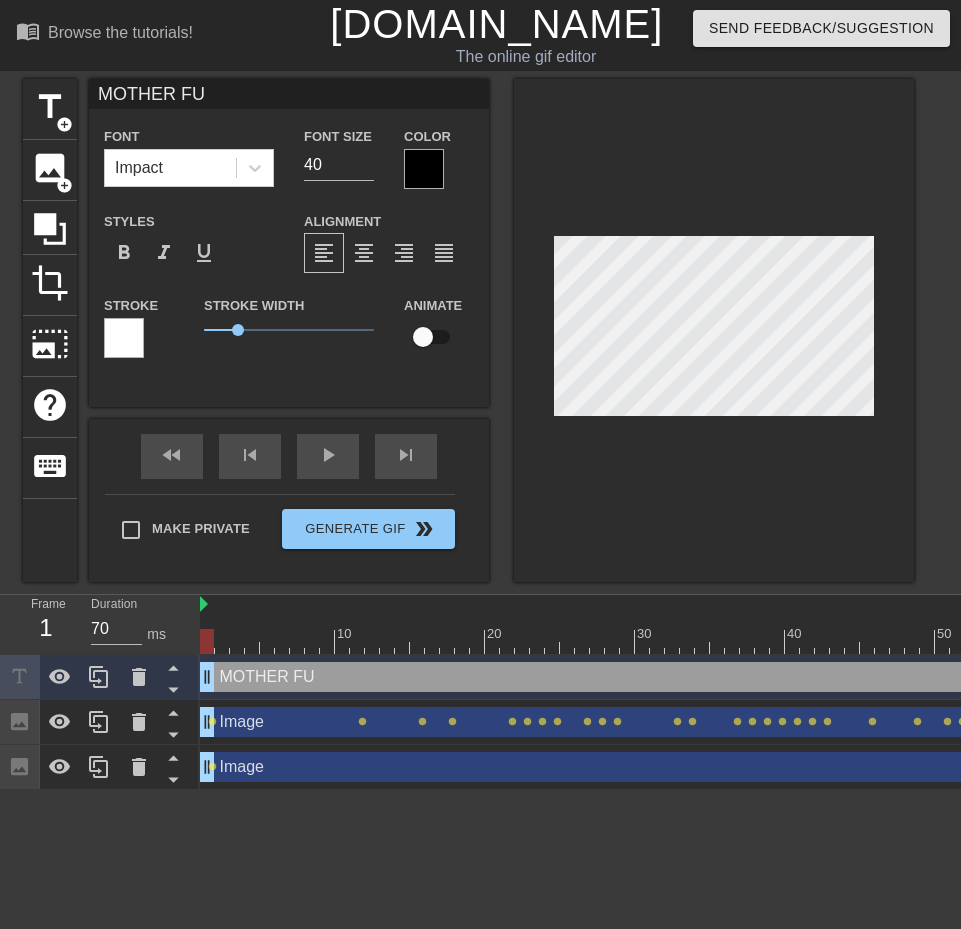 scroll, scrollTop: 3, scrollLeft: 6, axis: both 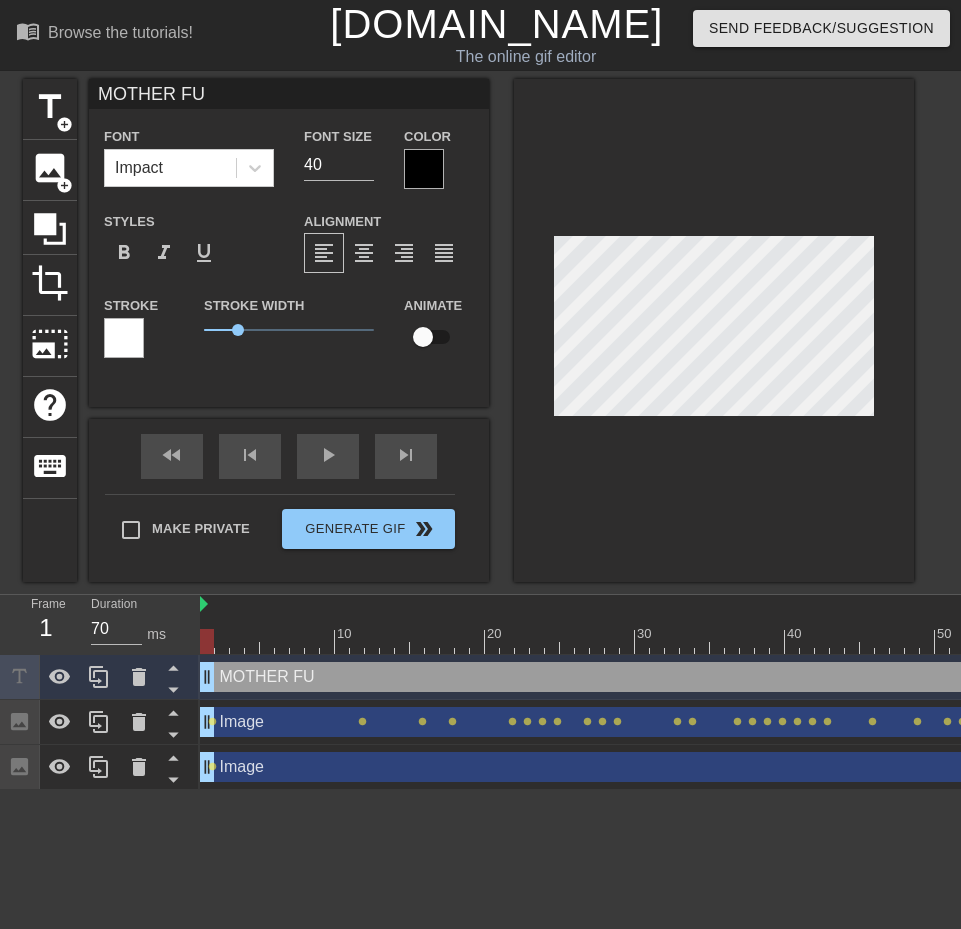 type on "MOTHER FUC" 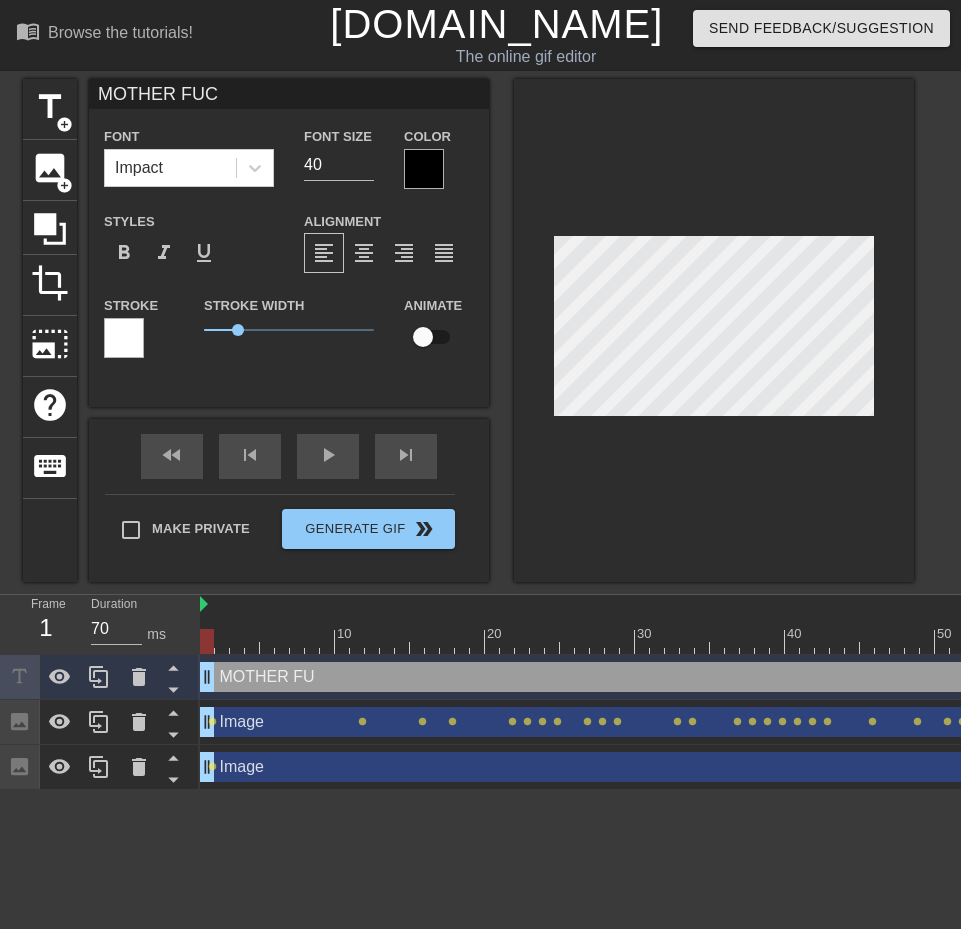 scroll, scrollTop: 3, scrollLeft: 7, axis: both 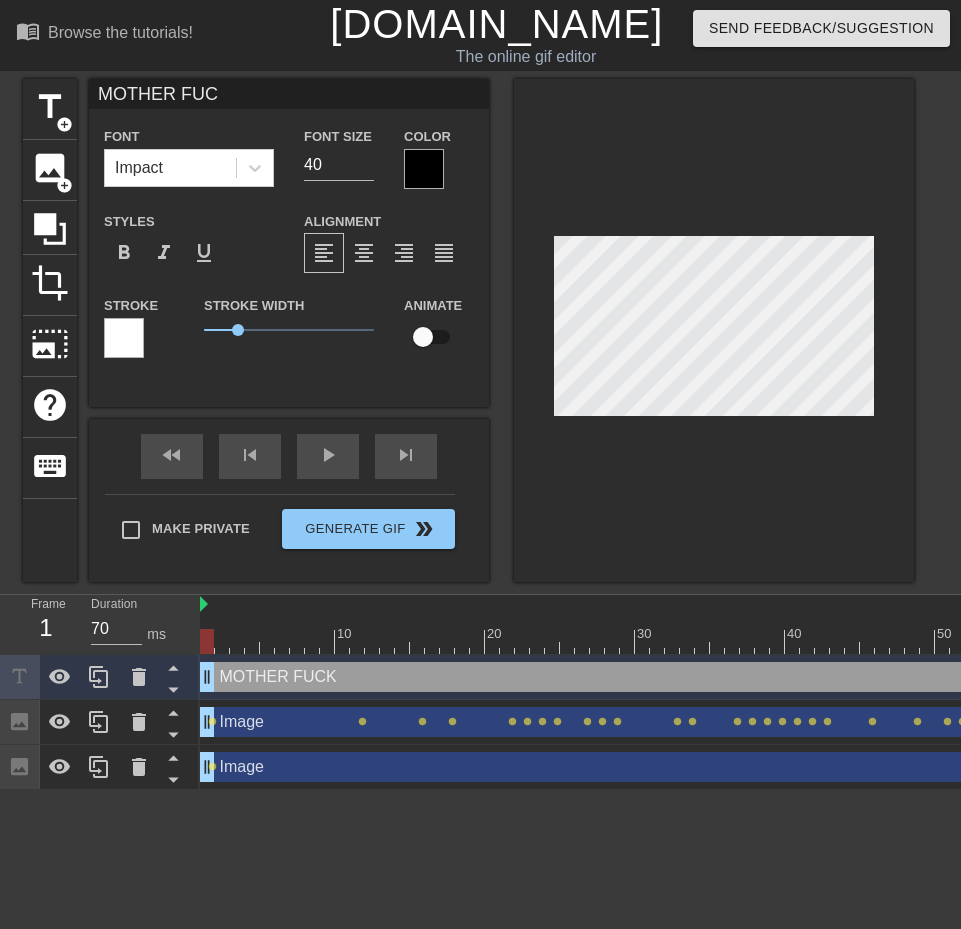 type on "MOTHER FUCK" 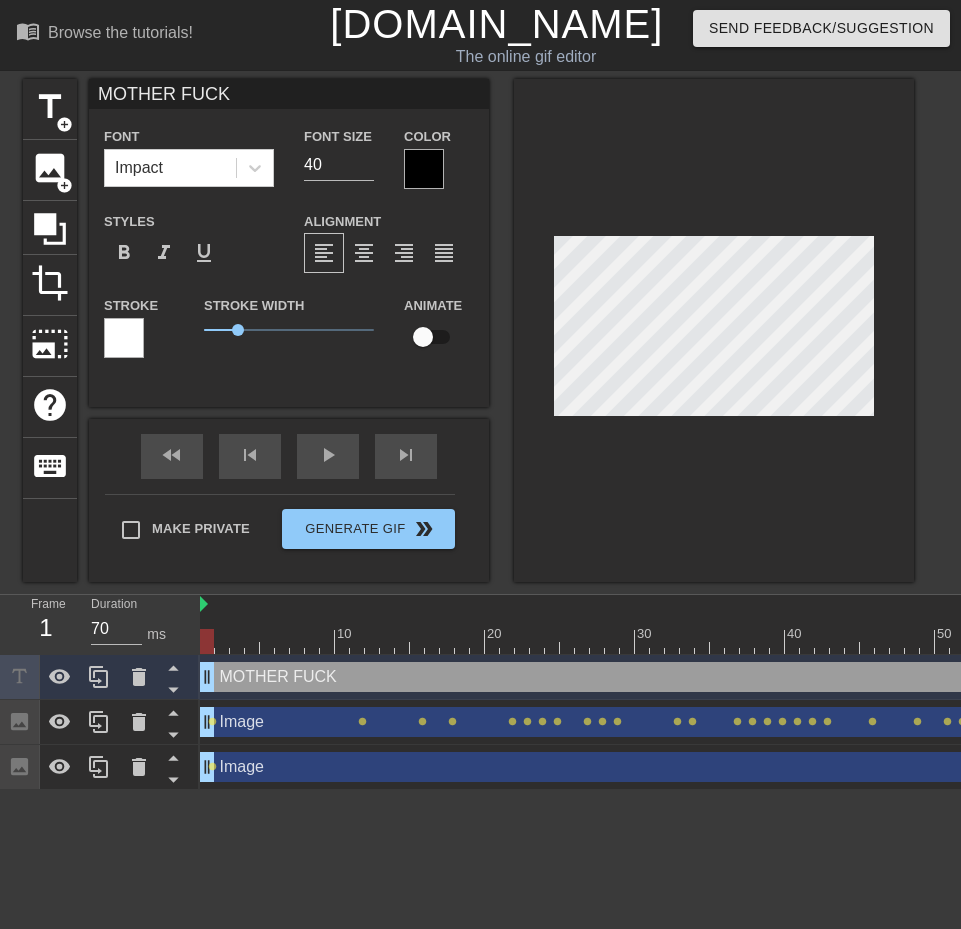 type on "MOTHER FUCKI" 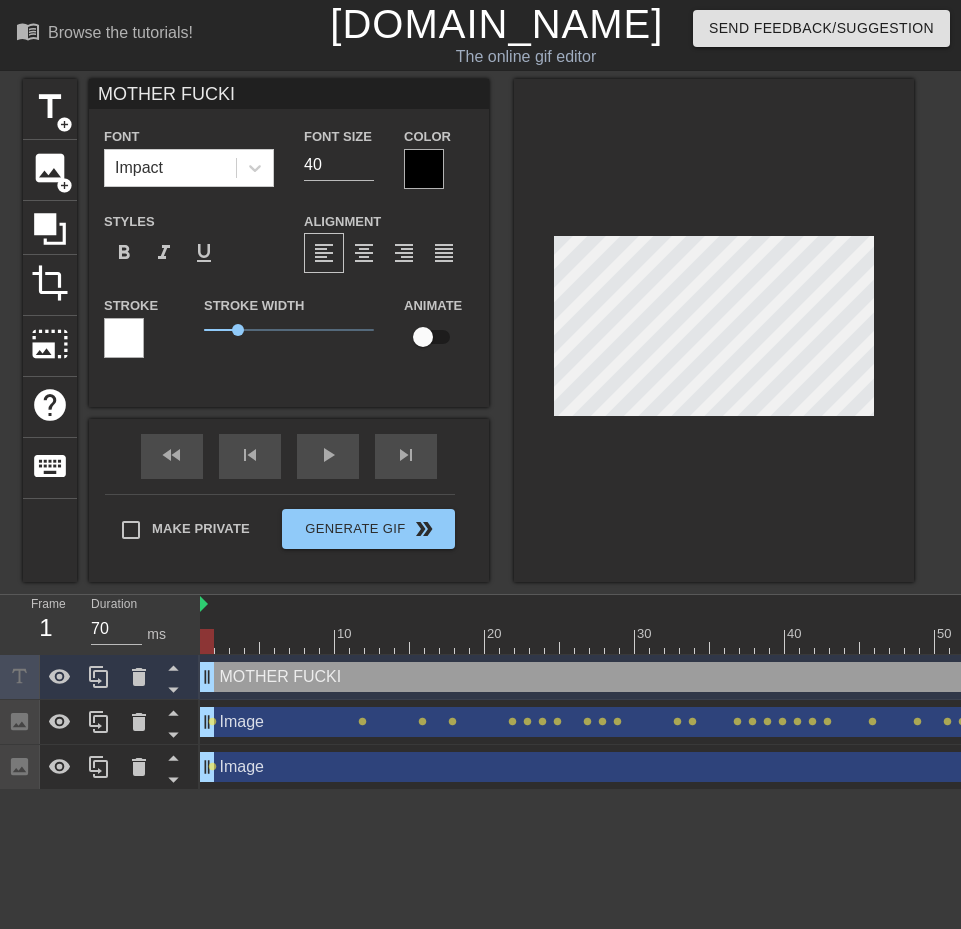 type on "MOTHER FUCKIN" 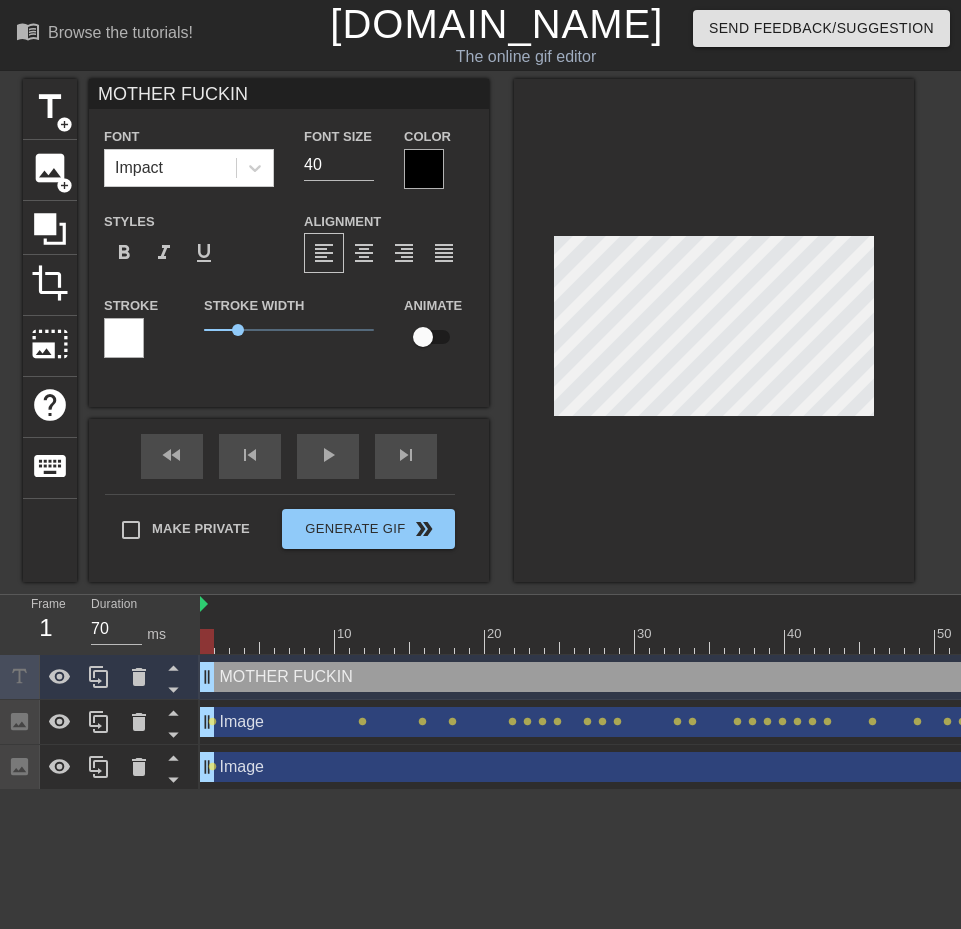 click at bounding box center [714, 330] 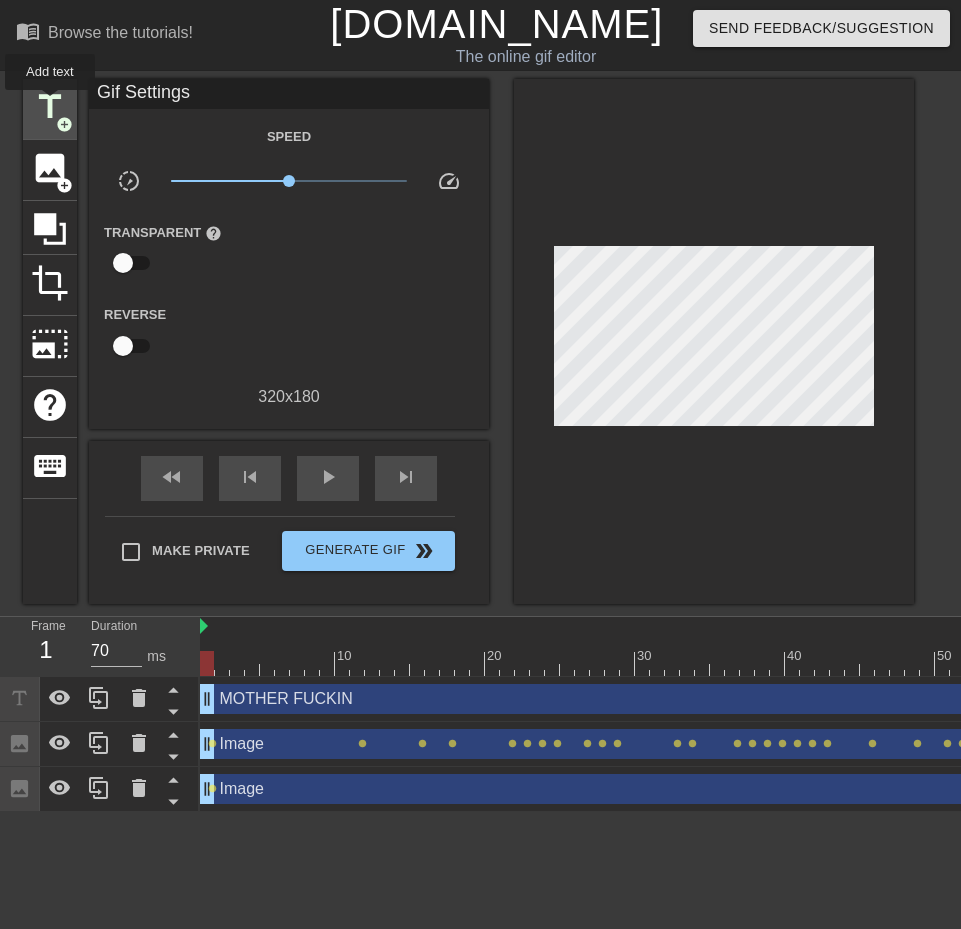 click on "title" at bounding box center [50, 107] 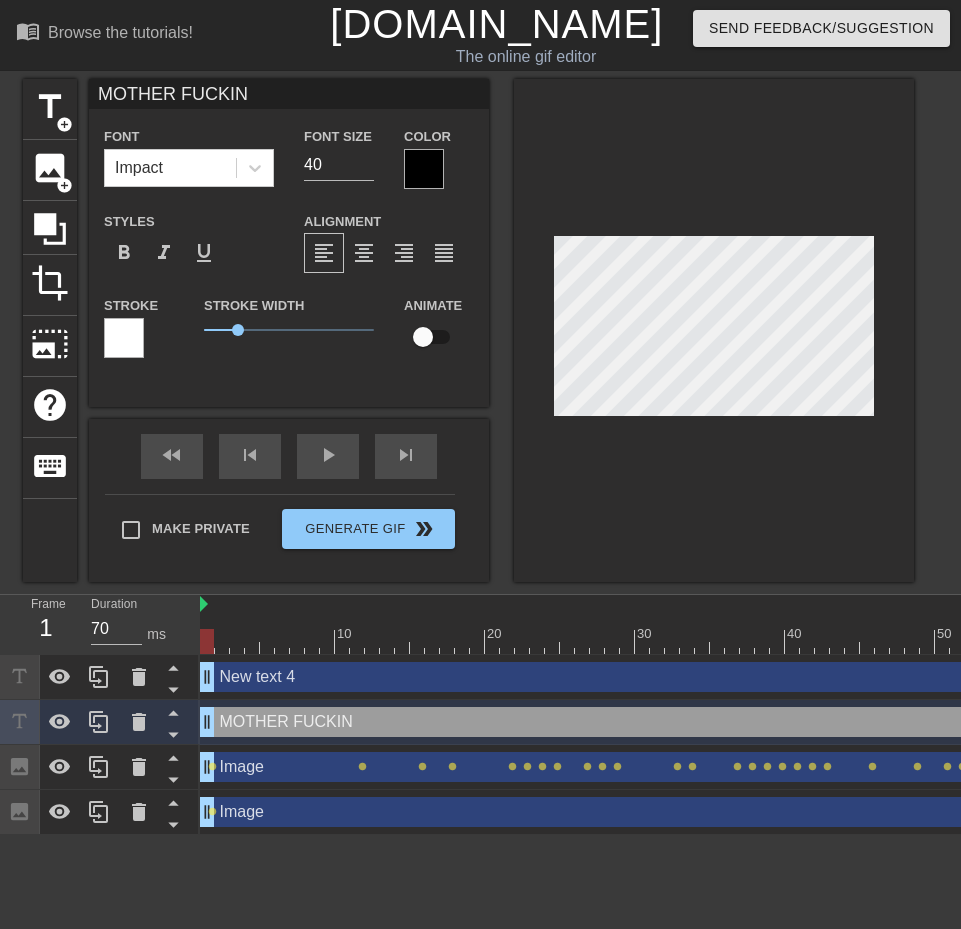 type on "New text 4" 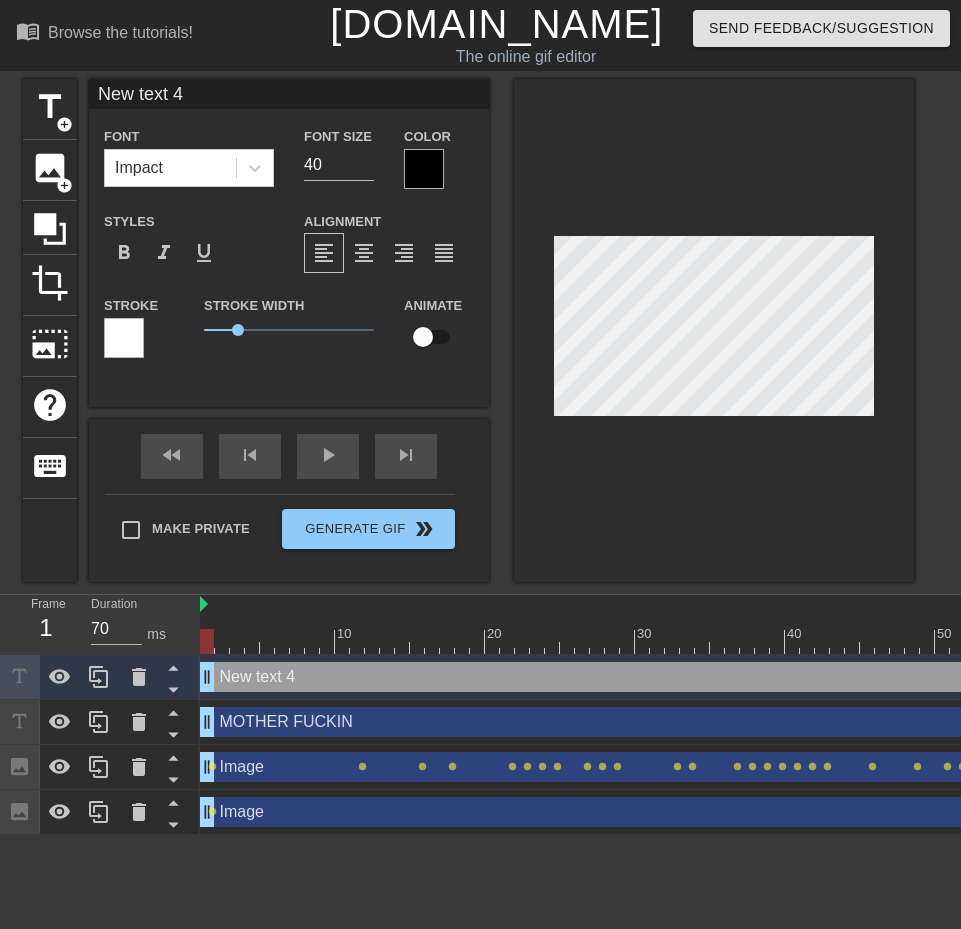 scroll, scrollTop: 3, scrollLeft: 2, axis: both 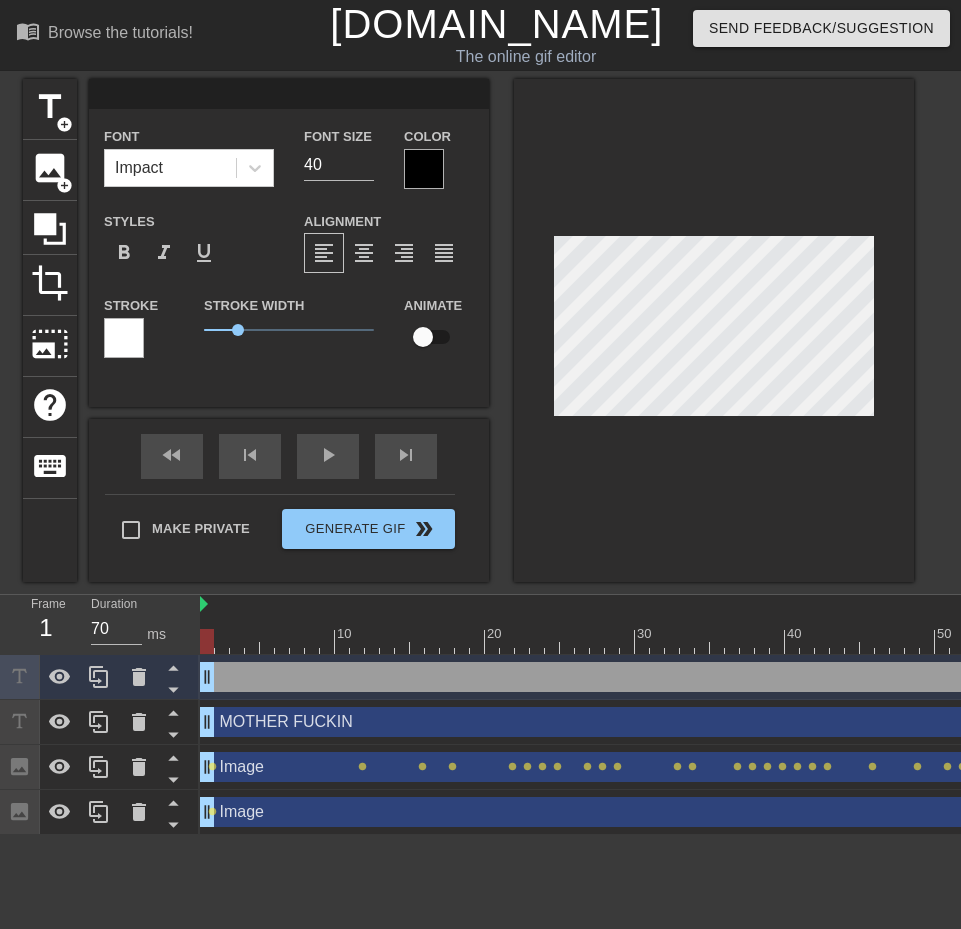 type on "O" 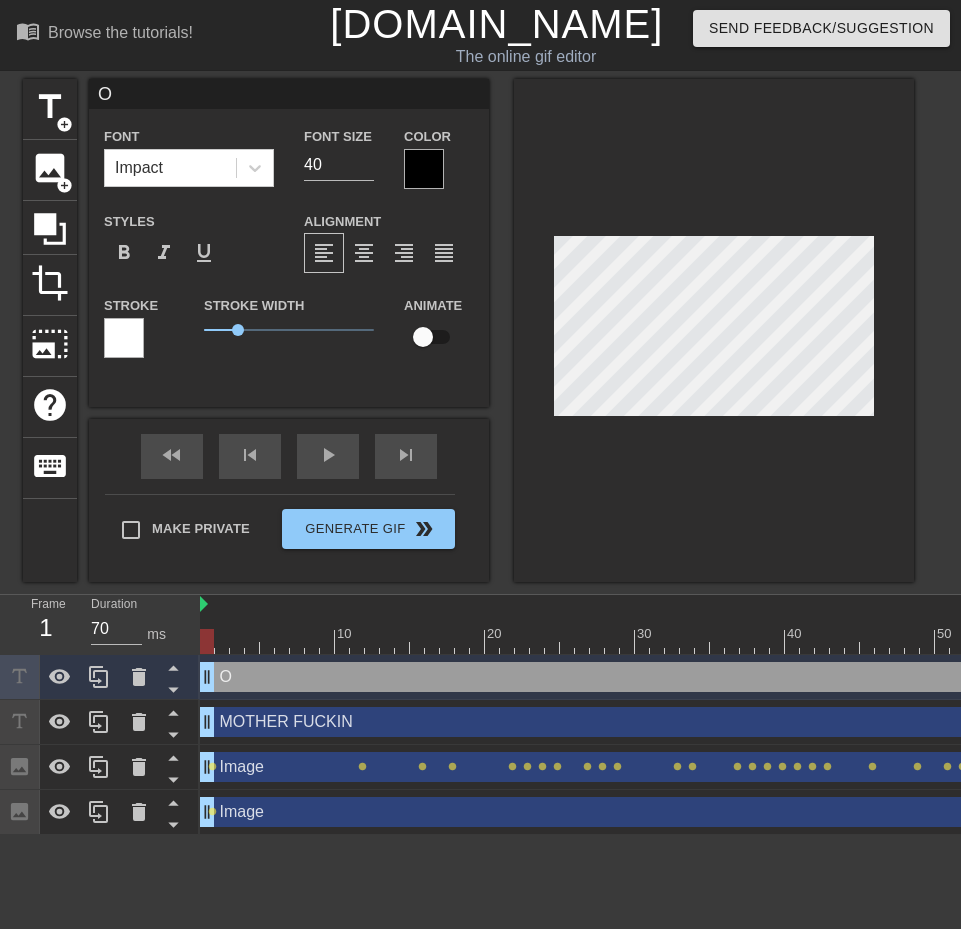 type on "OF" 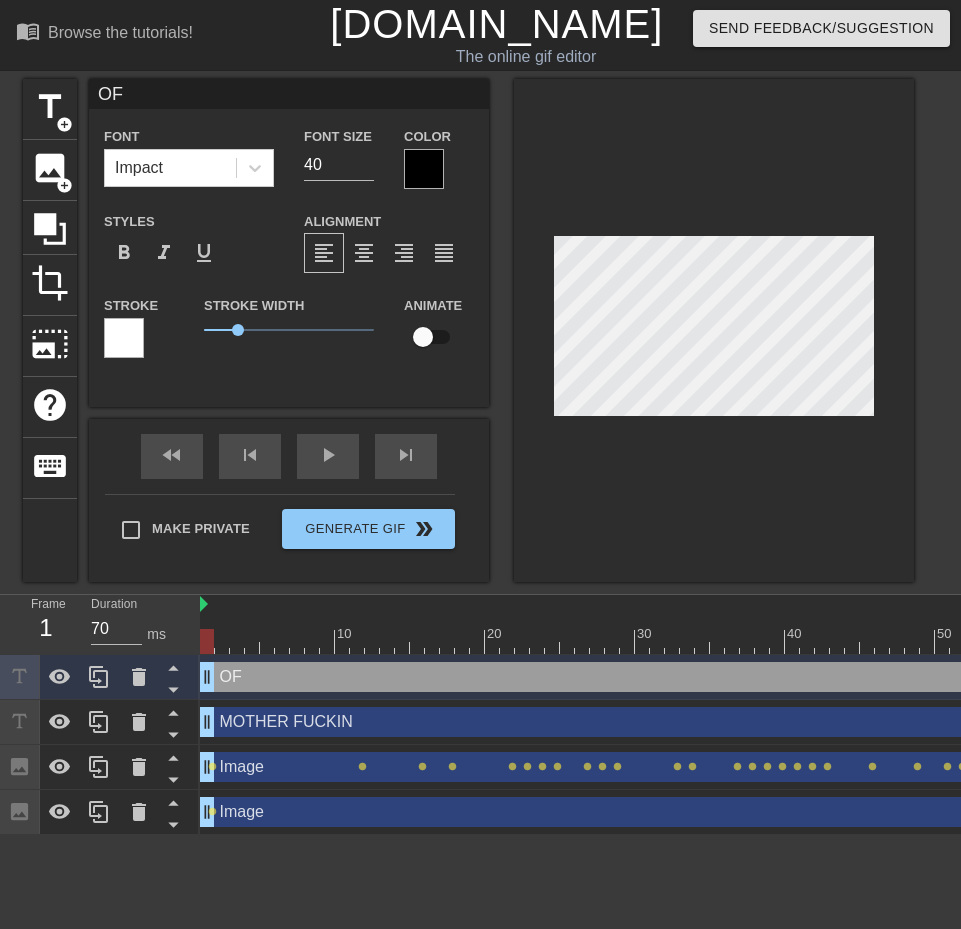 type on "OFF" 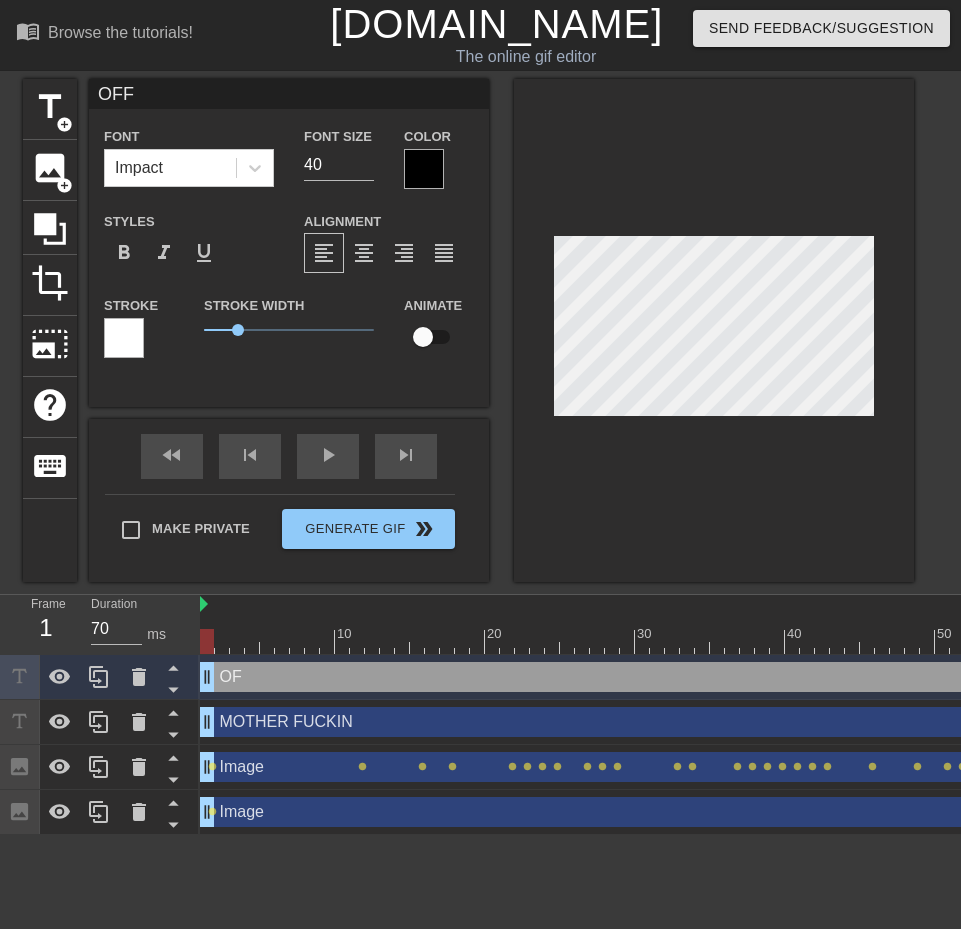 type on "OFF" 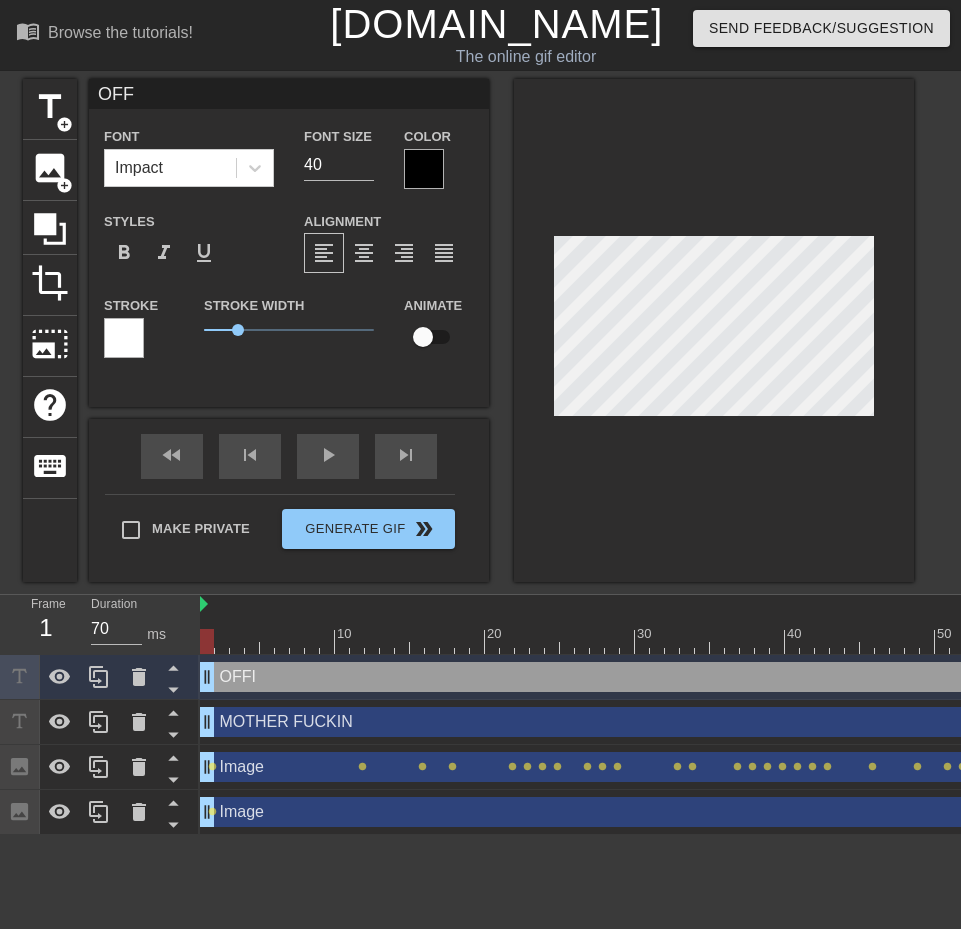 type on "OFFI" 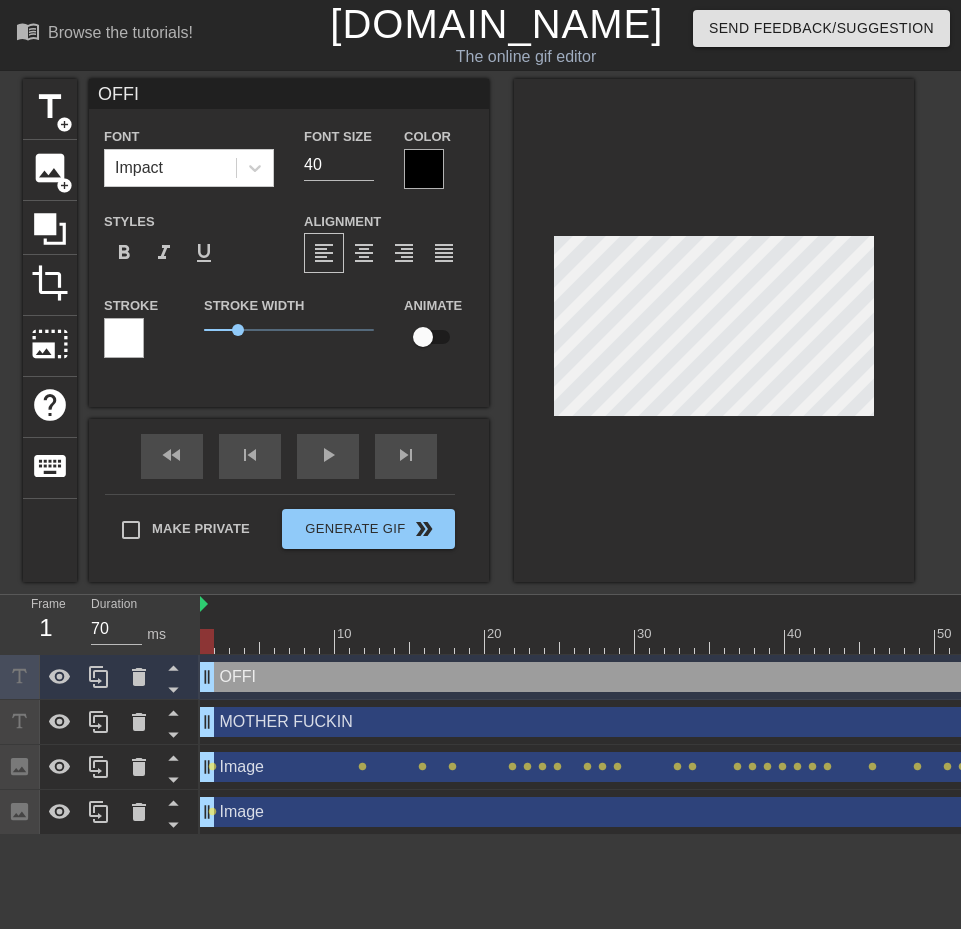 type on "OFFIC" 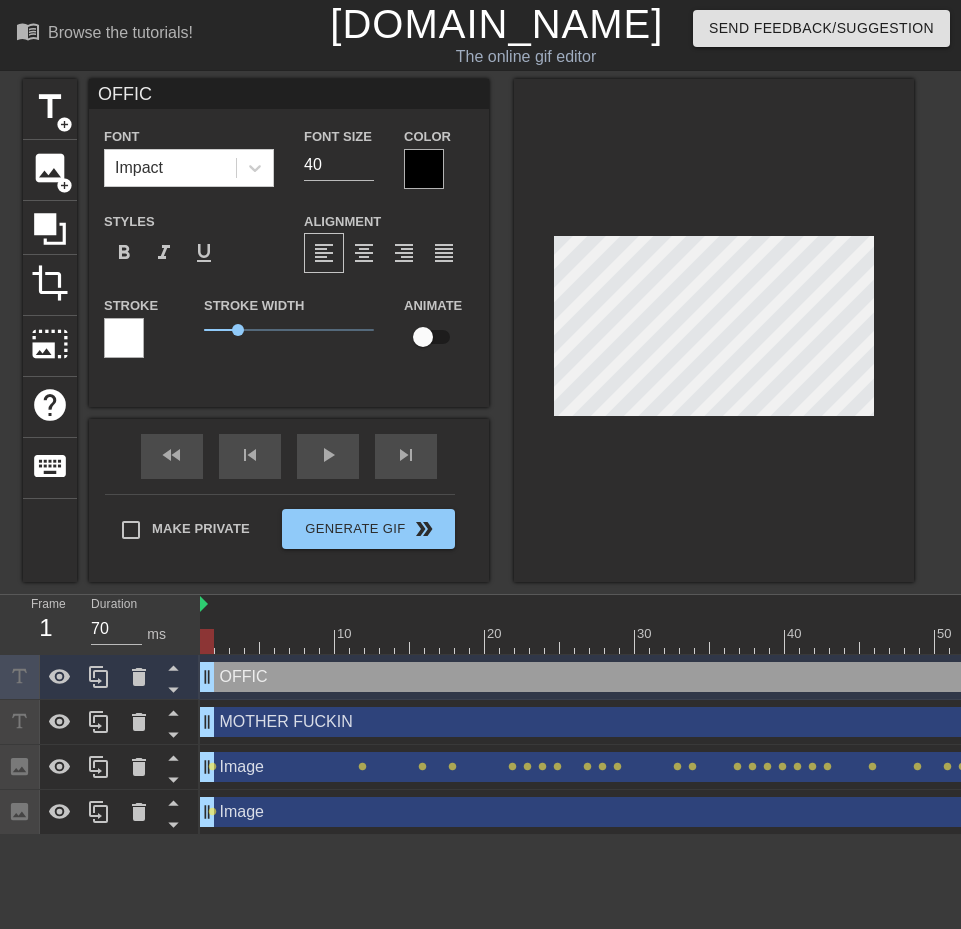 type on "OFFICE" 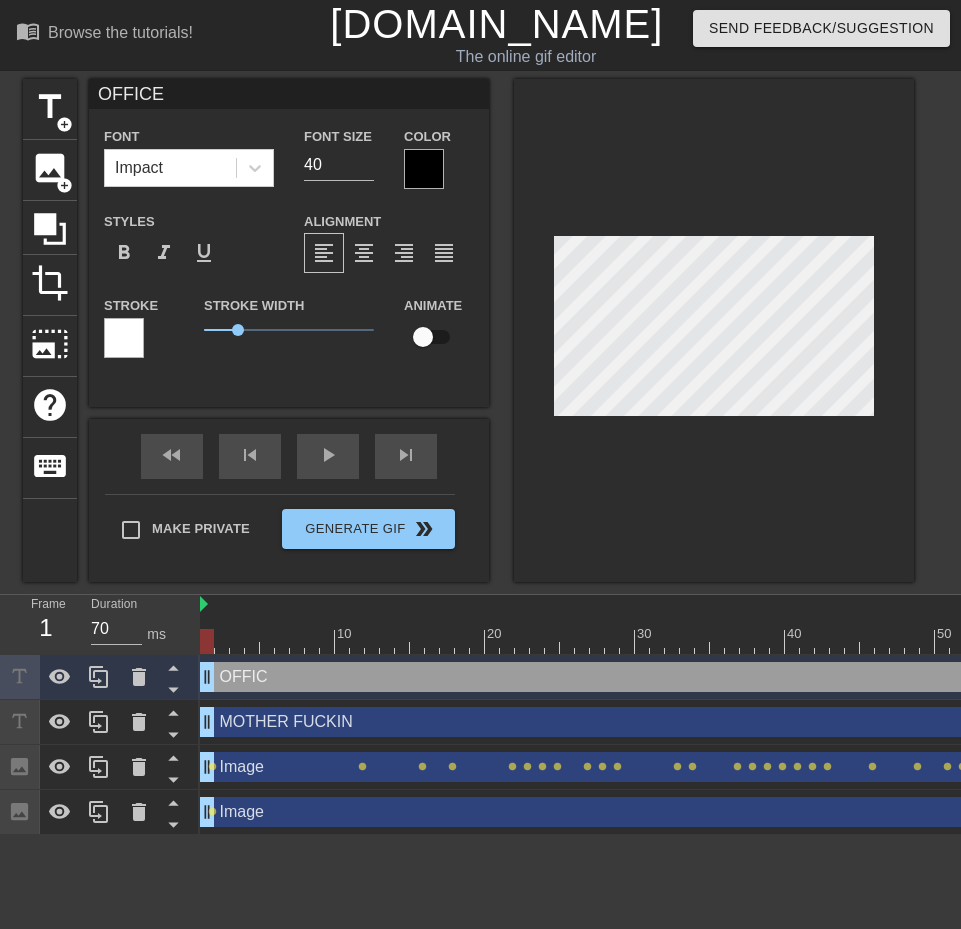 scroll, scrollTop: 3, scrollLeft: 4, axis: both 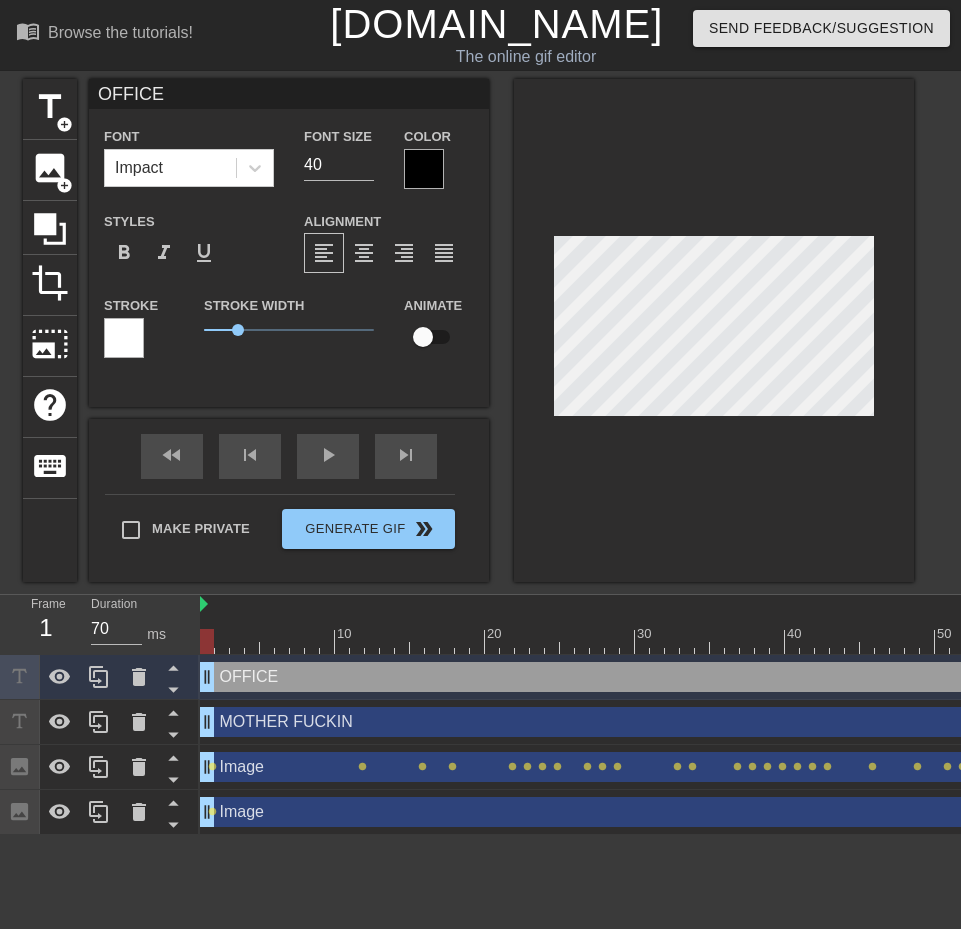 type on "OFFICER" 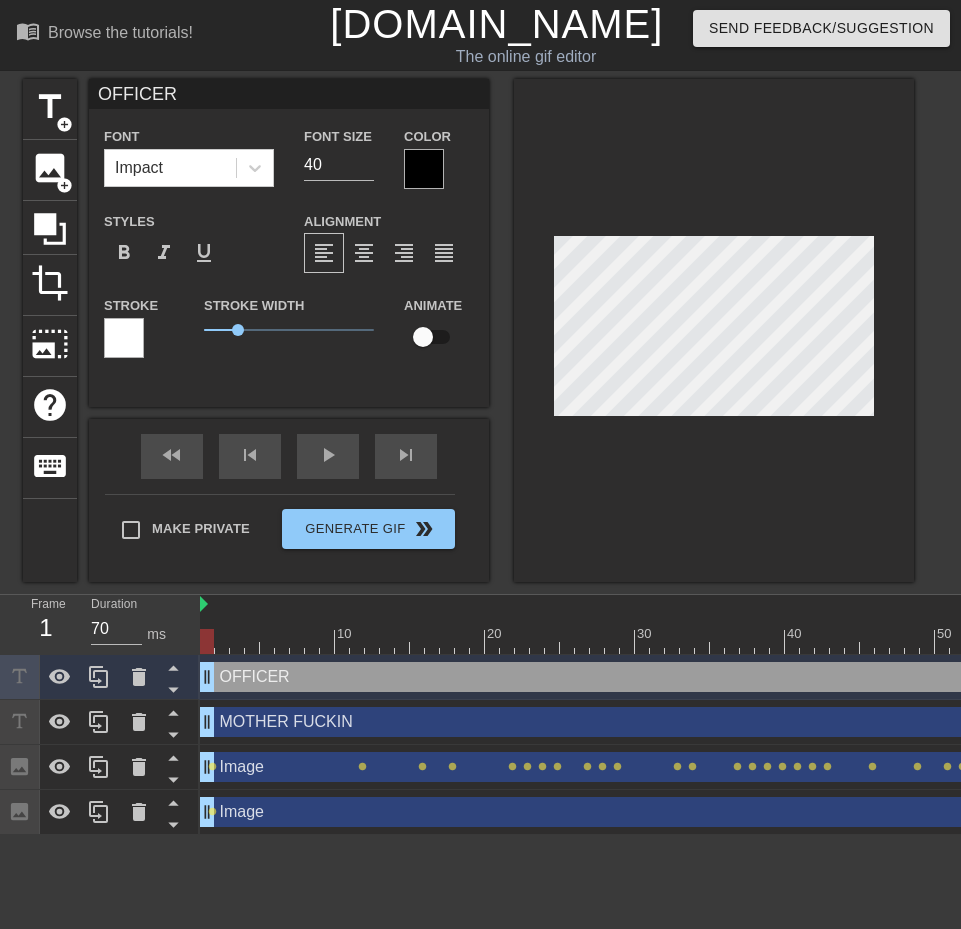 type on "OFFICER" 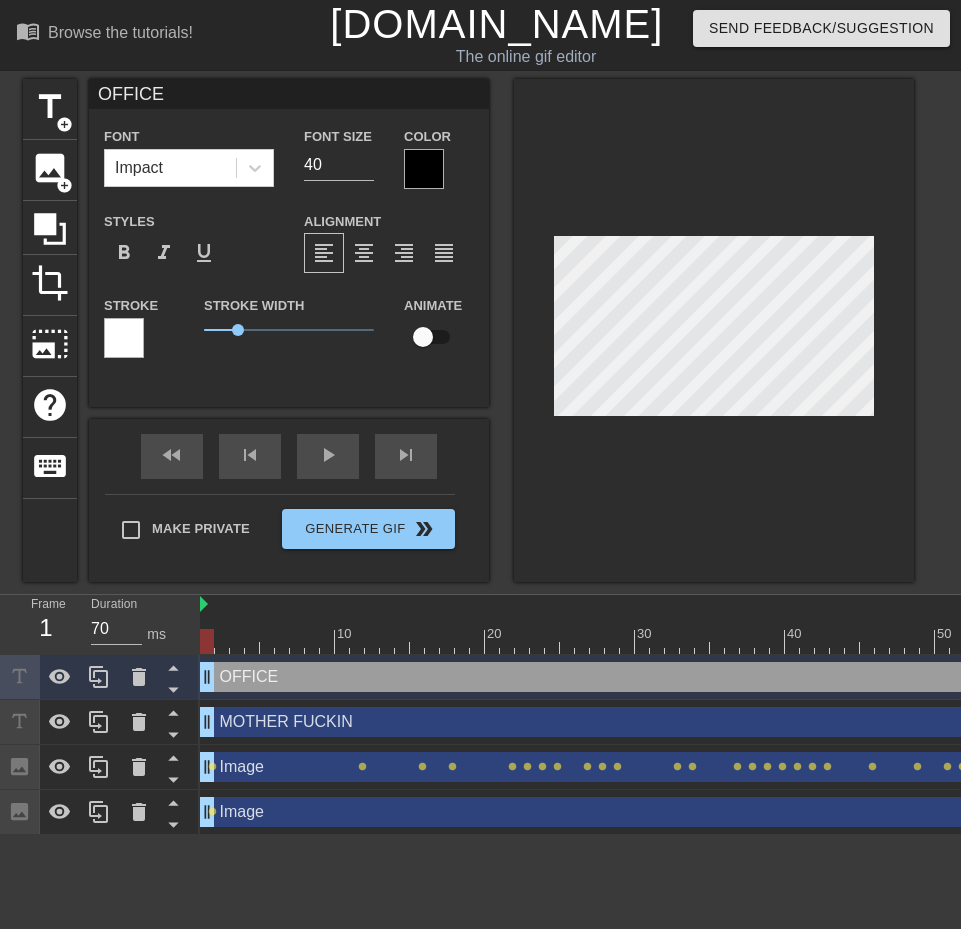 type on "OFFICER" 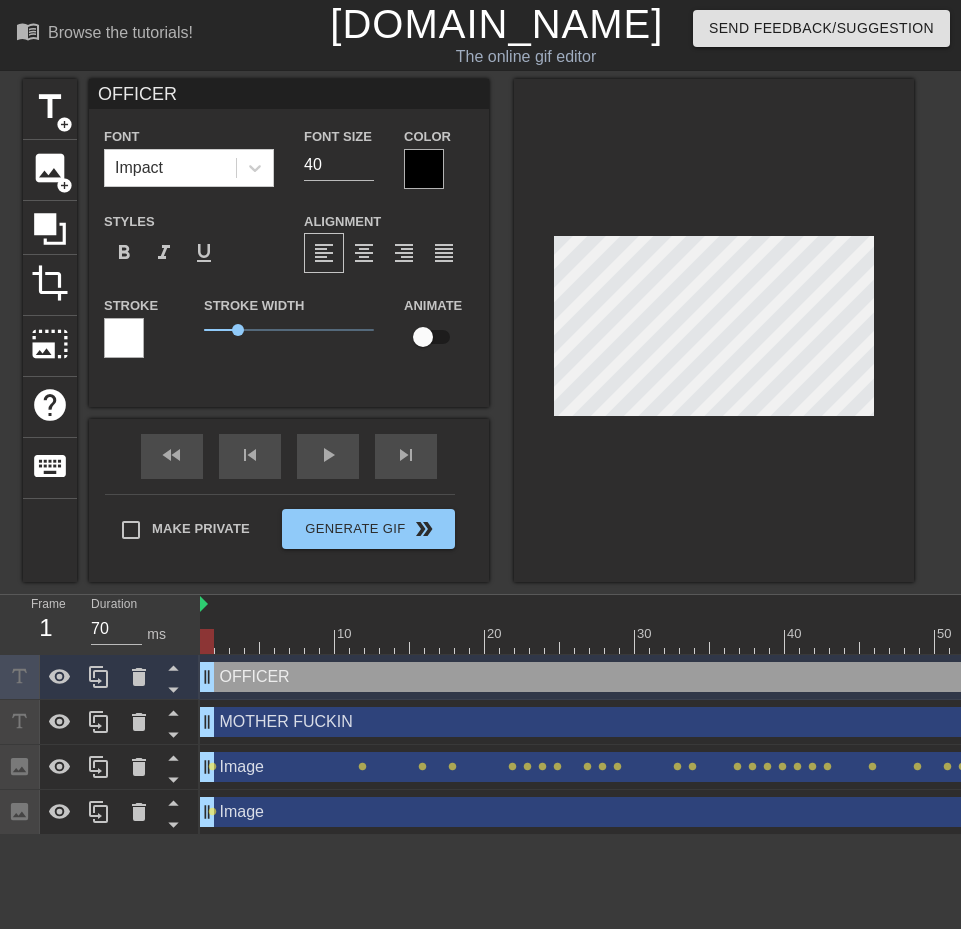 type on "OFFICE" 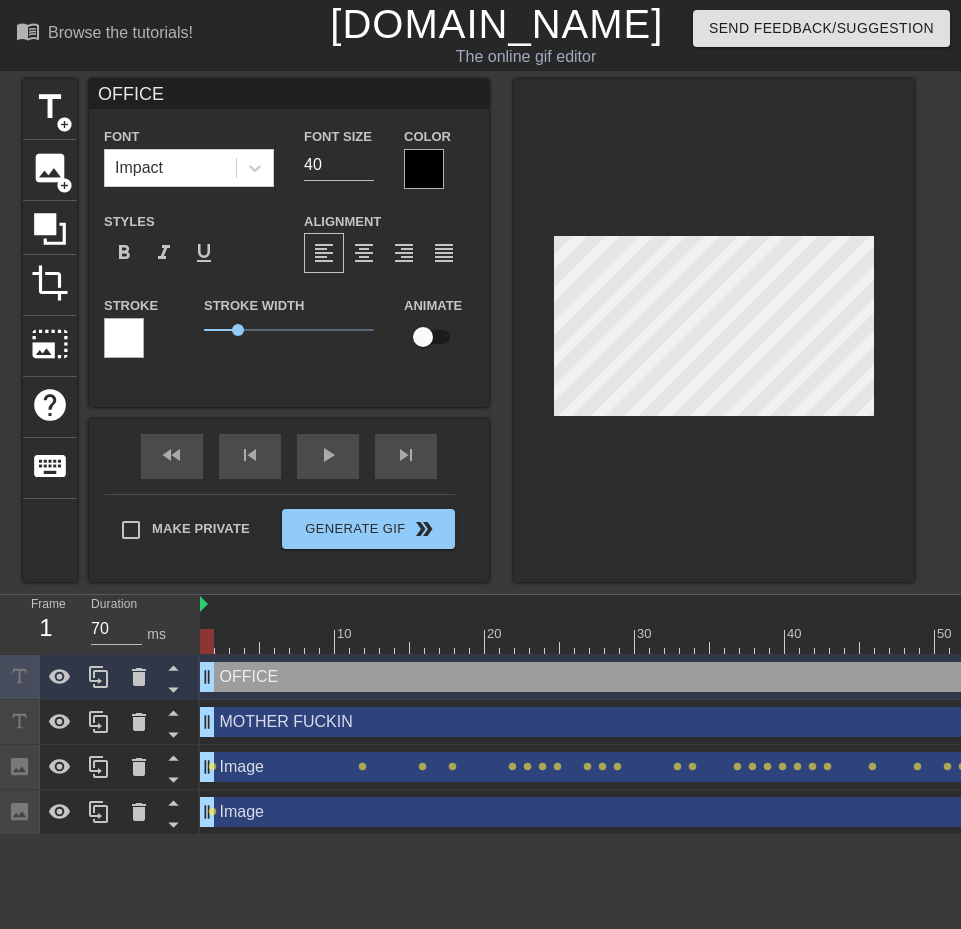 type on "OFFICER" 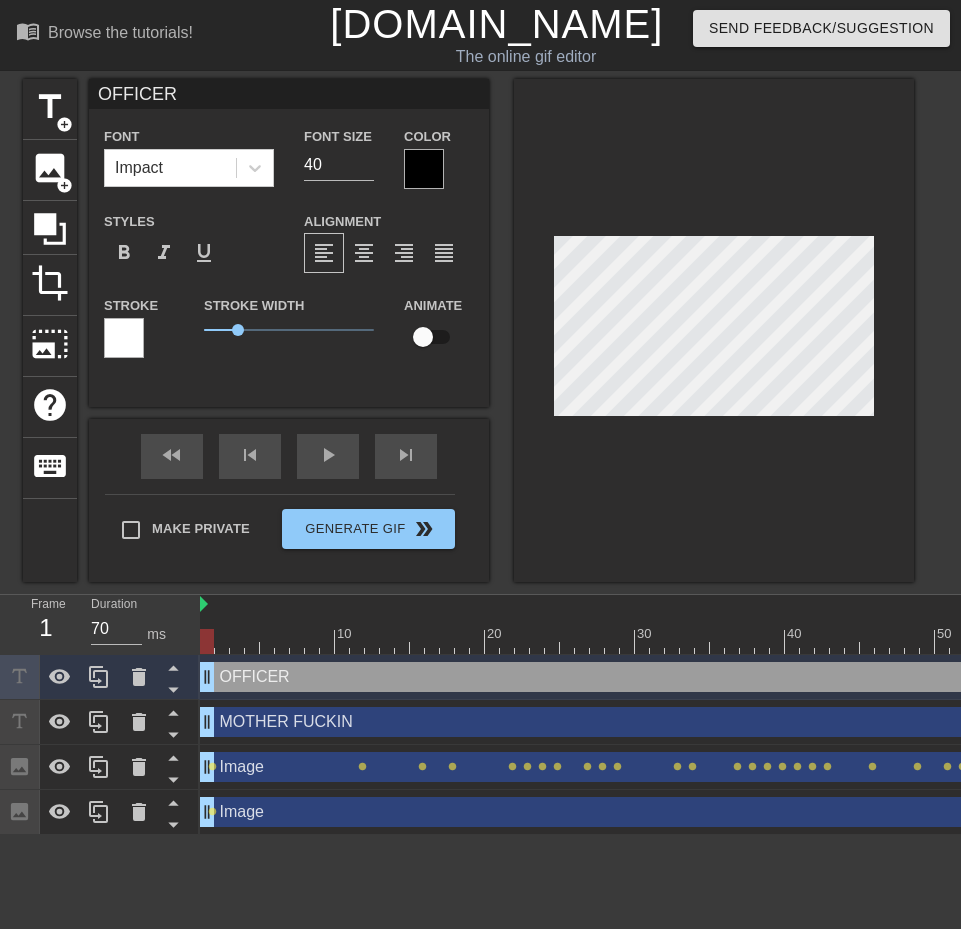 type on "OFFICER" 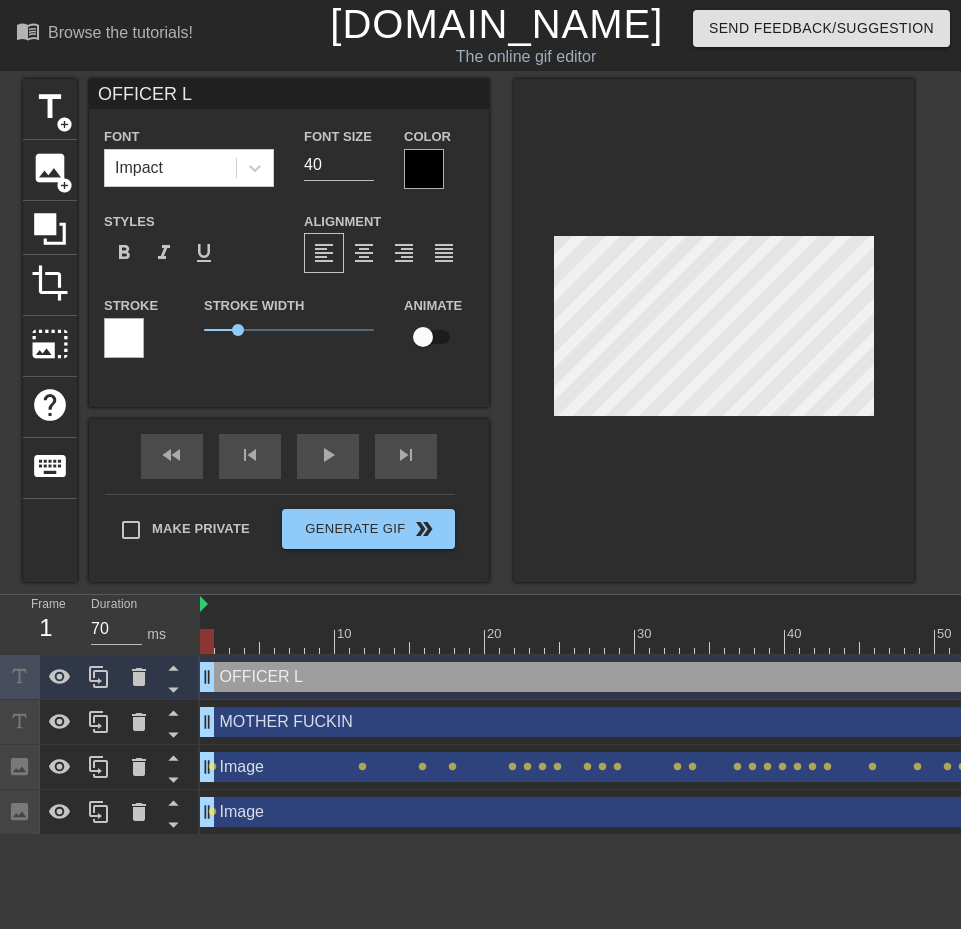 type on "OFFICER [PERSON_NAME]" 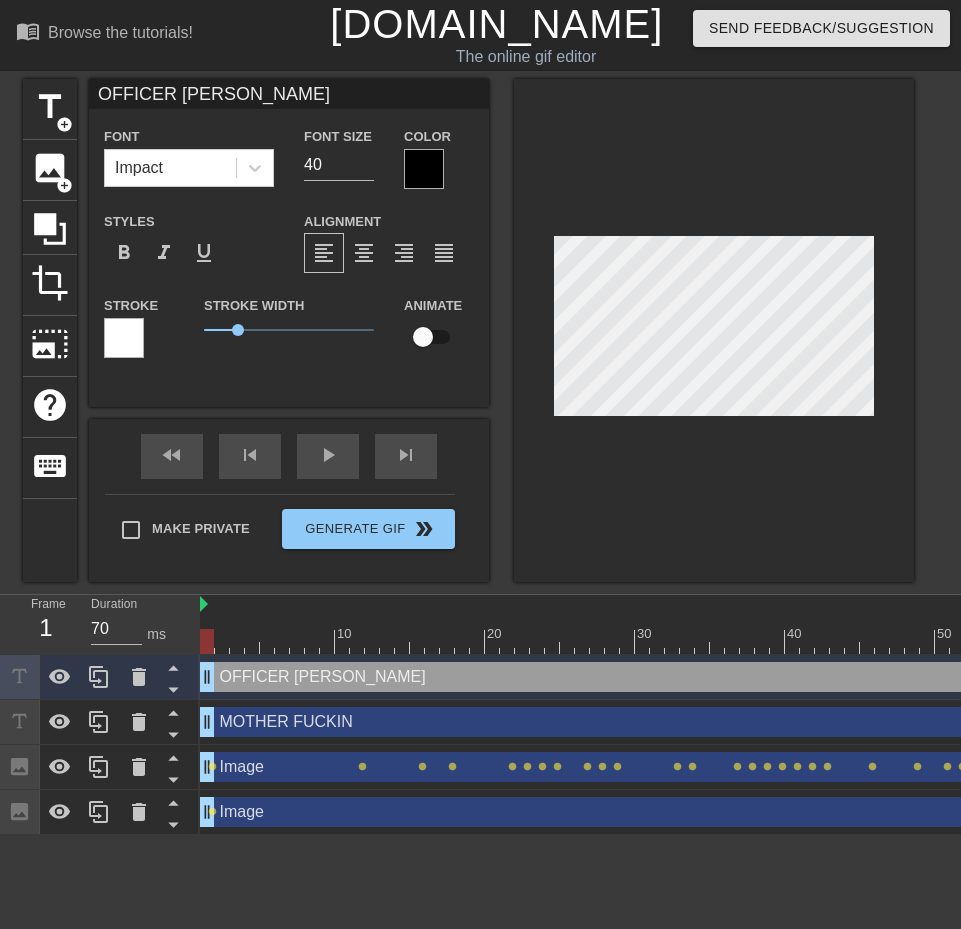 type on "OFFICER [PERSON_NAME]" 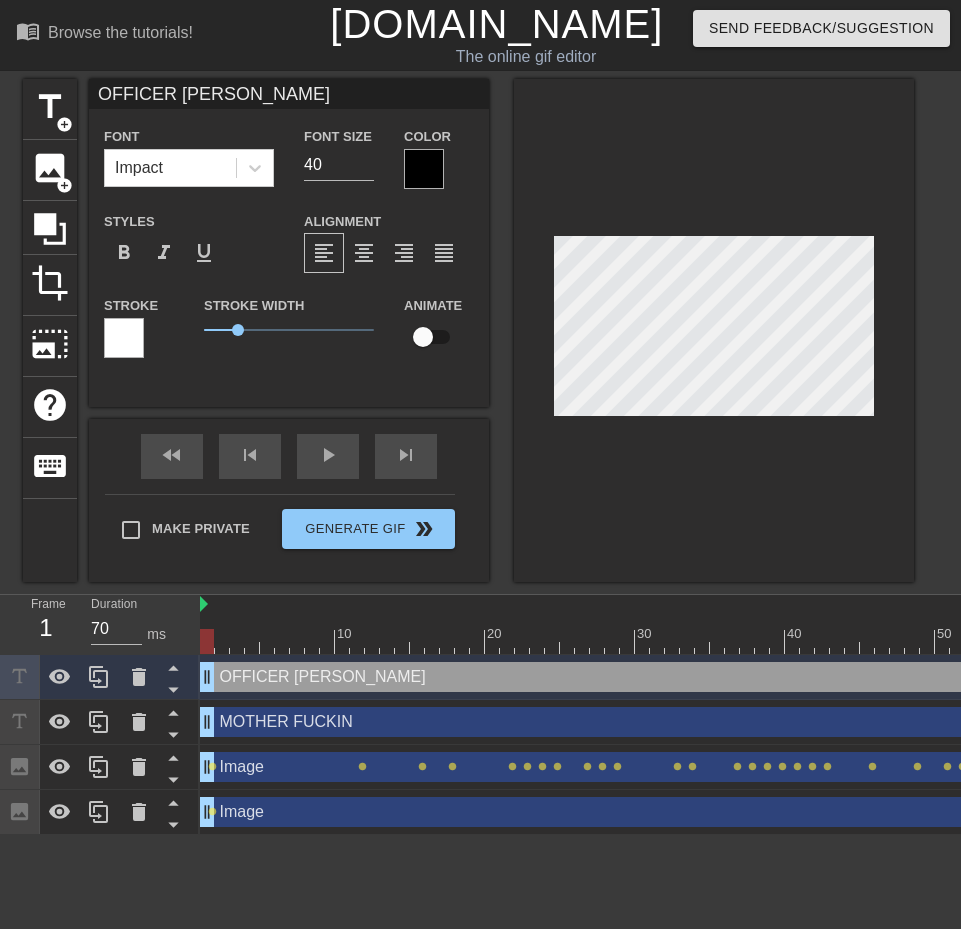 type on "OFFICER [PERSON_NAME]" 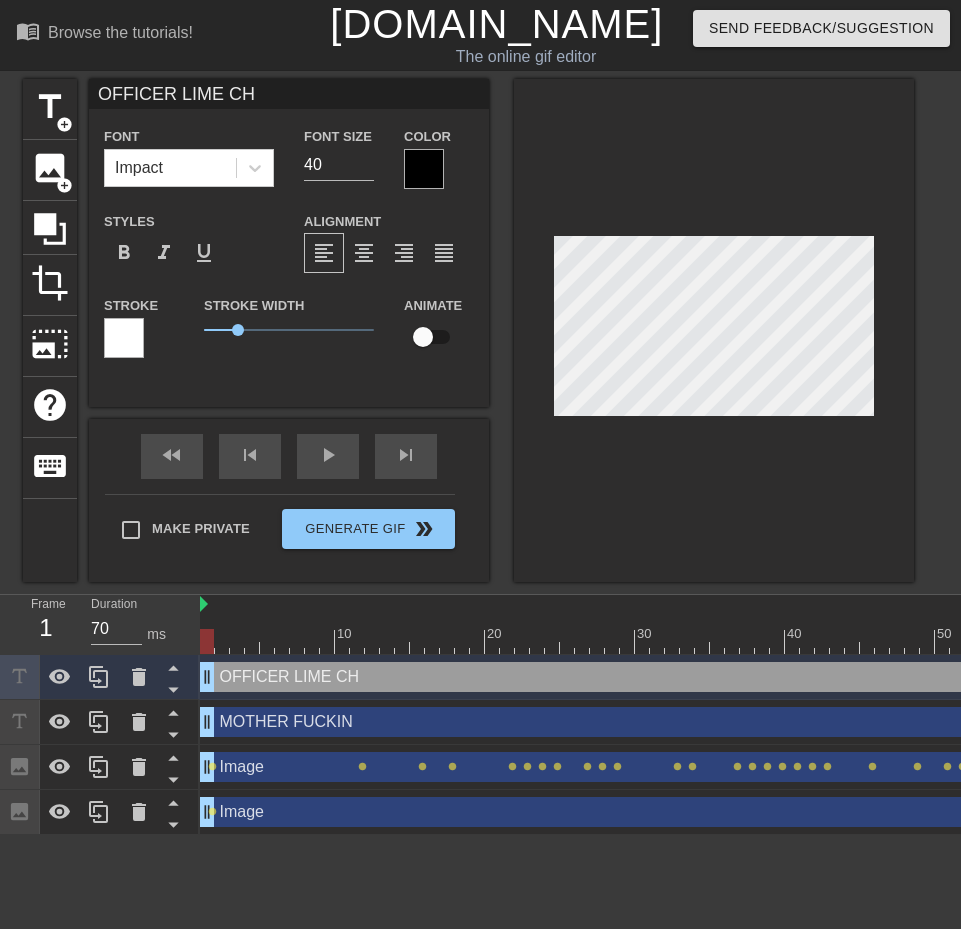 type on "OFFICER LIME CHE" 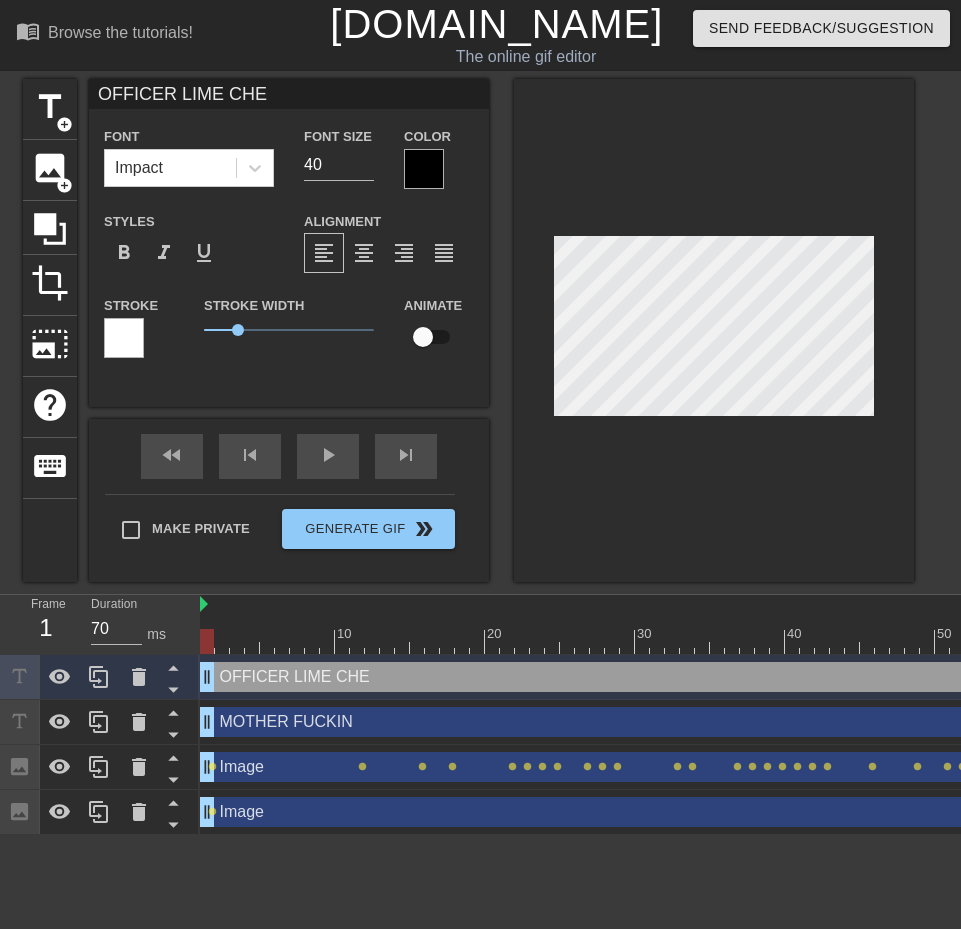 type on "OFFICER LIME CHEC" 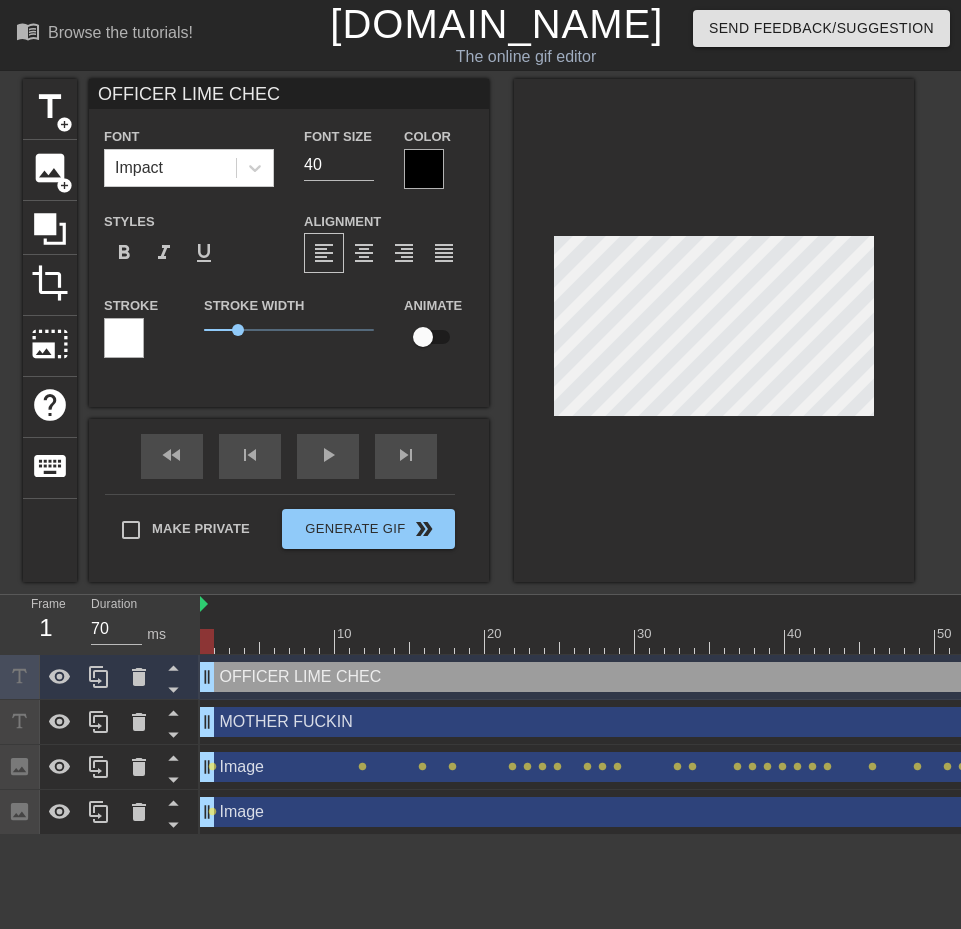 type on "OFFICER LIME CHECK" 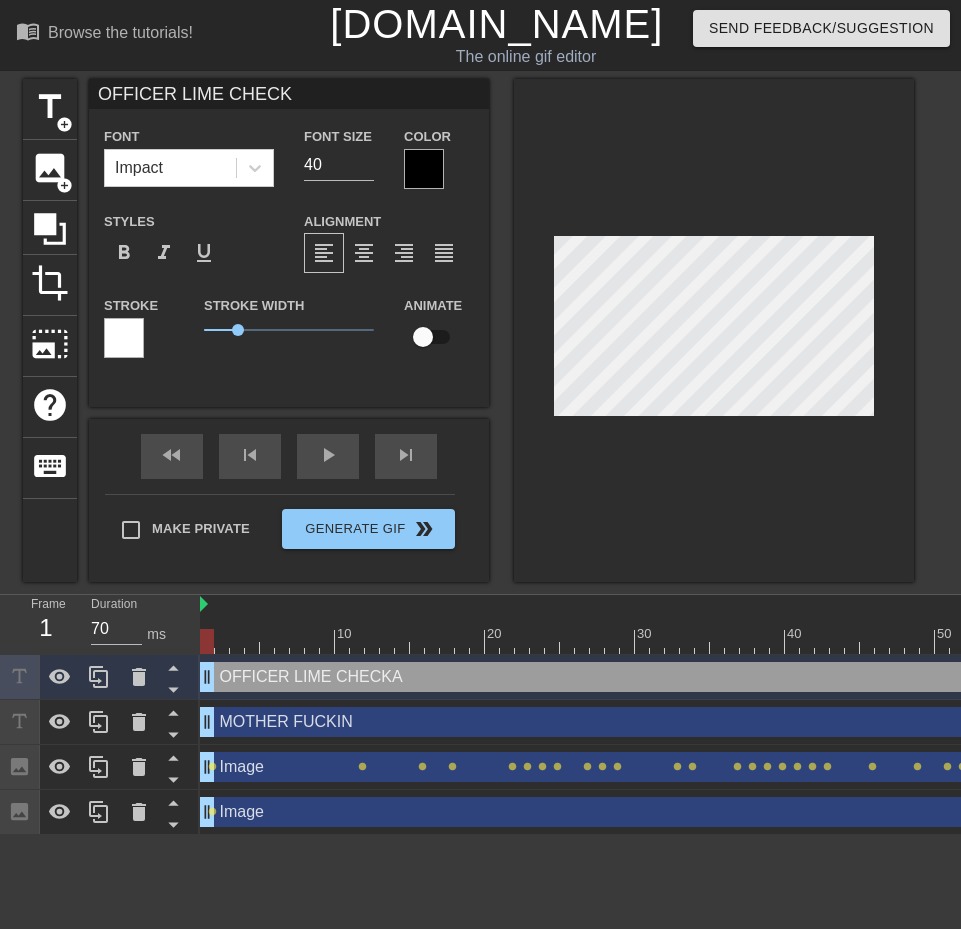 type on "OFFICER LIME CHECKA" 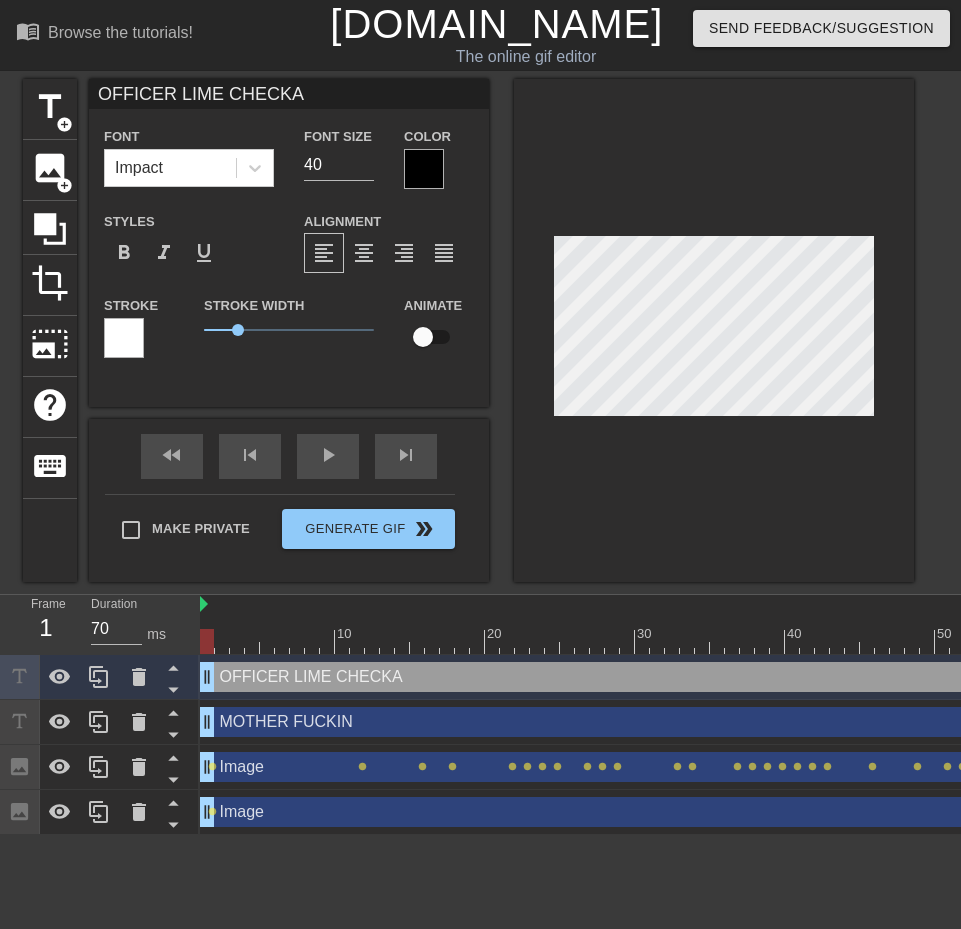 scroll, scrollTop: 3, scrollLeft: 10, axis: both 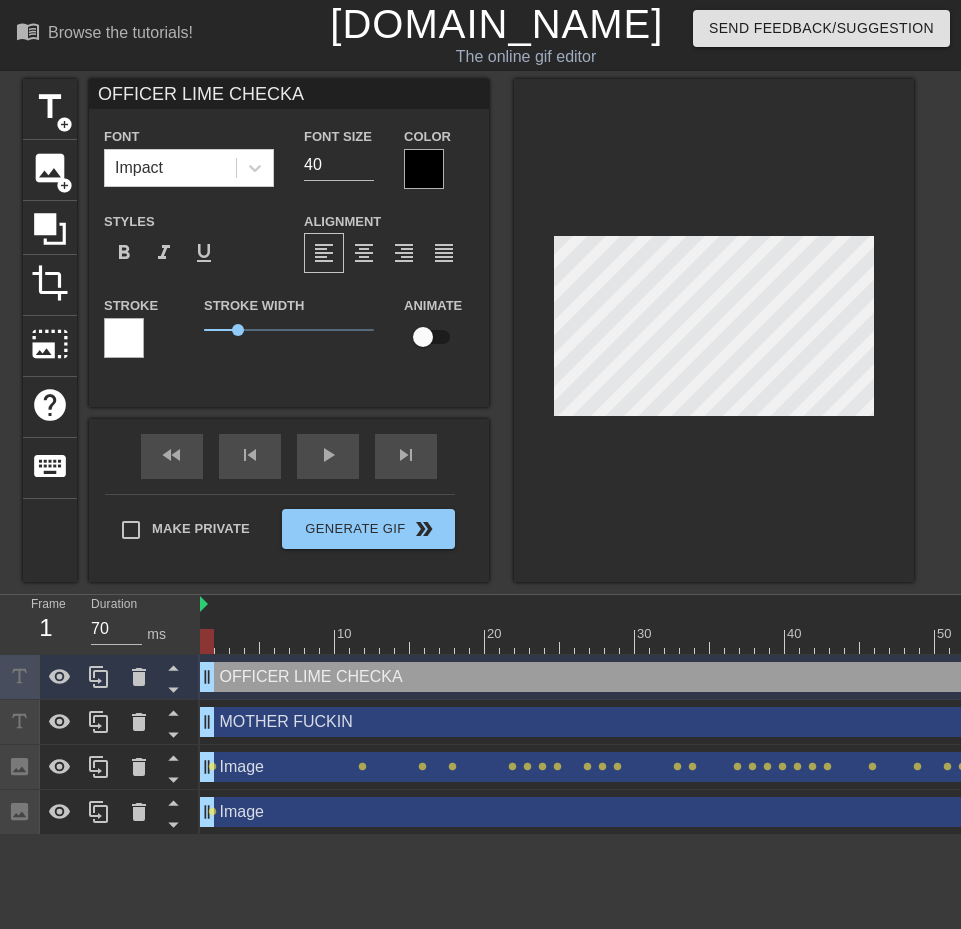 type on "OFFICER LIME CHECKA" 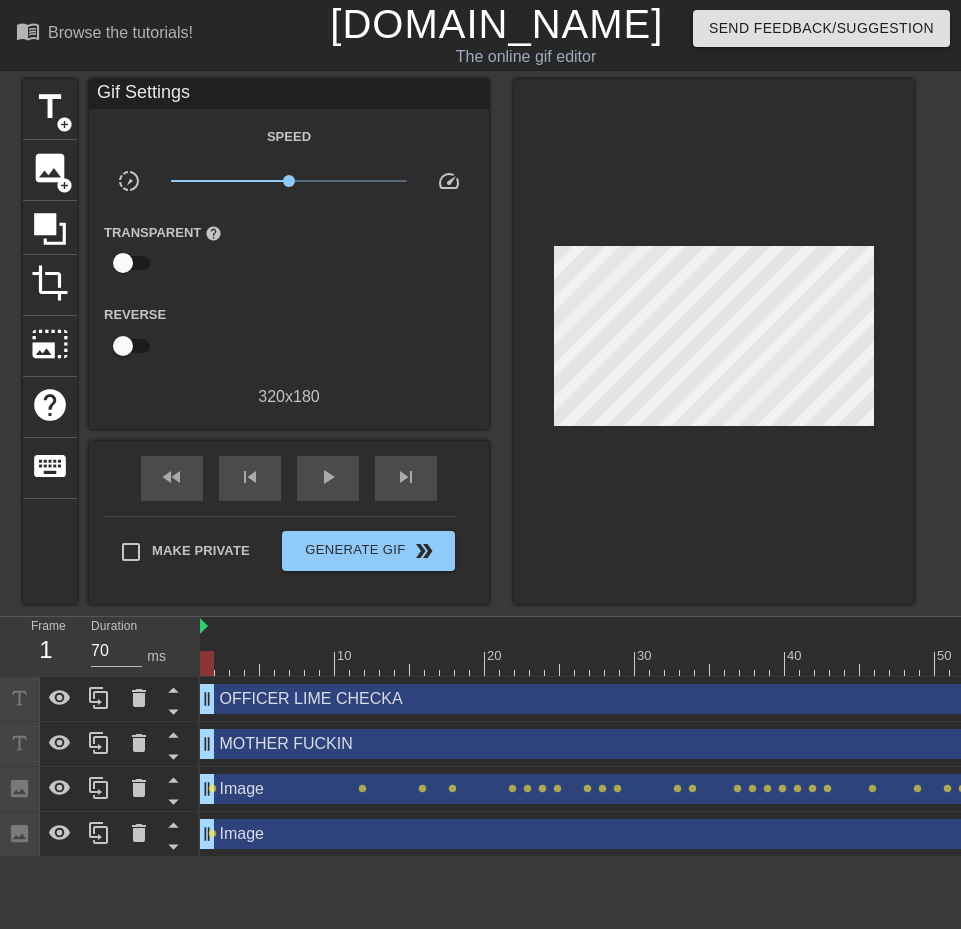 click at bounding box center [714, 341] 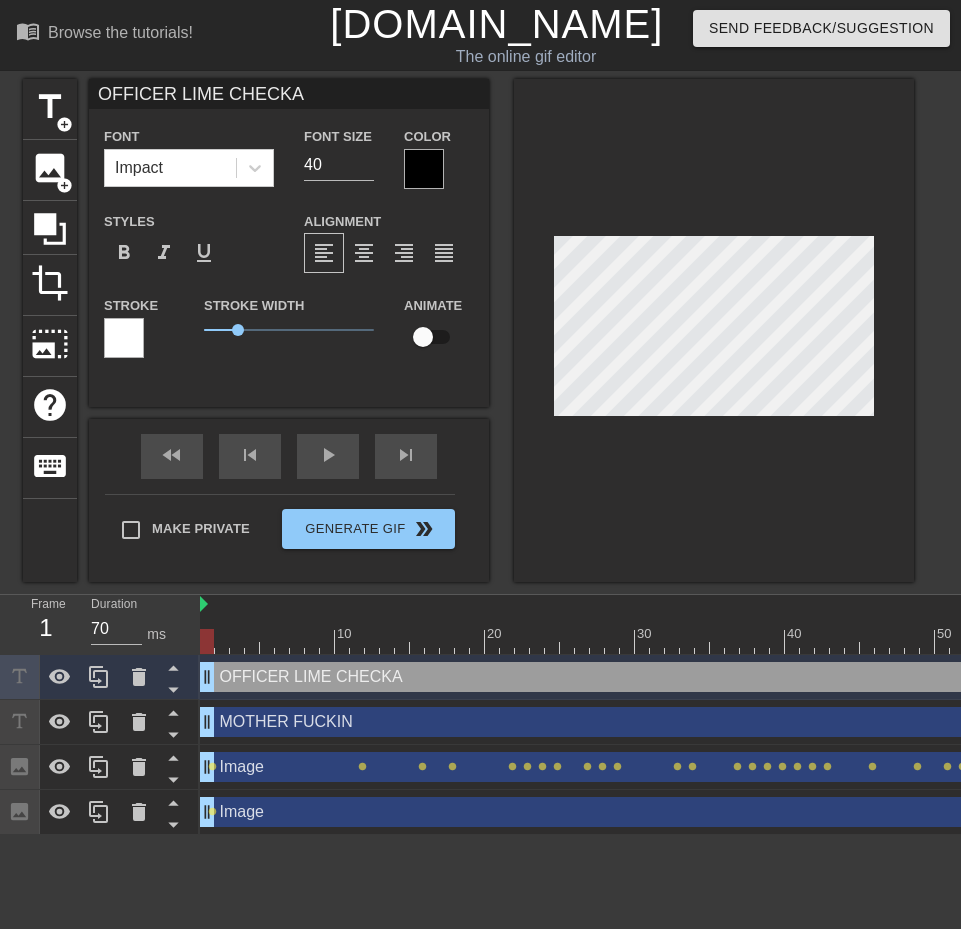 scroll, scrollTop: 3, scrollLeft: 11, axis: both 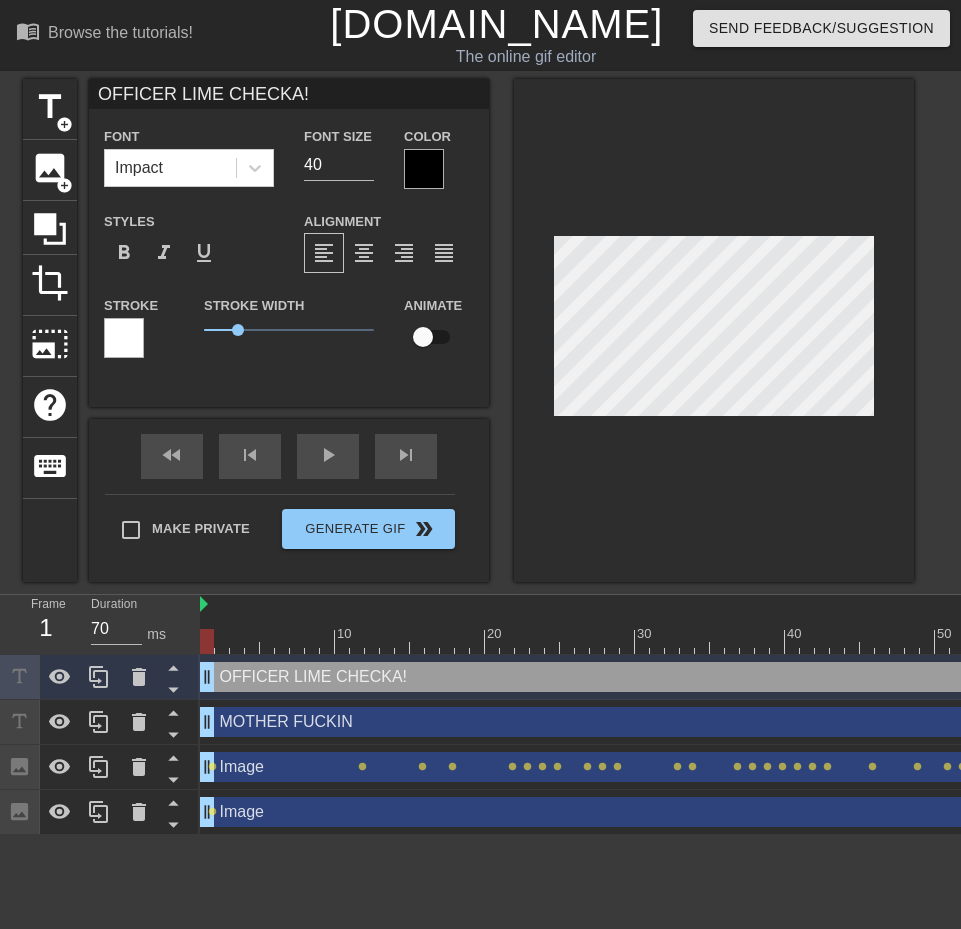 type on "OFFICER LIME CHECKA!!" 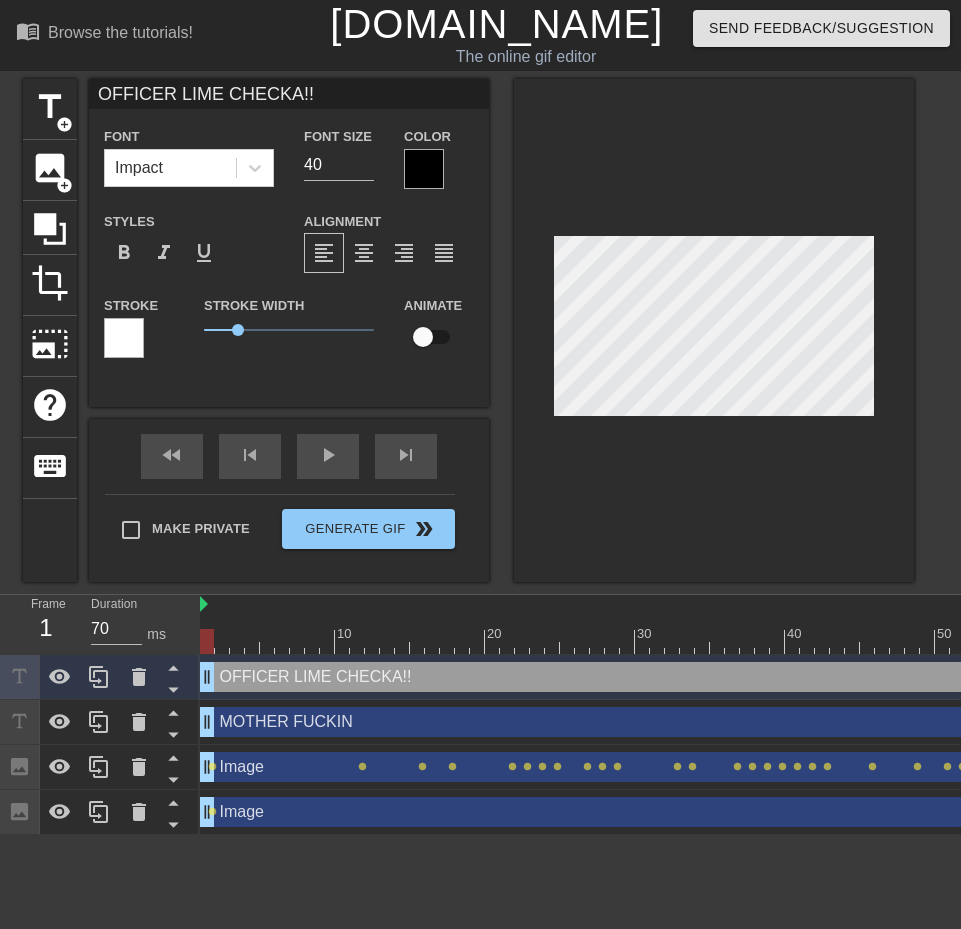 click at bounding box center [714, 330] 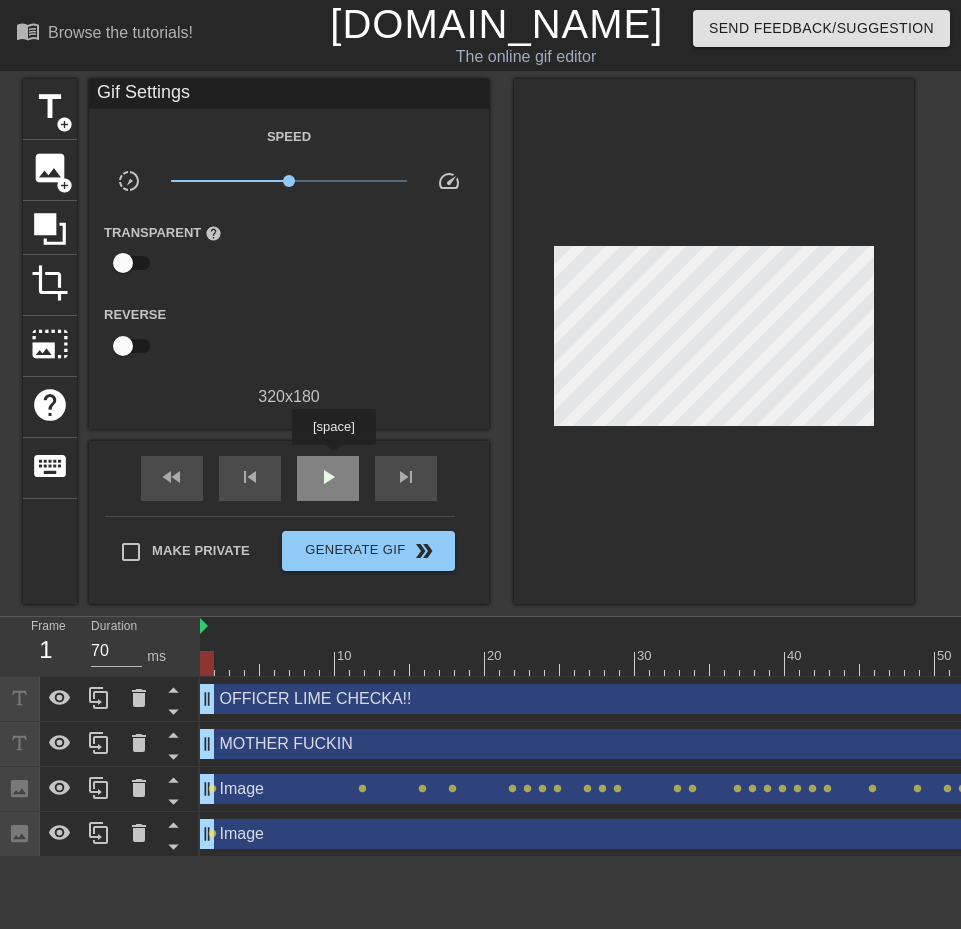click on "play_arrow" at bounding box center [328, 477] 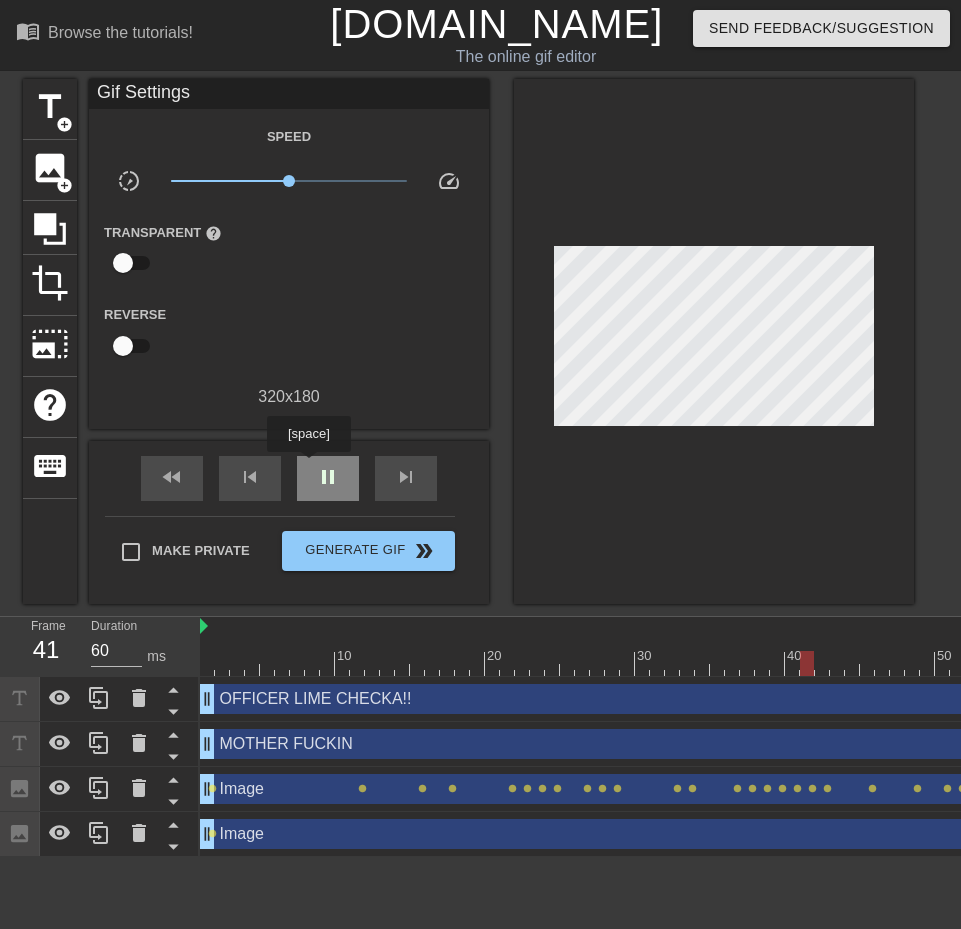 click on "pause" at bounding box center [328, 478] 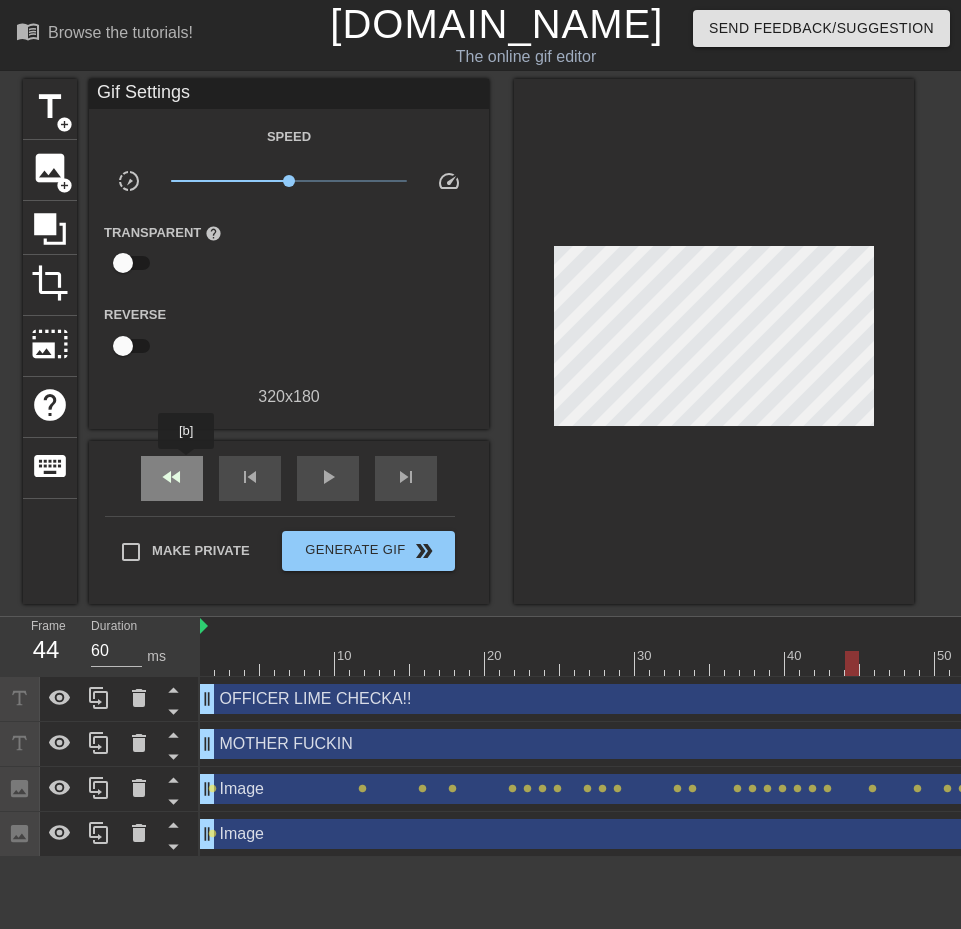 click on "fast_rewind" at bounding box center (172, 477) 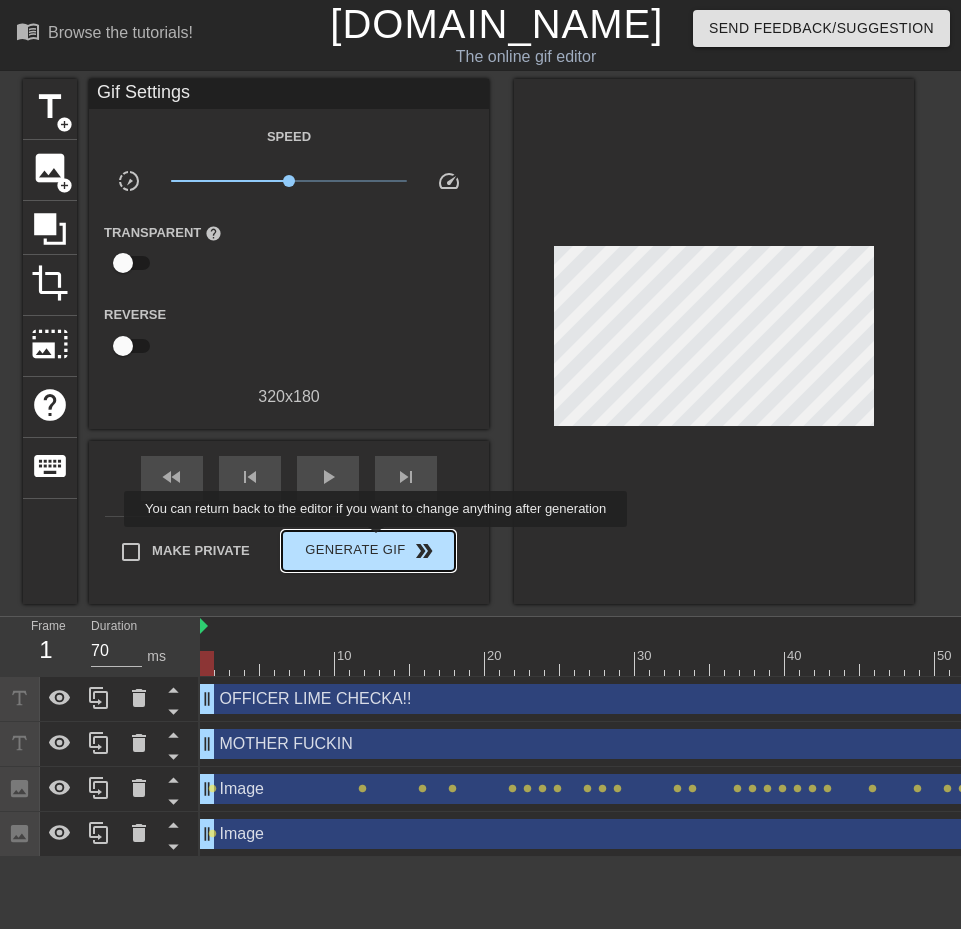 click on "Generate Gif double_arrow" at bounding box center [368, 551] 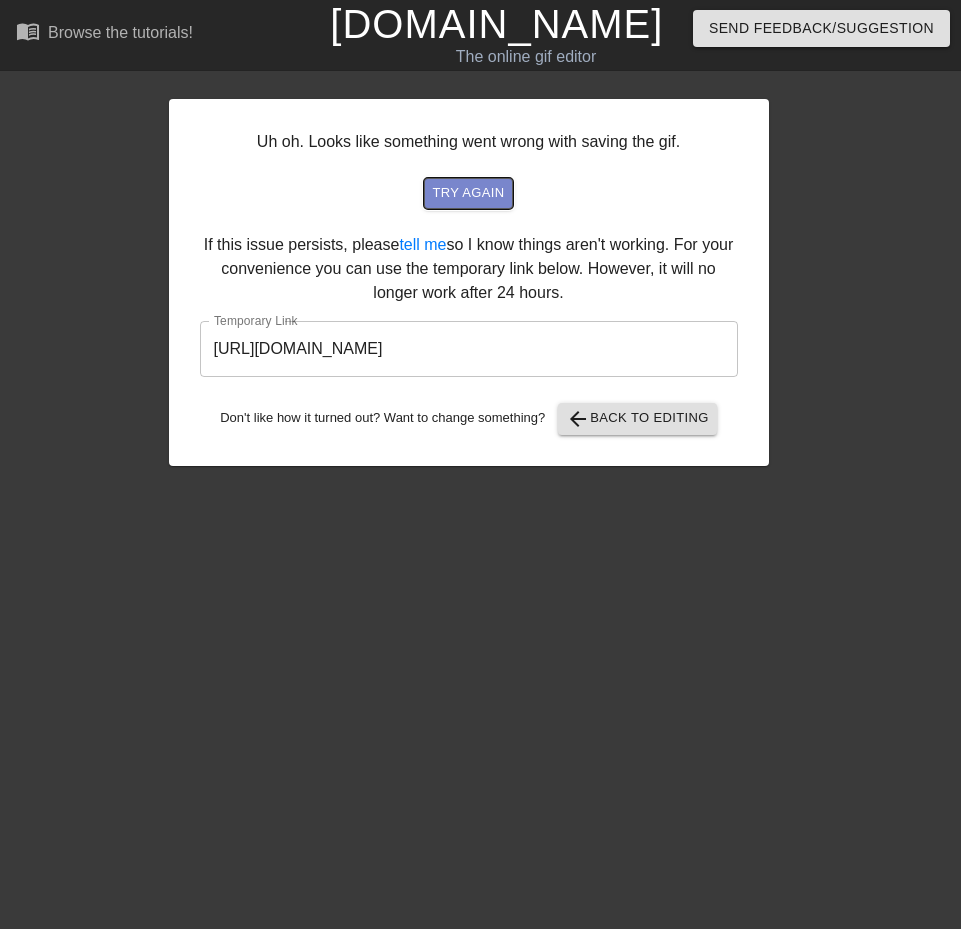 click on "try again" at bounding box center (468, 193) 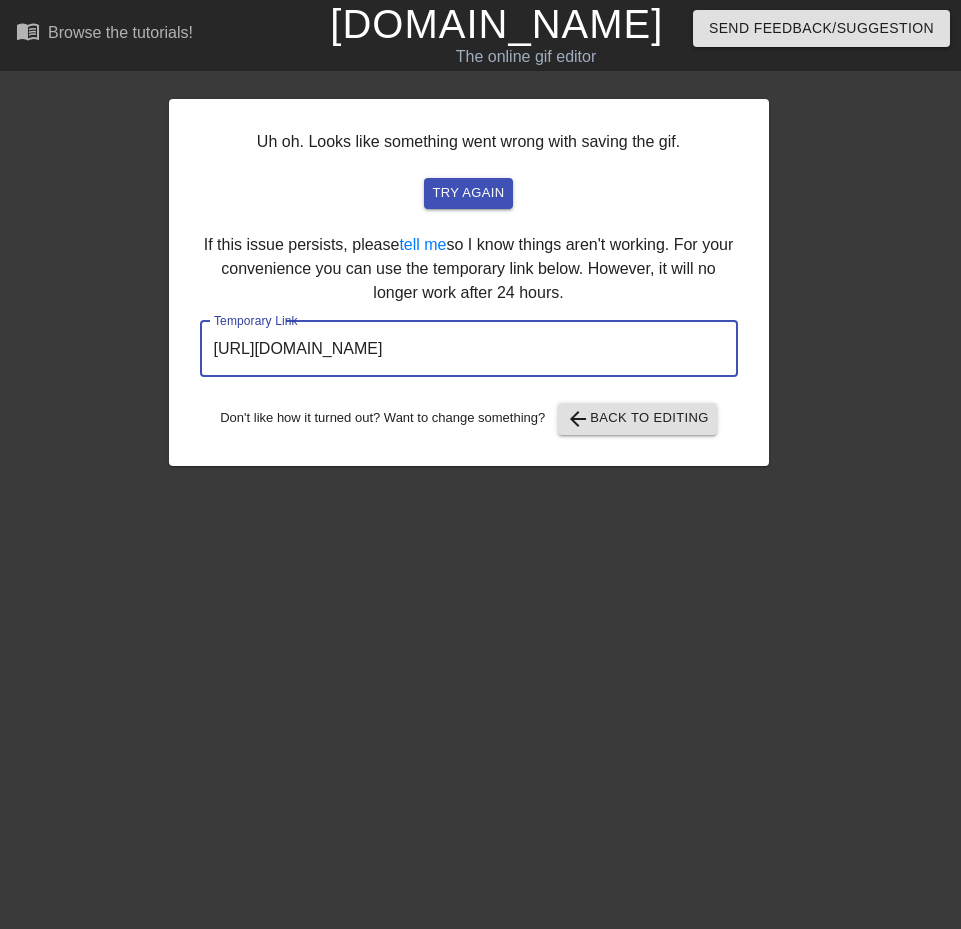 drag, startPoint x: 594, startPoint y: 298, endPoint x: 133, endPoint y: 251, distance: 463.38968 